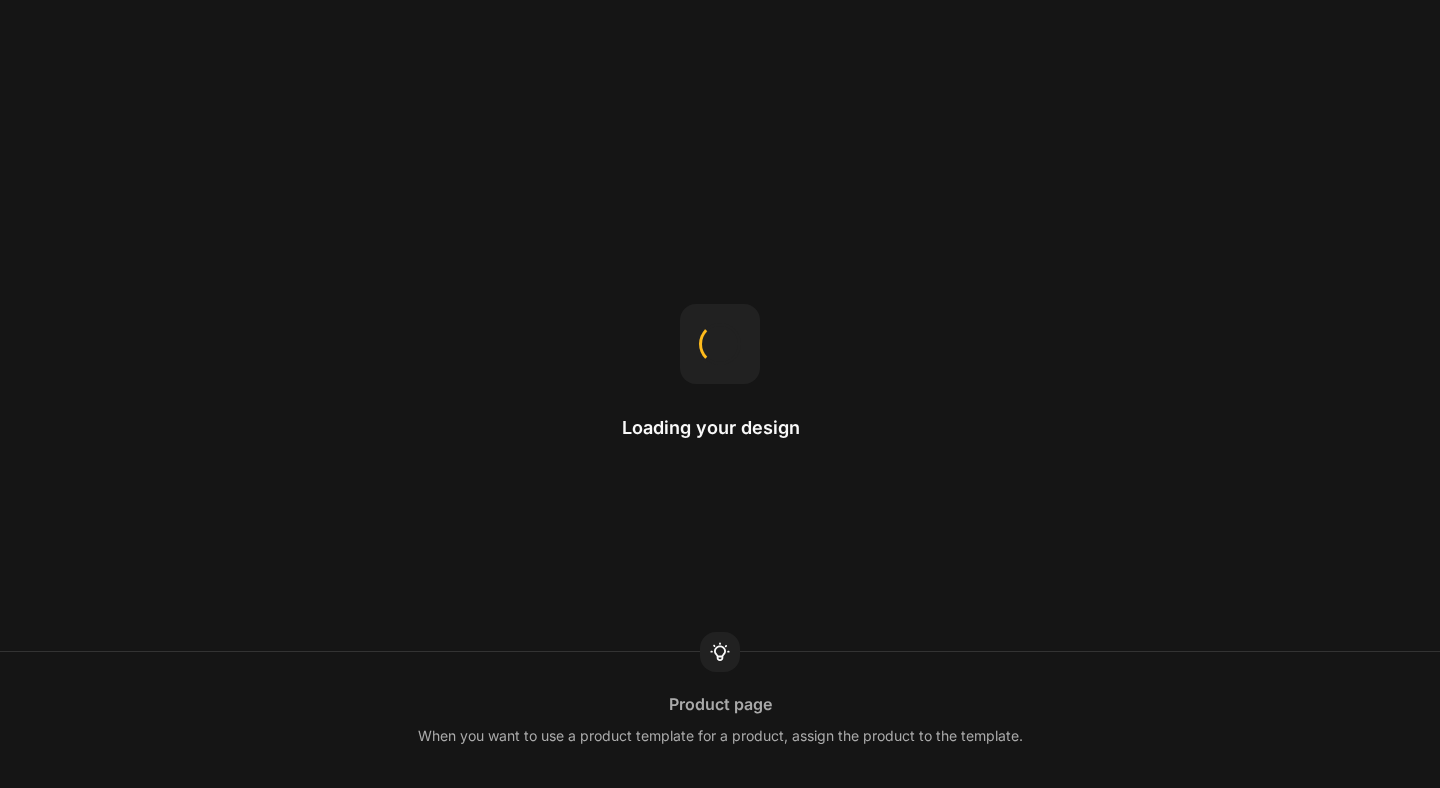 scroll, scrollTop: 0, scrollLeft: 0, axis: both 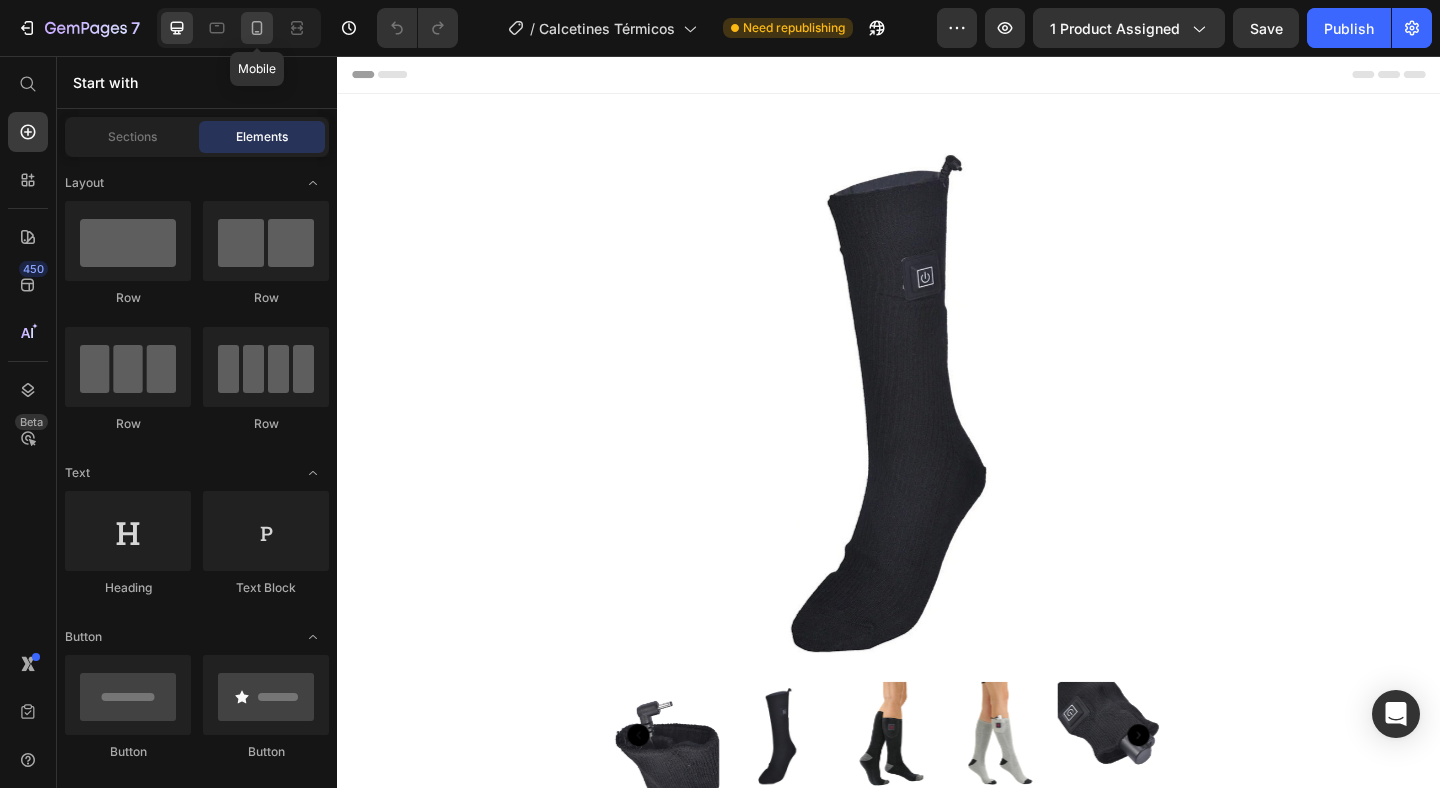 click 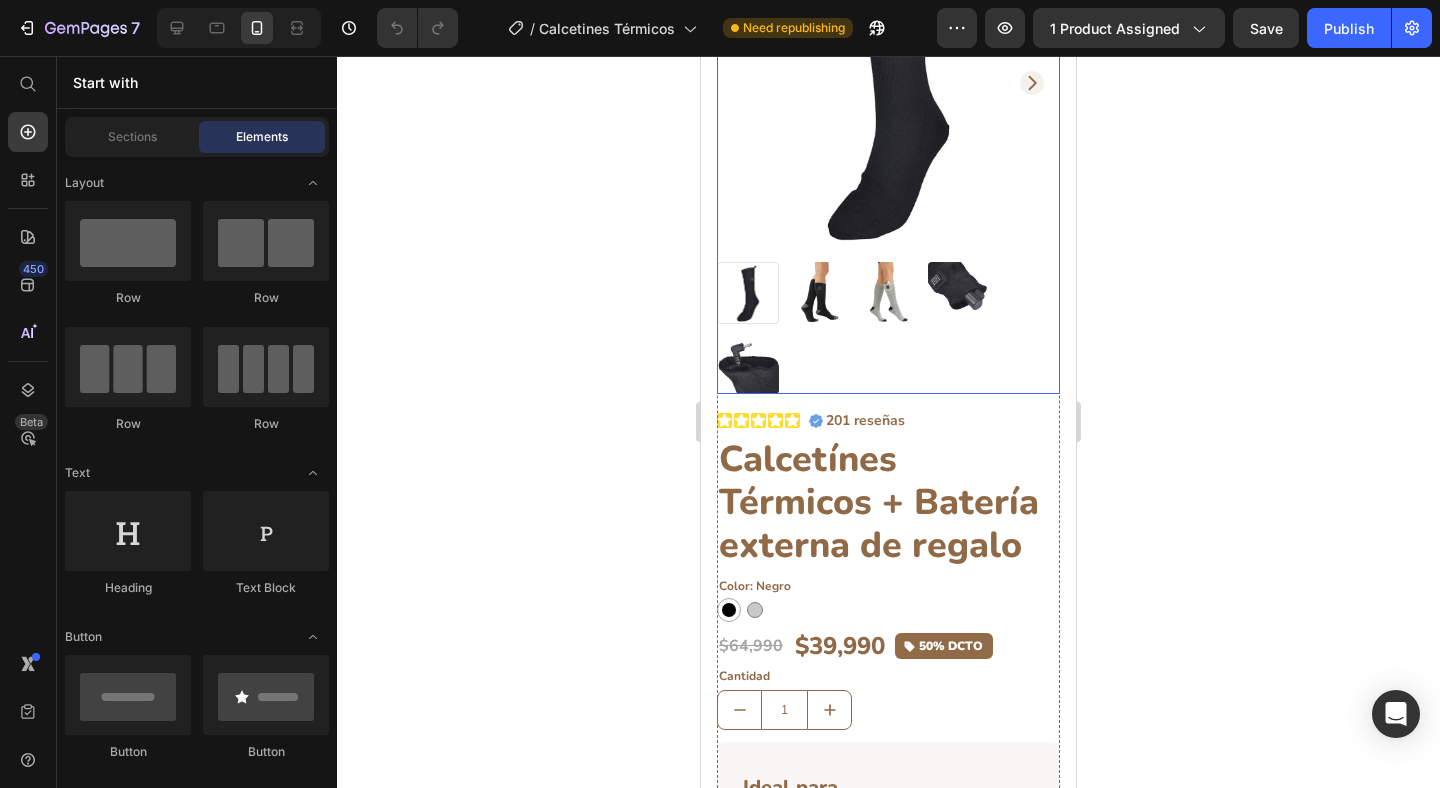 scroll, scrollTop: 163, scrollLeft: 0, axis: vertical 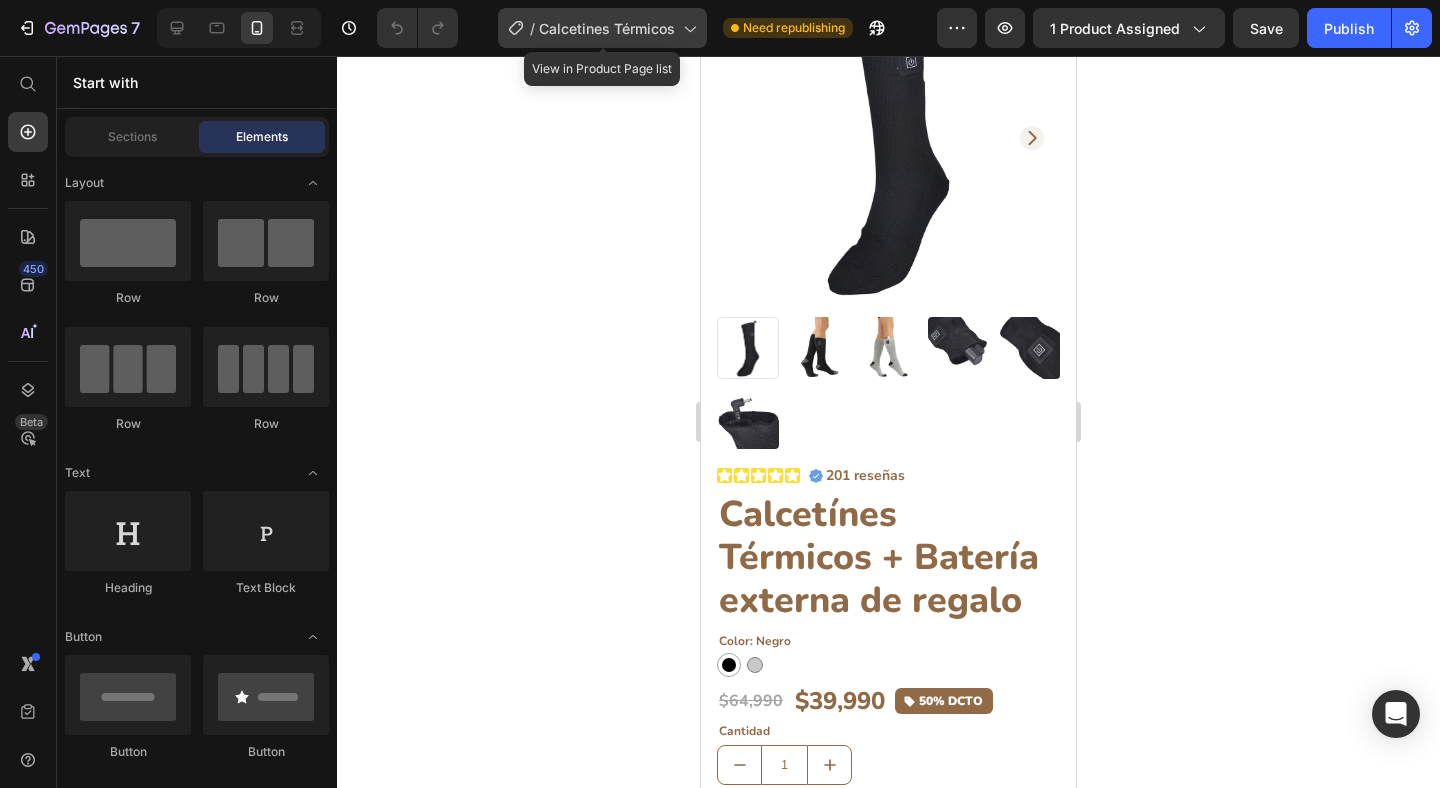 click on "Calcetines Térmicos" at bounding box center (607, 28) 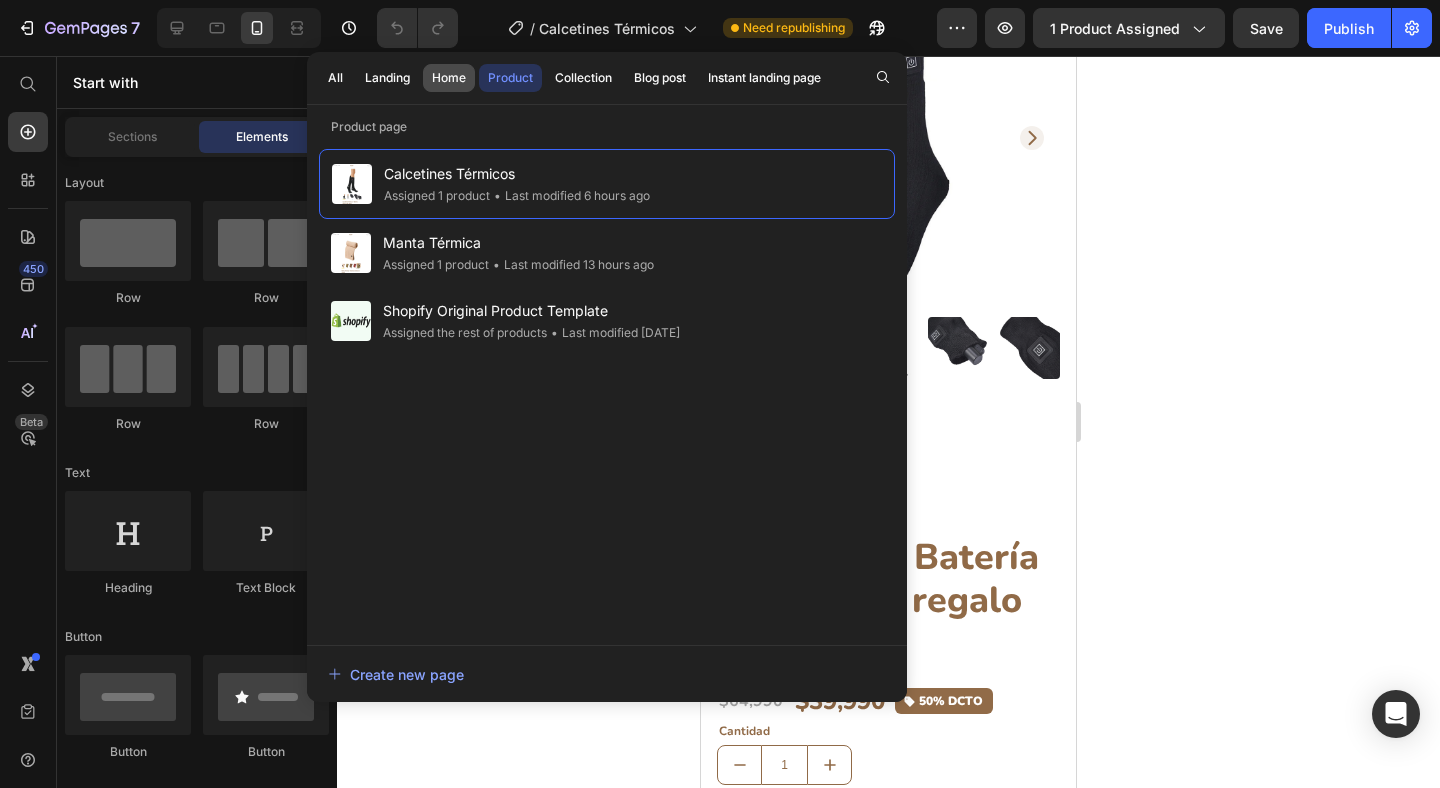 click on "Home" at bounding box center (449, 78) 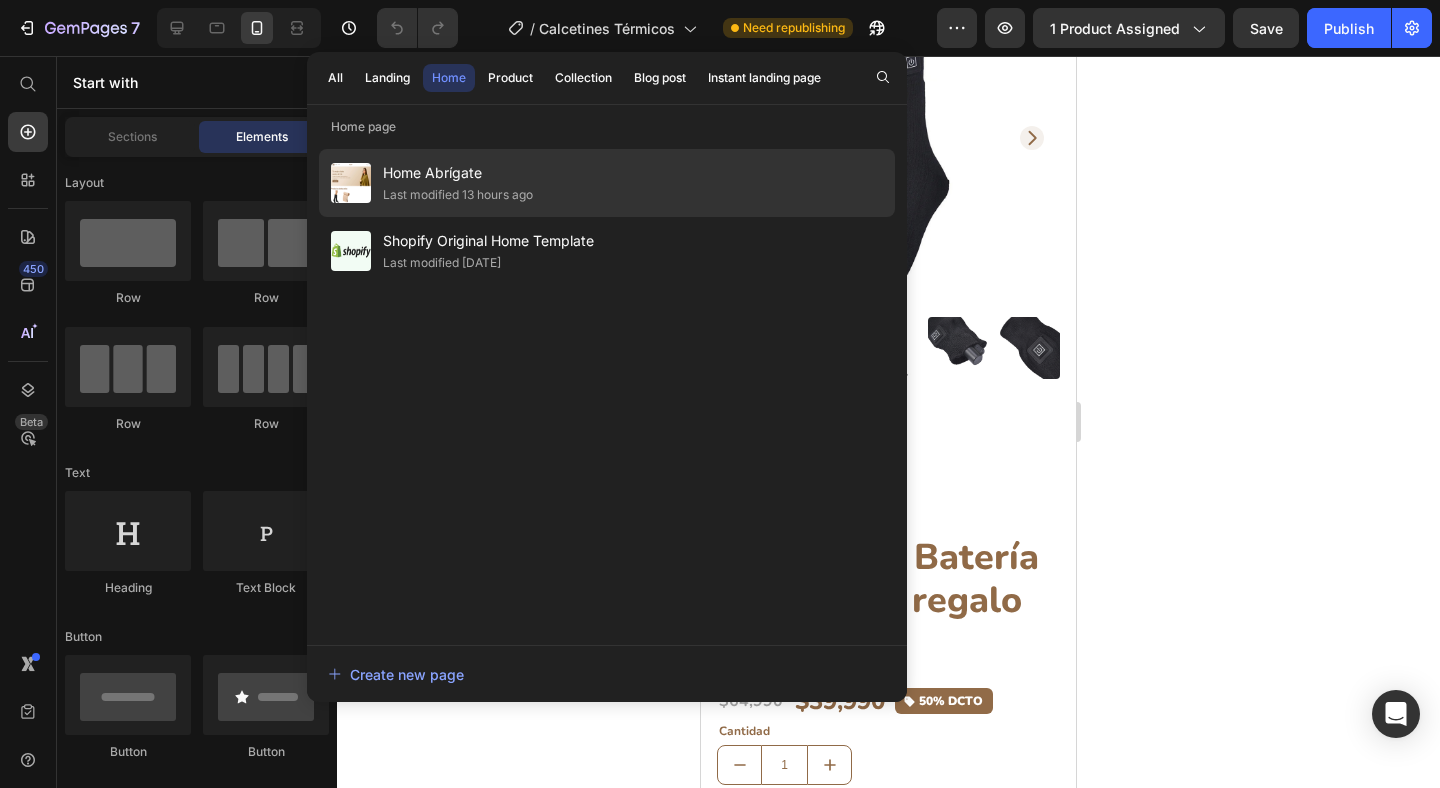 click on "Last modified 13 hours ago" 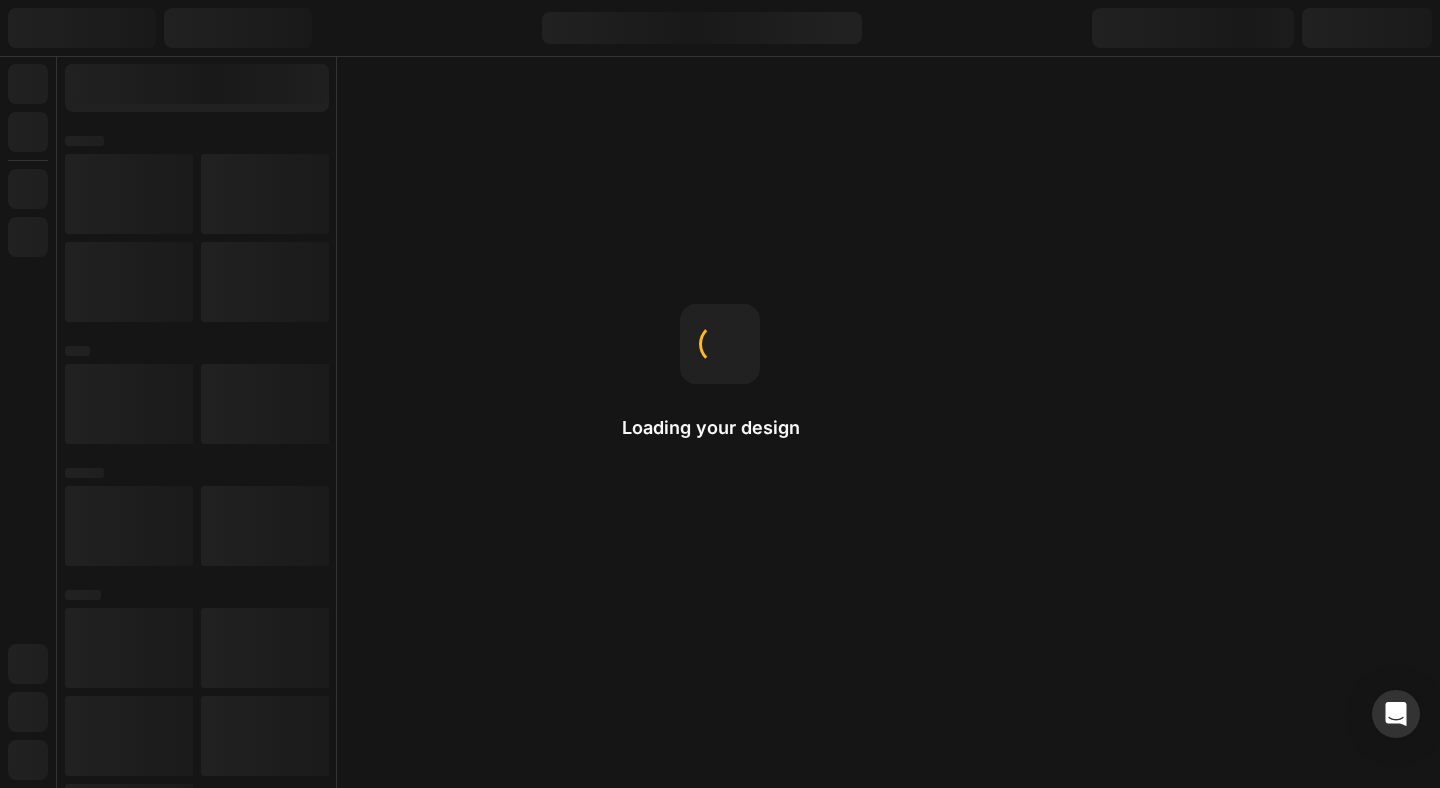 scroll, scrollTop: 0, scrollLeft: 0, axis: both 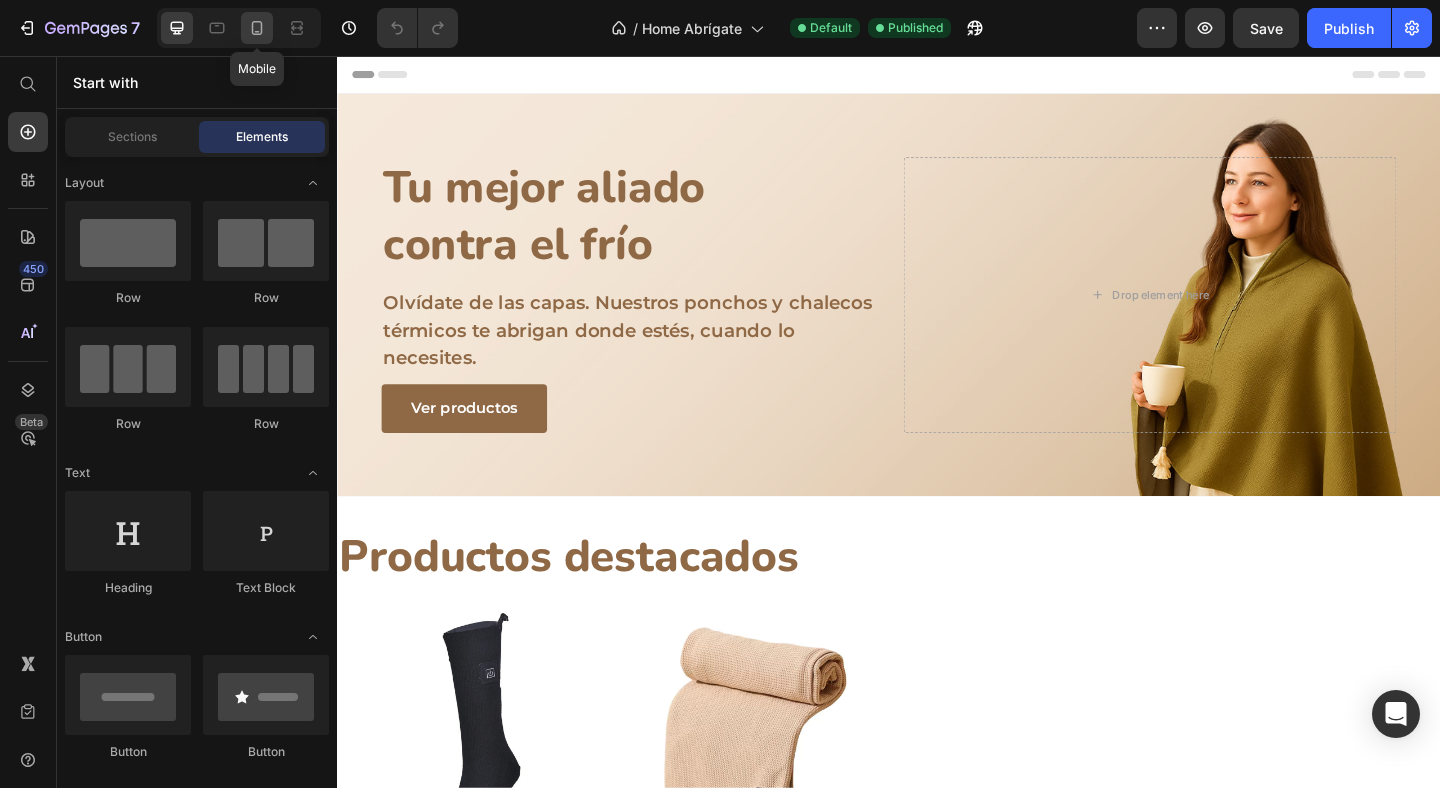 click 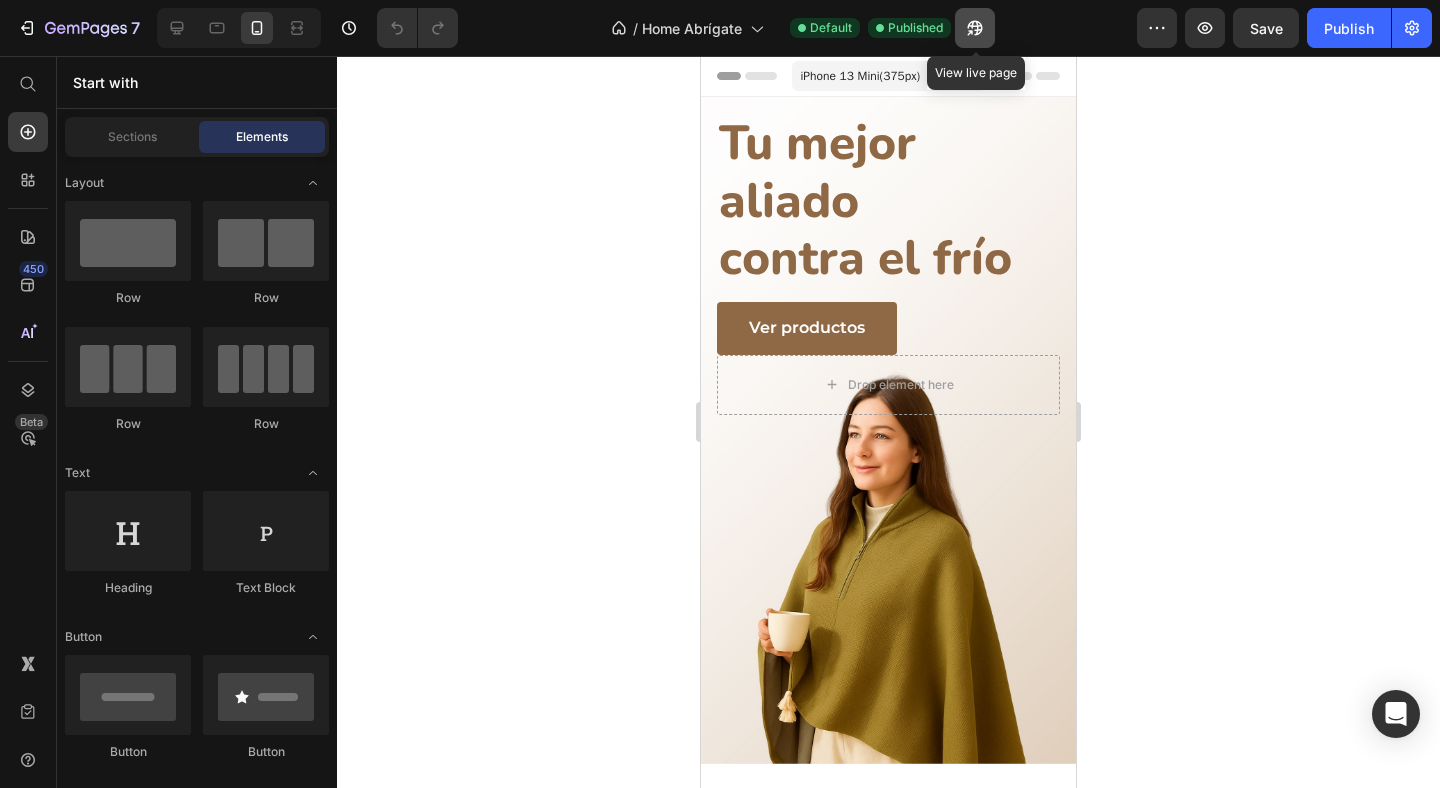 click 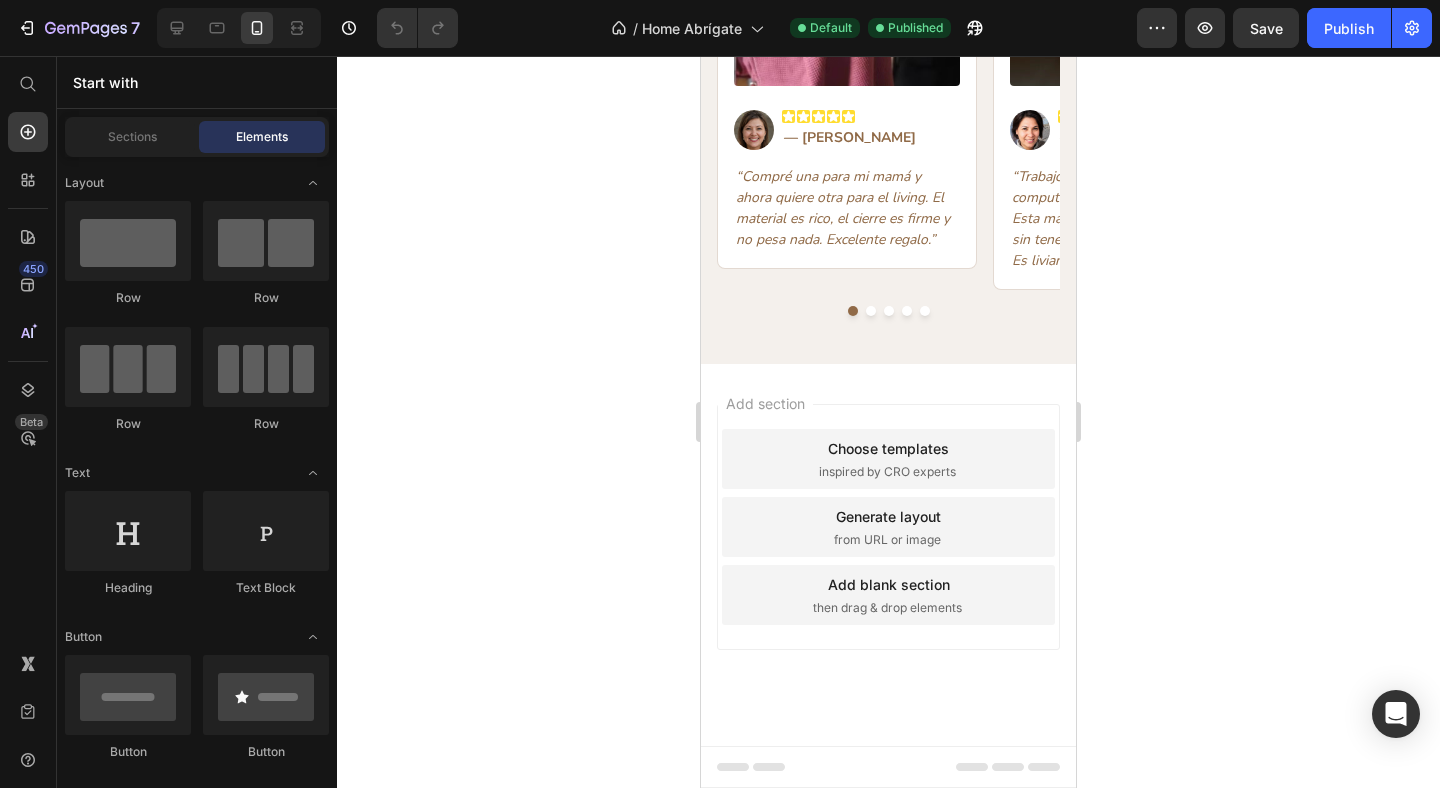 scroll, scrollTop: 1963, scrollLeft: 0, axis: vertical 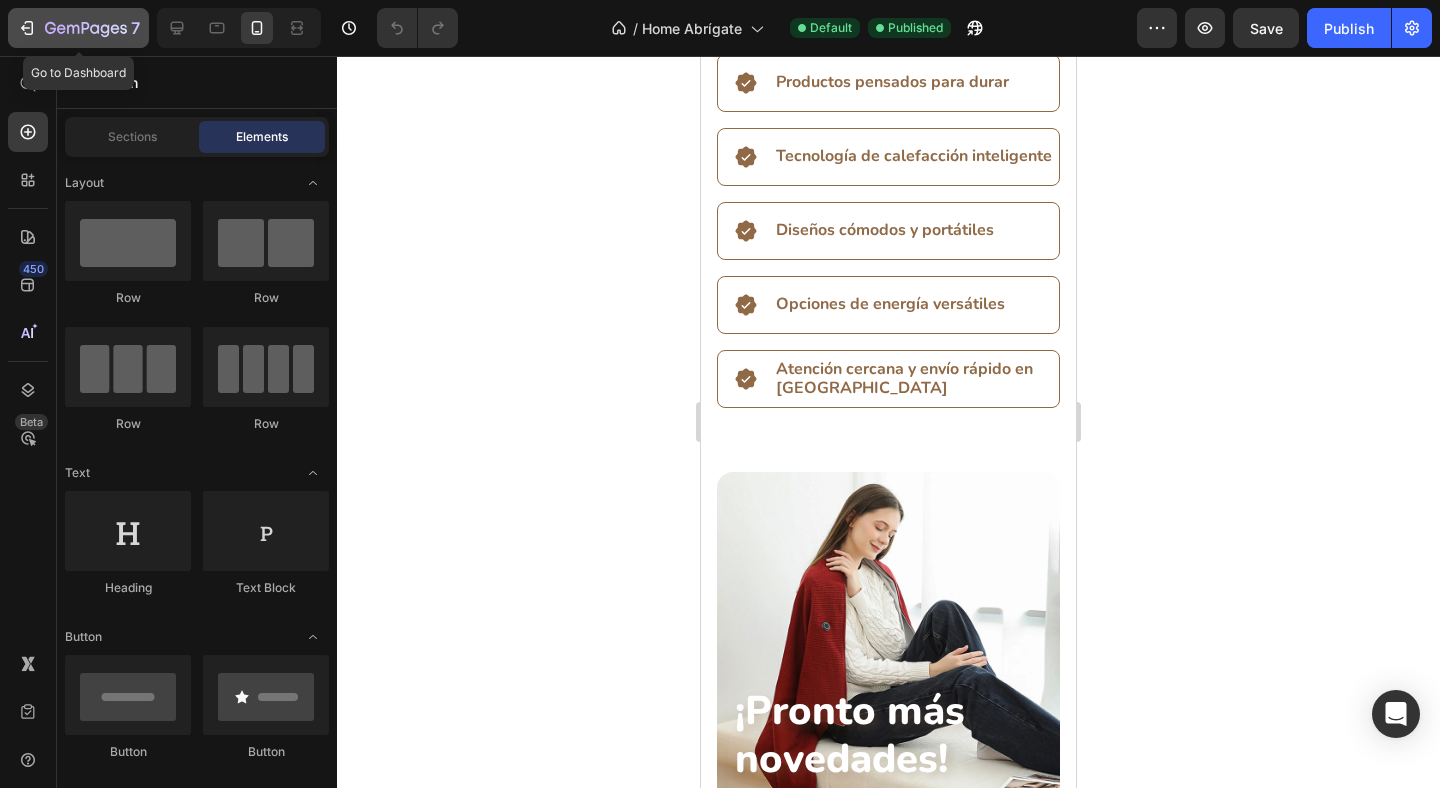 click on "7" 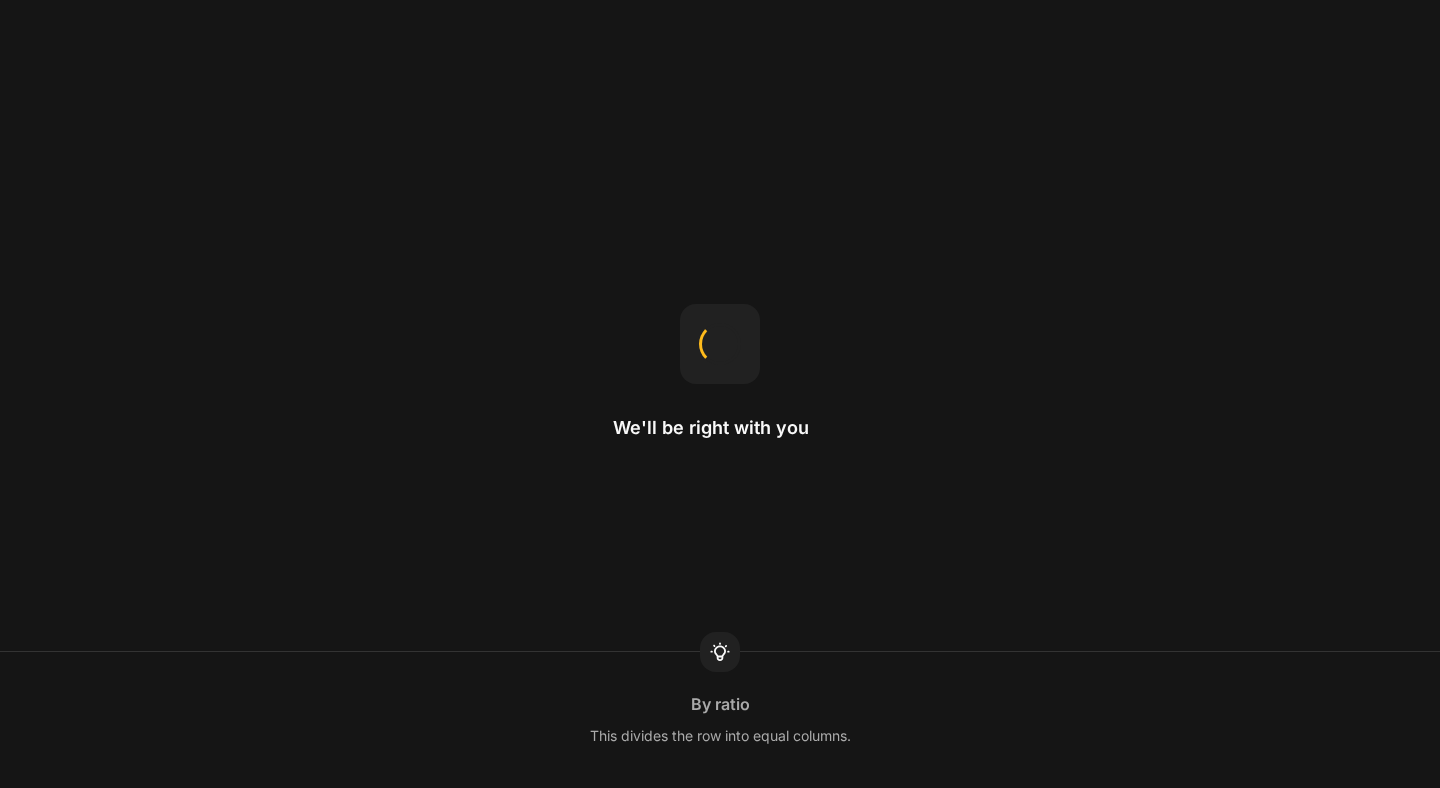 scroll, scrollTop: 0, scrollLeft: 0, axis: both 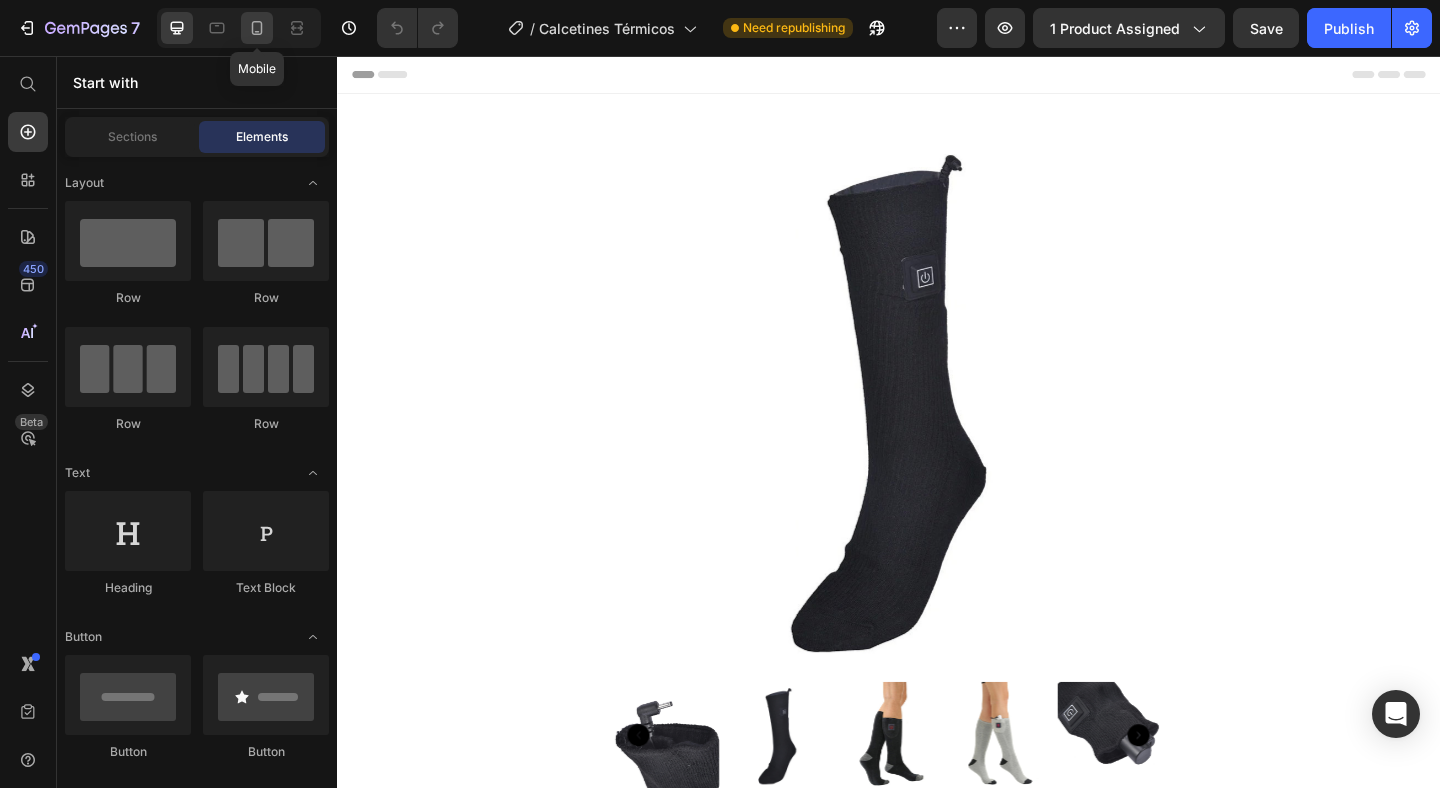 click 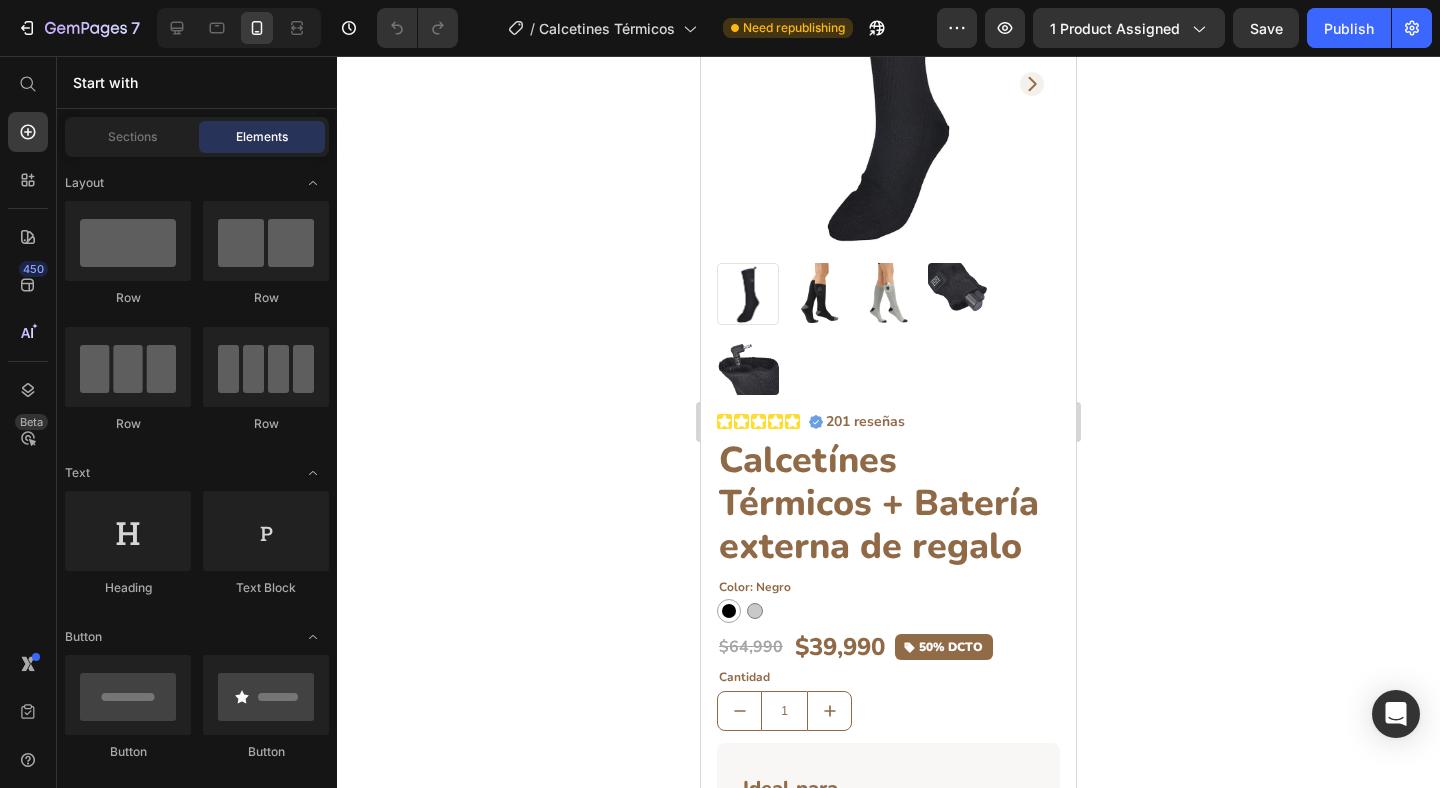scroll, scrollTop: 218, scrollLeft: 0, axis: vertical 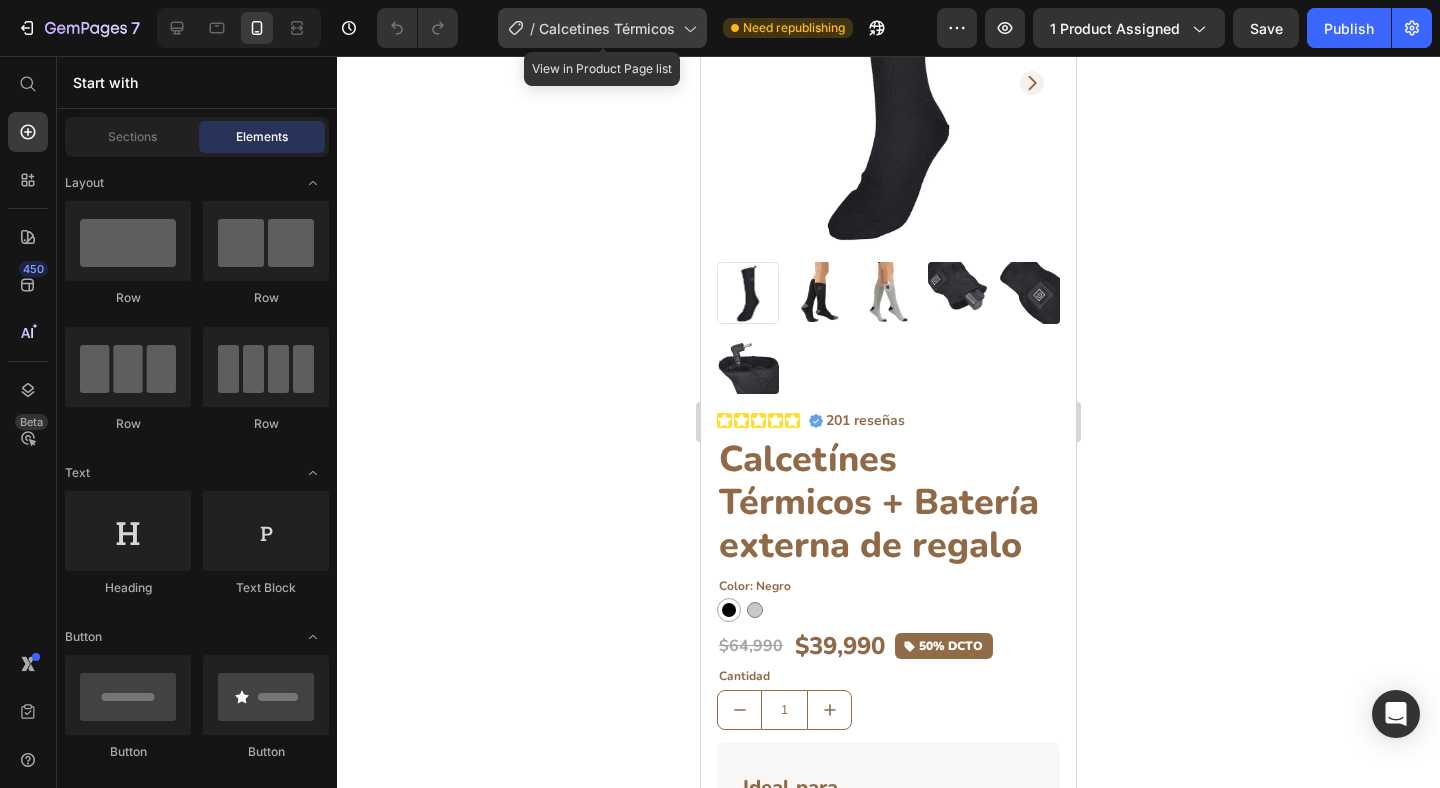 click on "Calcetines Térmicos" at bounding box center [607, 28] 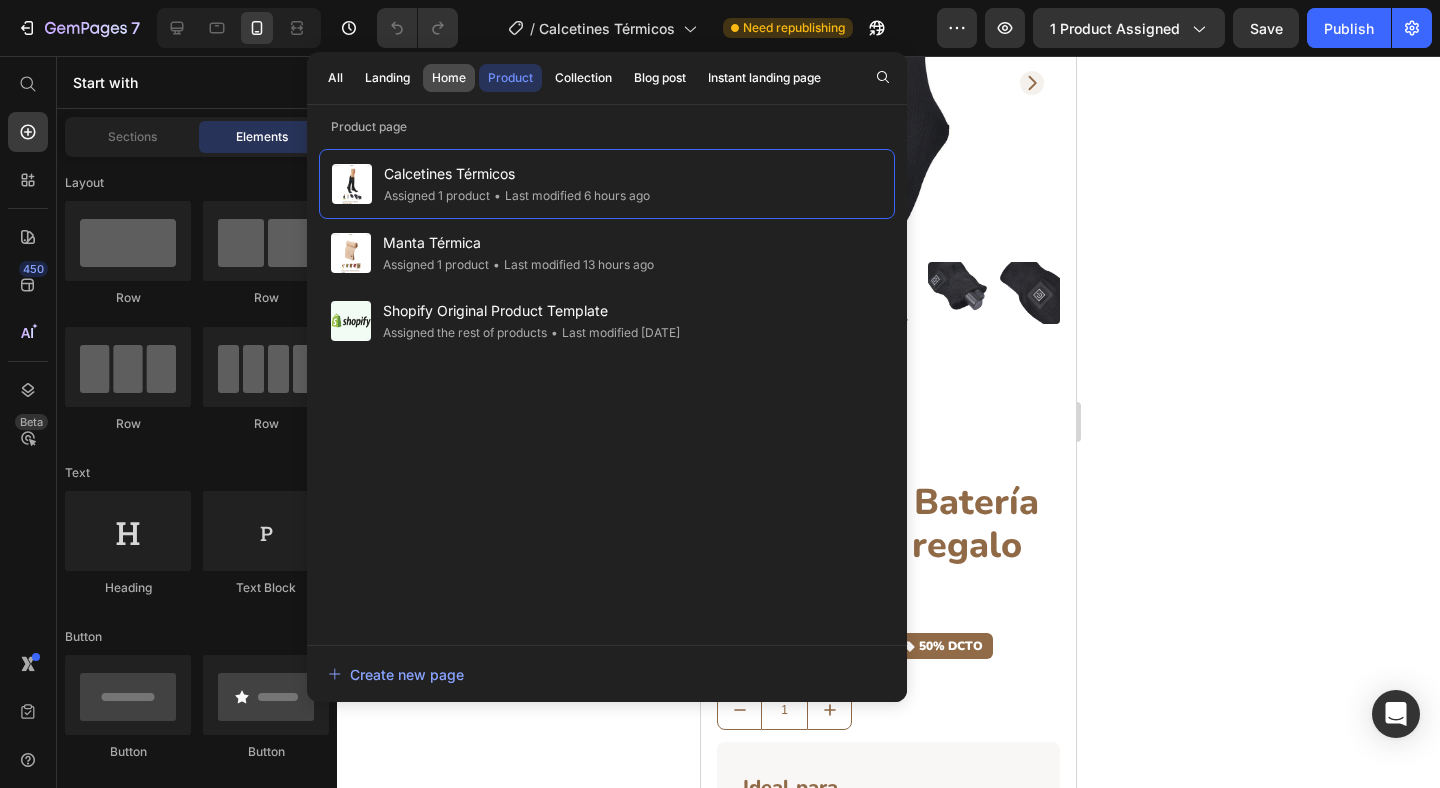 click on "Home" at bounding box center (449, 78) 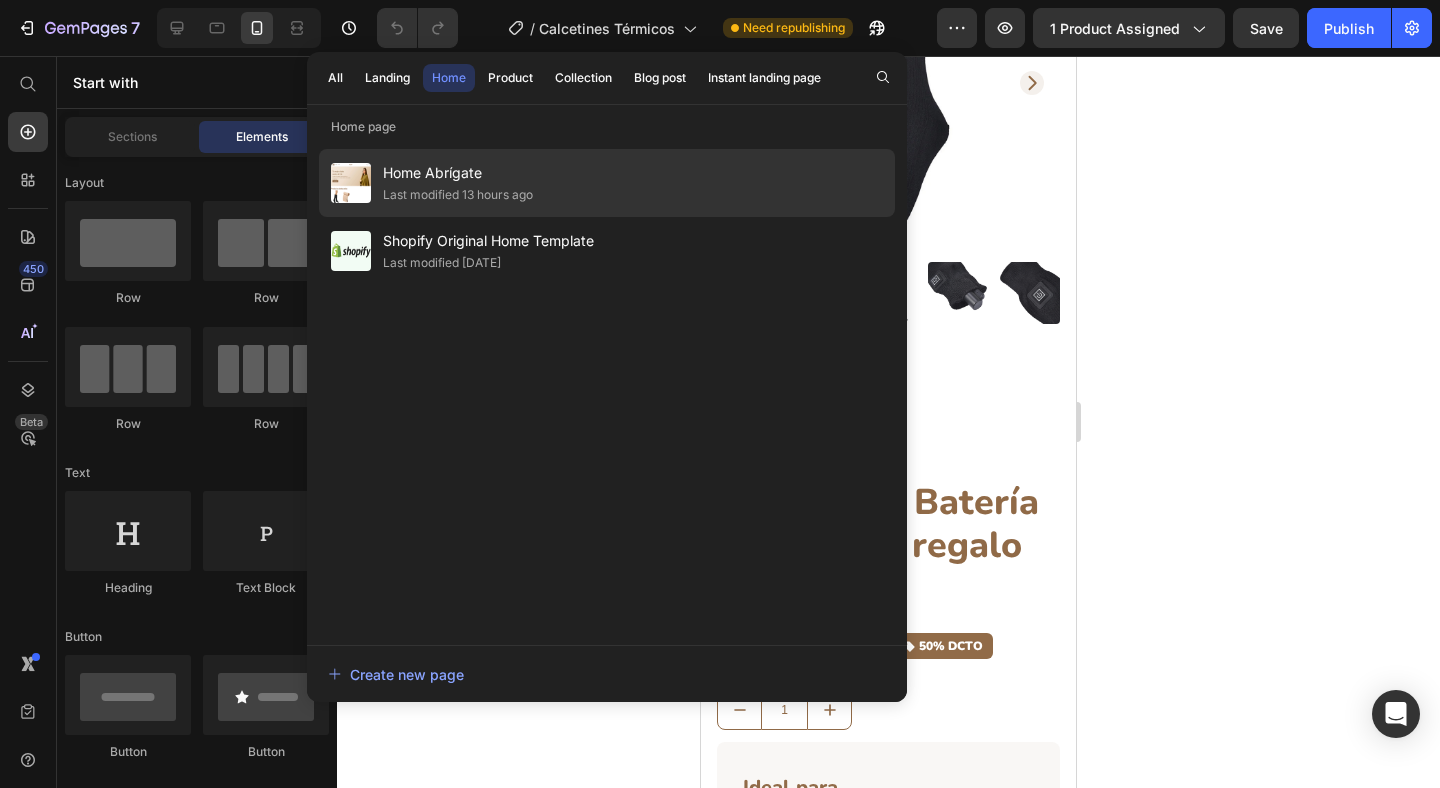 click on "Last modified 13 hours ago" 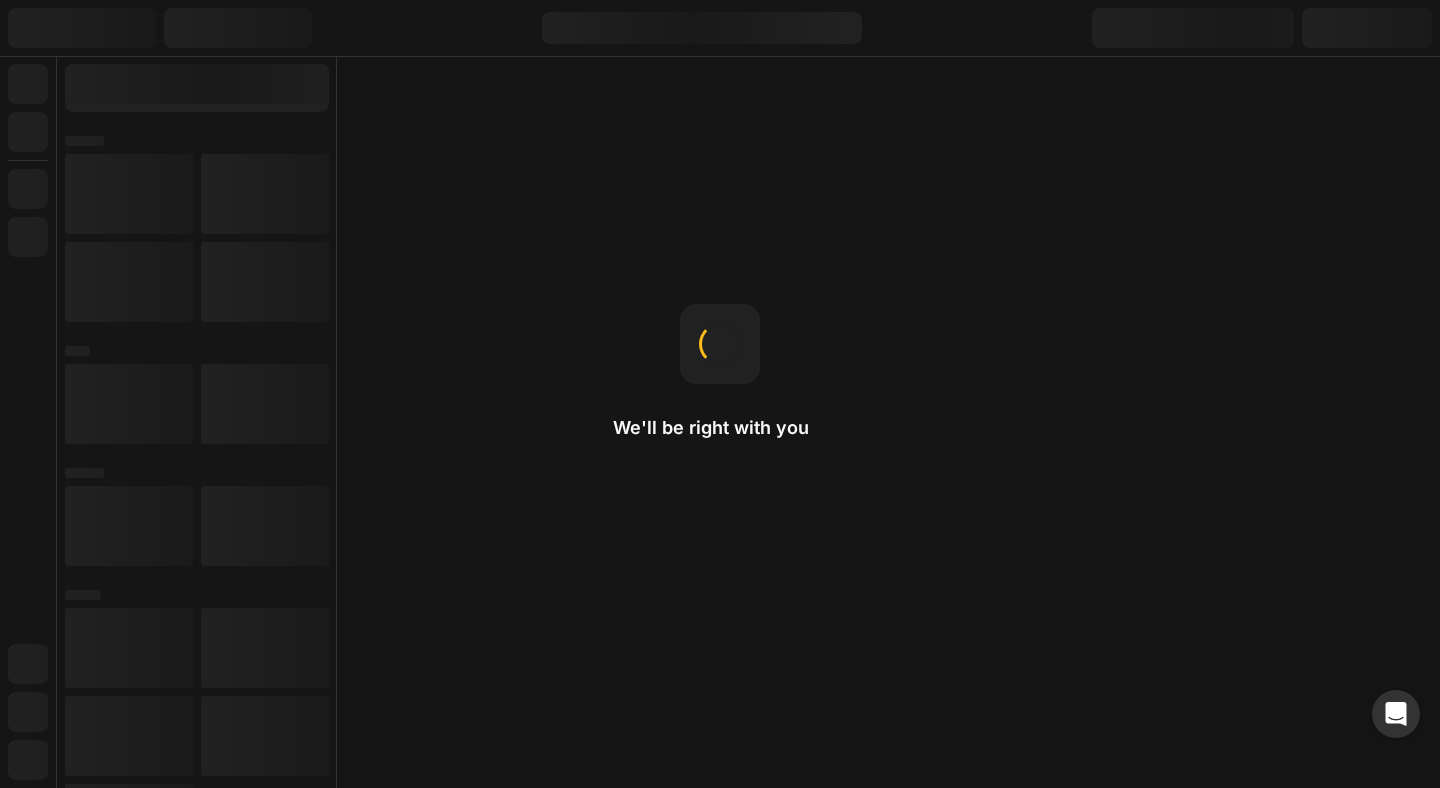 scroll, scrollTop: 0, scrollLeft: 0, axis: both 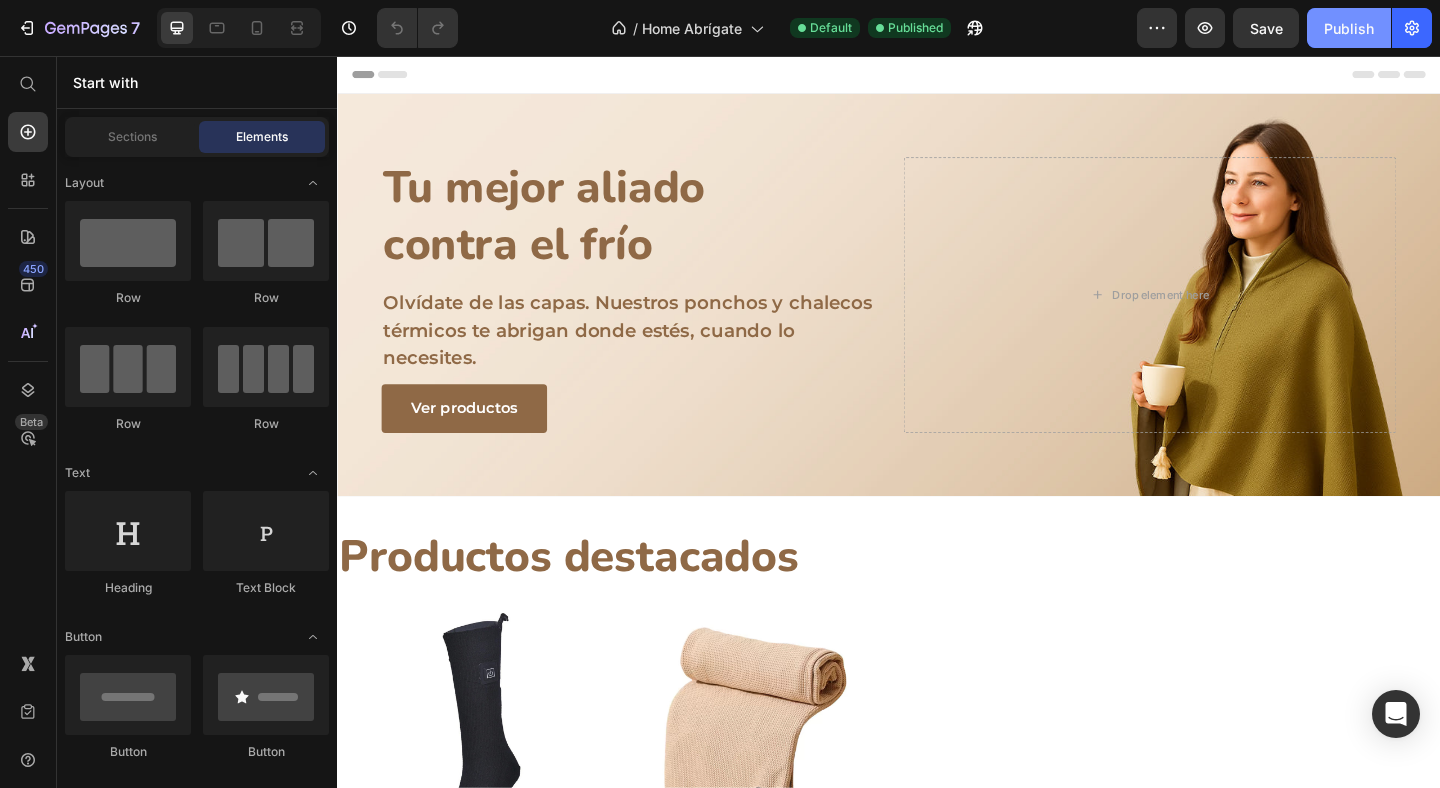 click on "Publish" at bounding box center (1349, 28) 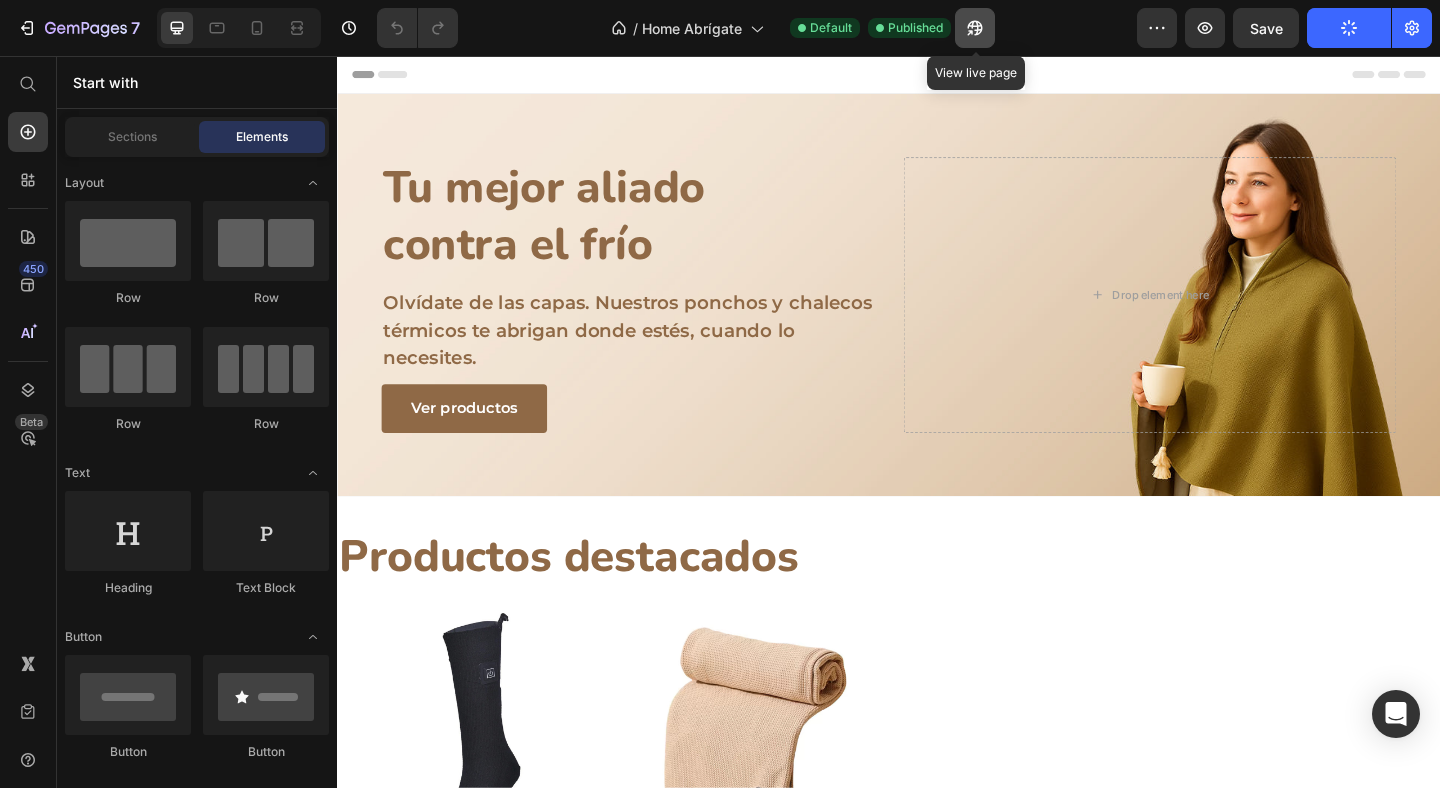 click 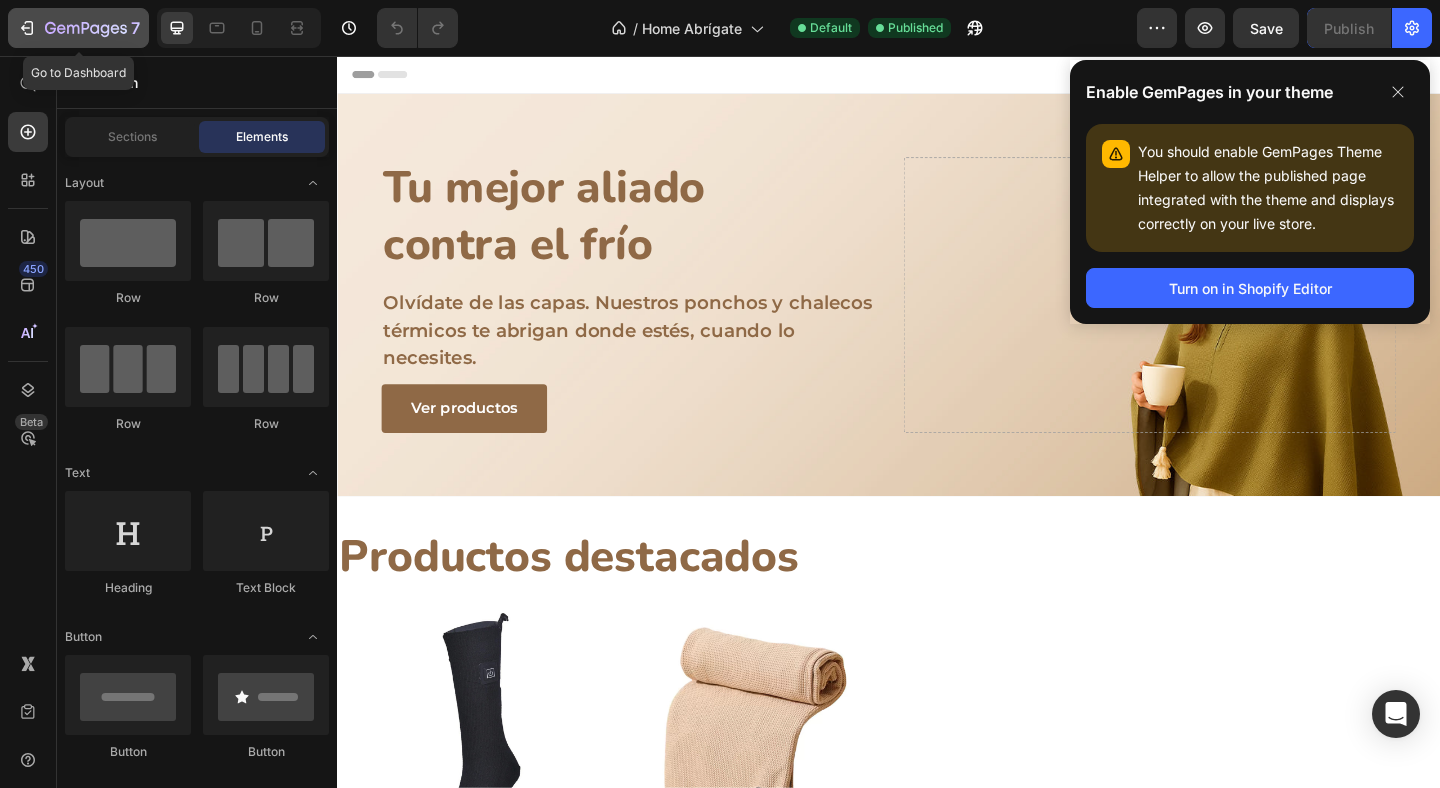 click 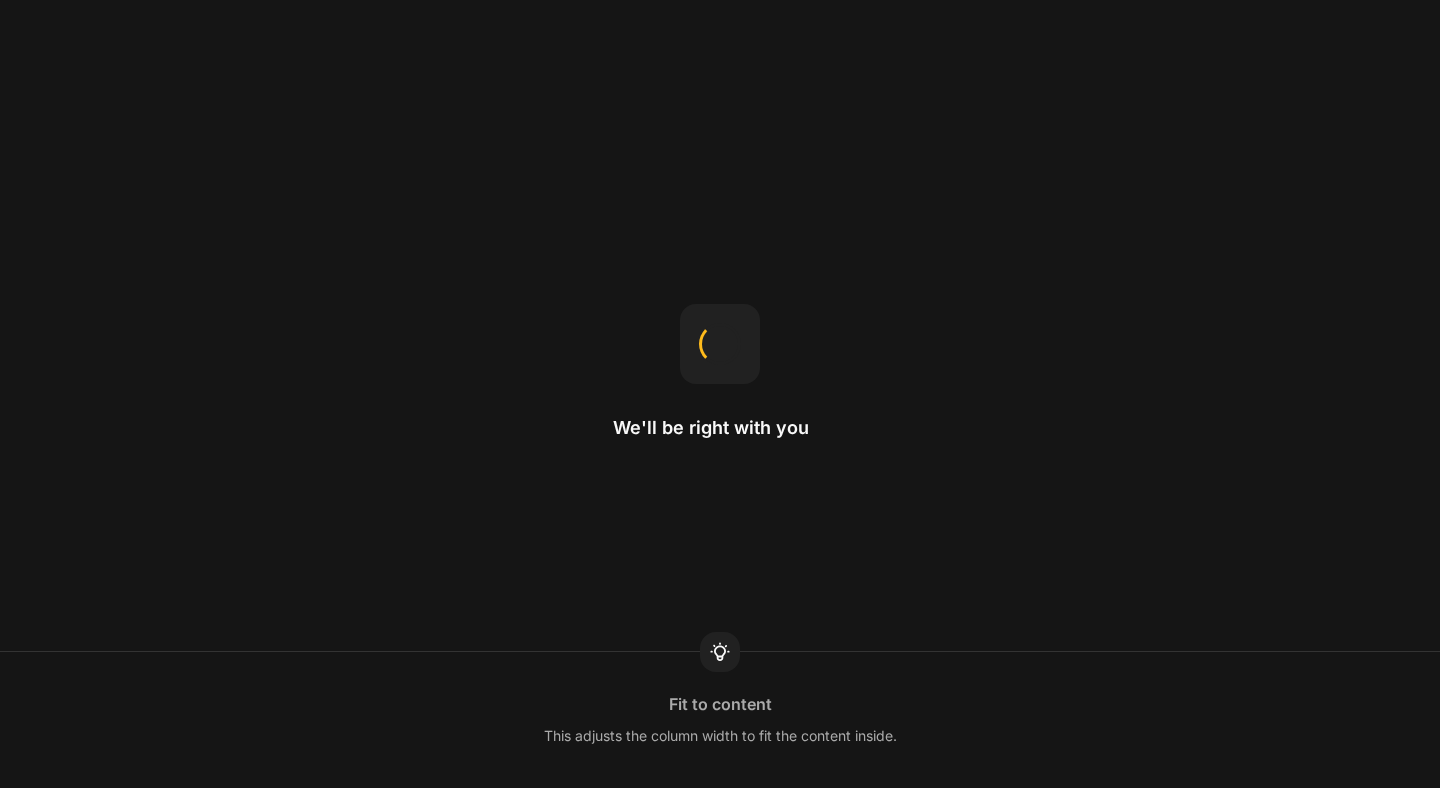 scroll, scrollTop: 0, scrollLeft: 0, axis: both 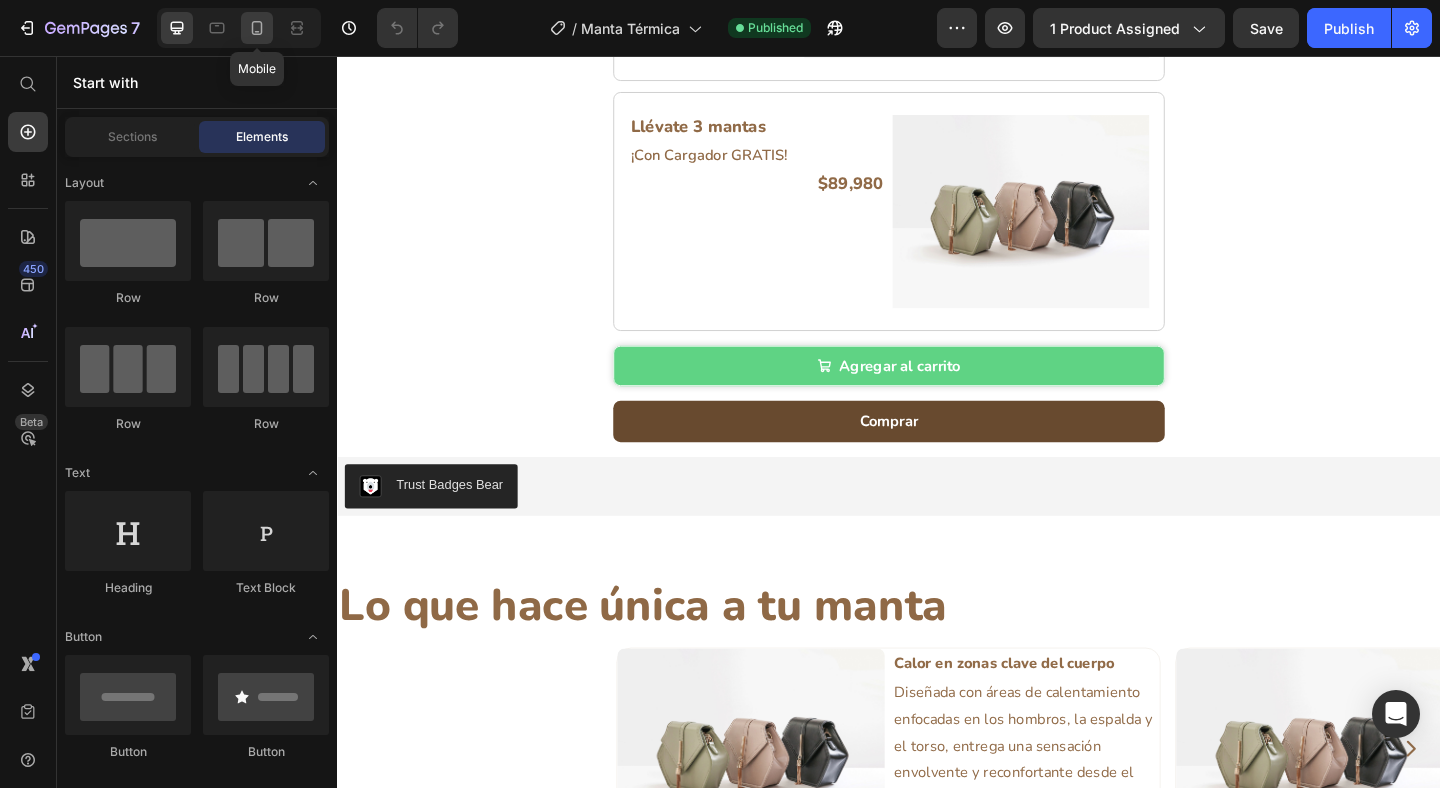 click 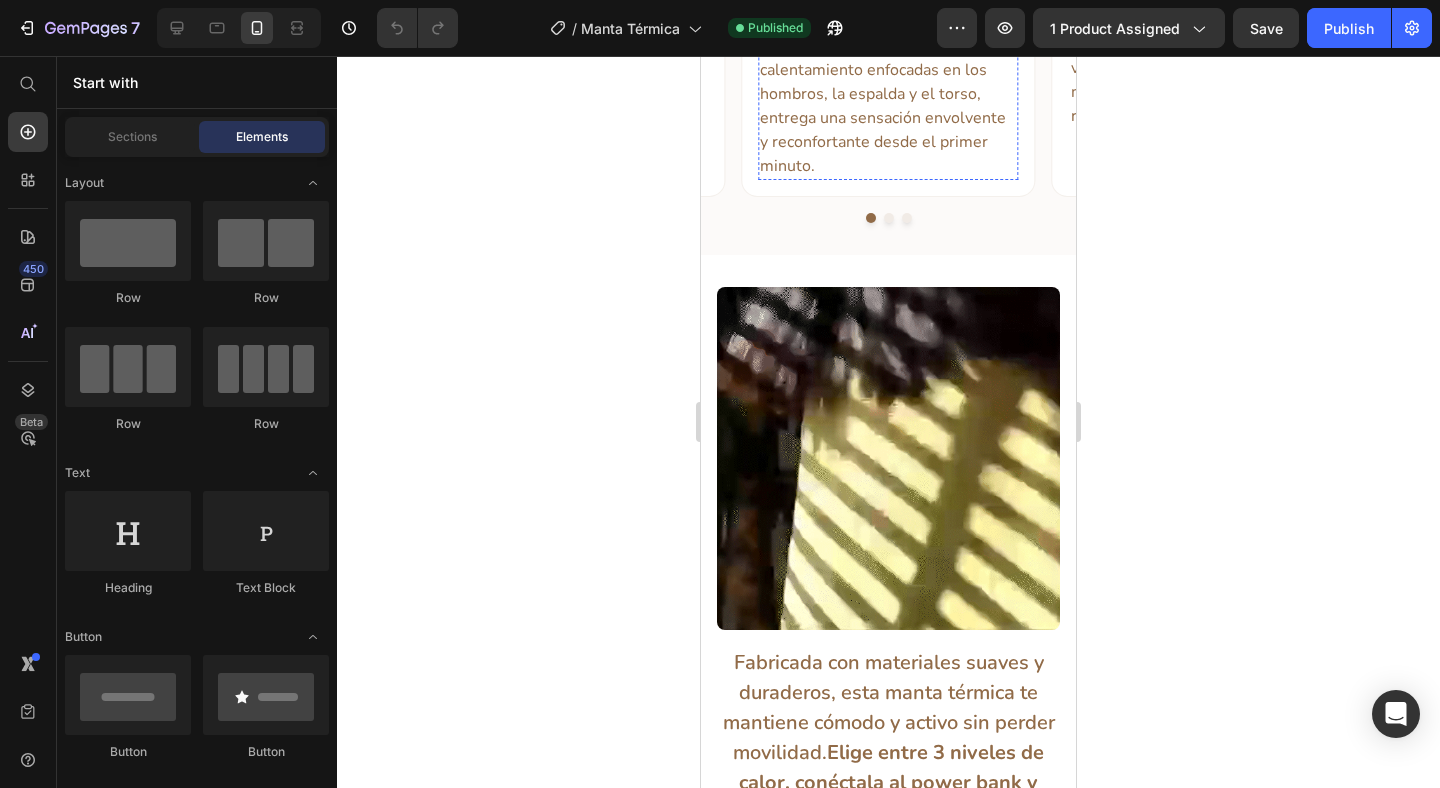 scroll, scrollTop: 2314, scrollLeft: 0, axis: vertical 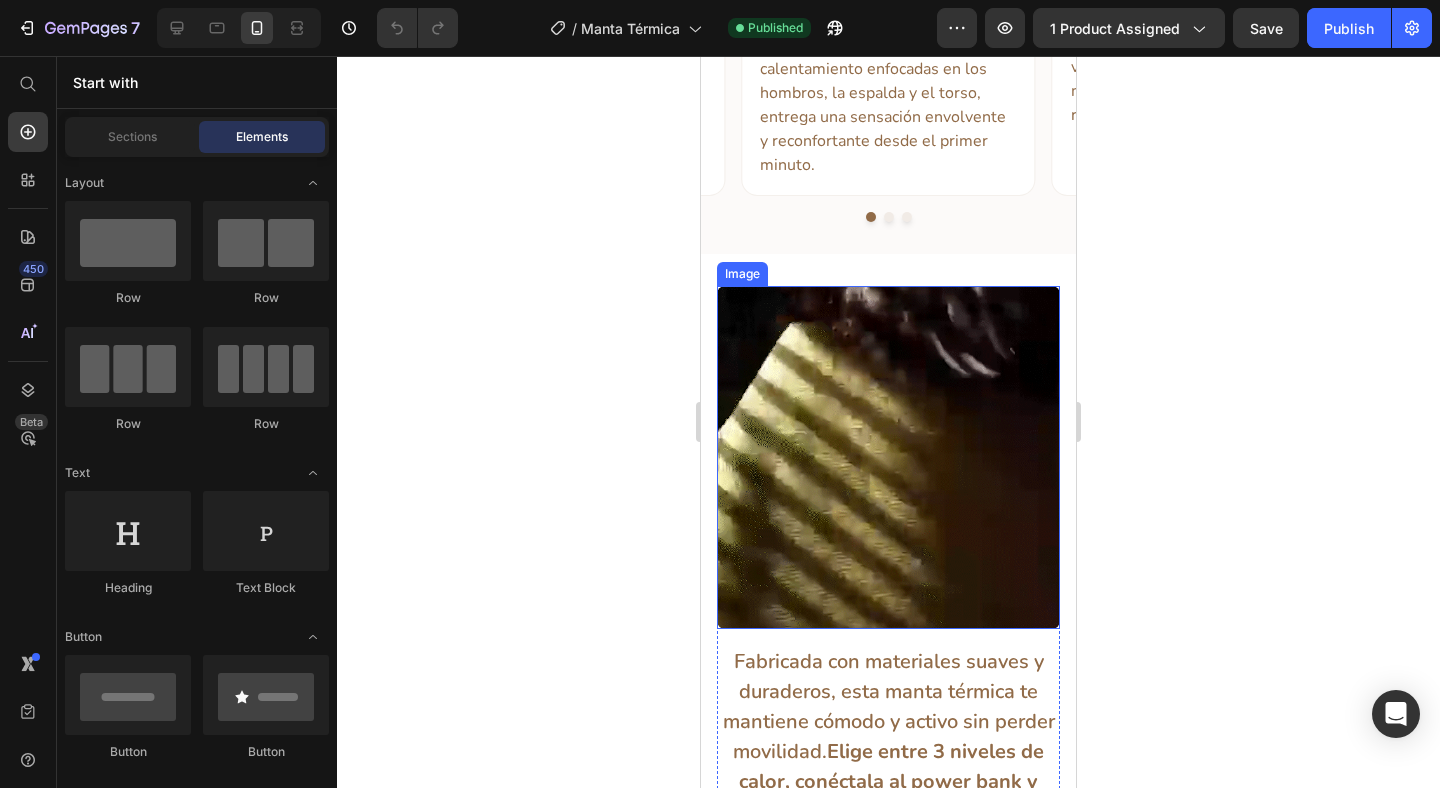 click at bounding box center (888, 457) 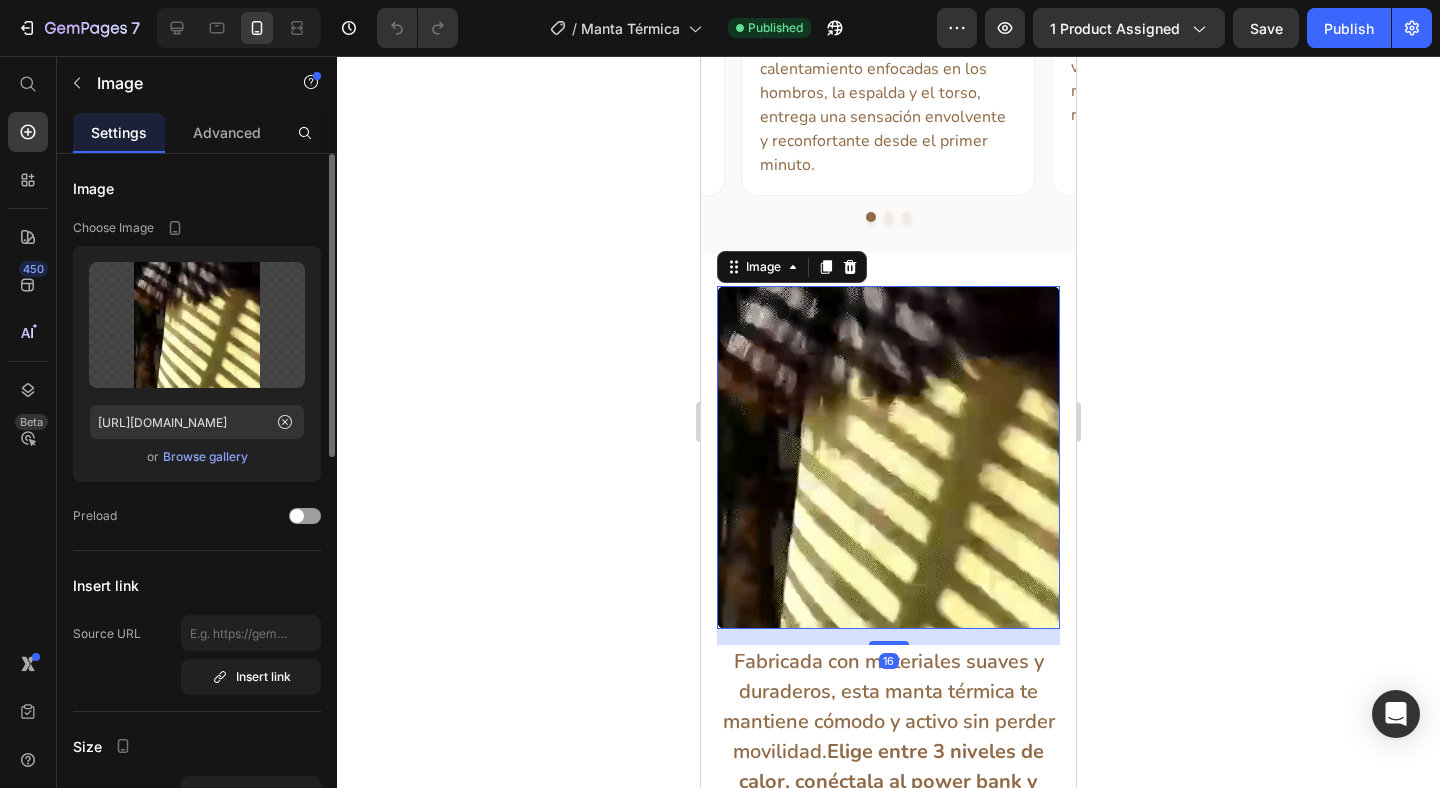 click on "Browse gallery" at bounding box center (205, 457) 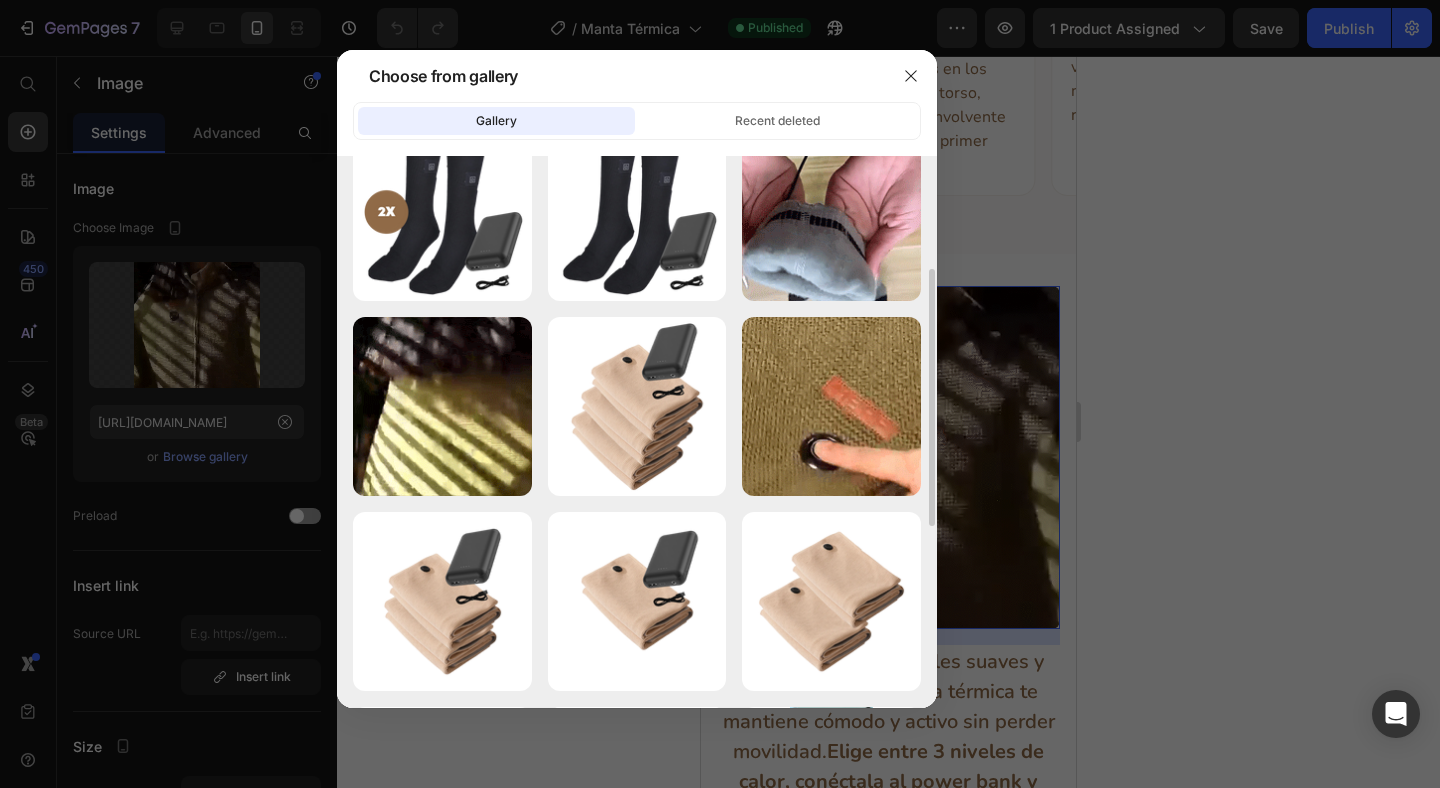scroll, scrollTop: 253, scrollLeft: 0, axis: vertical 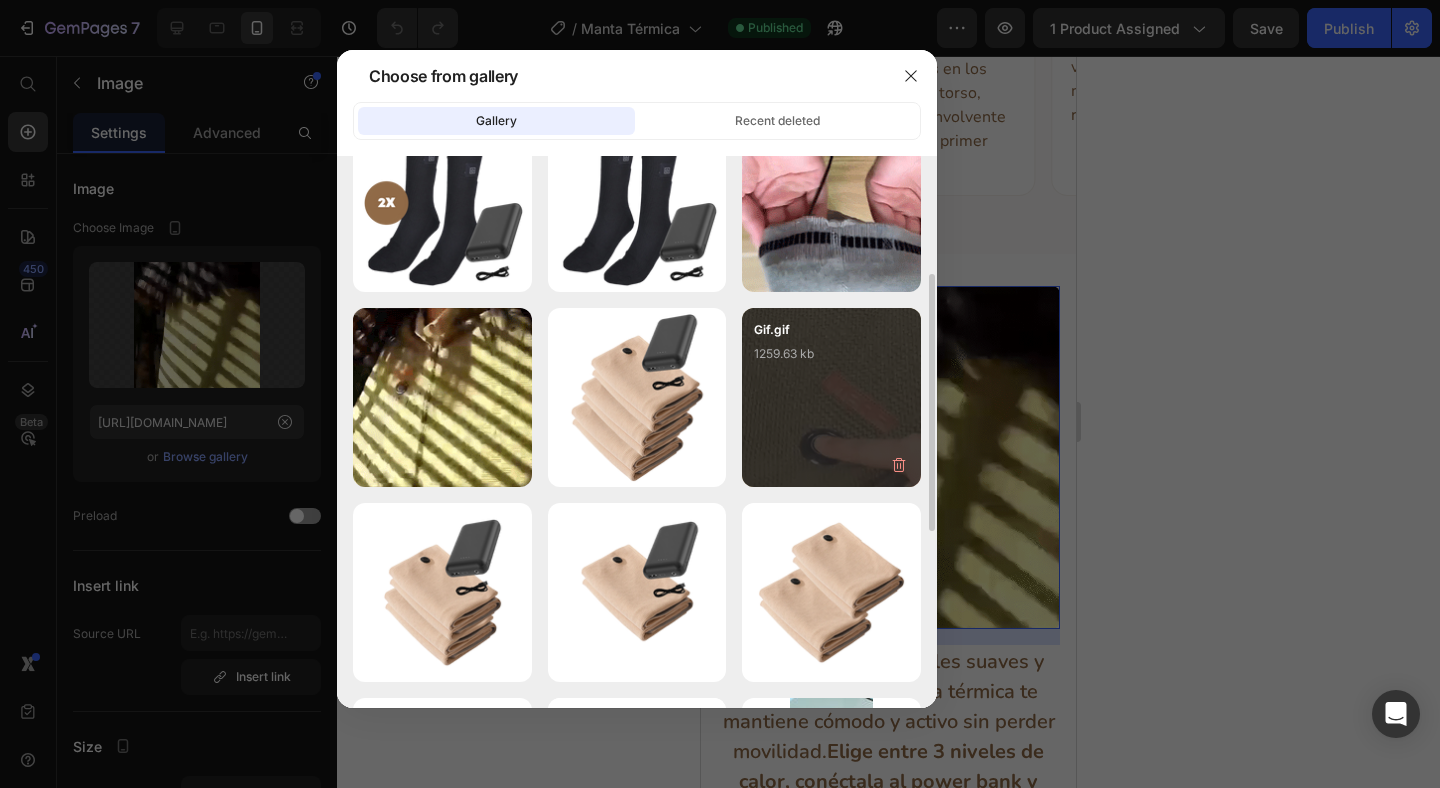 click on "Gif.gif 1259.63 kb" at bounding box center (831, 360) 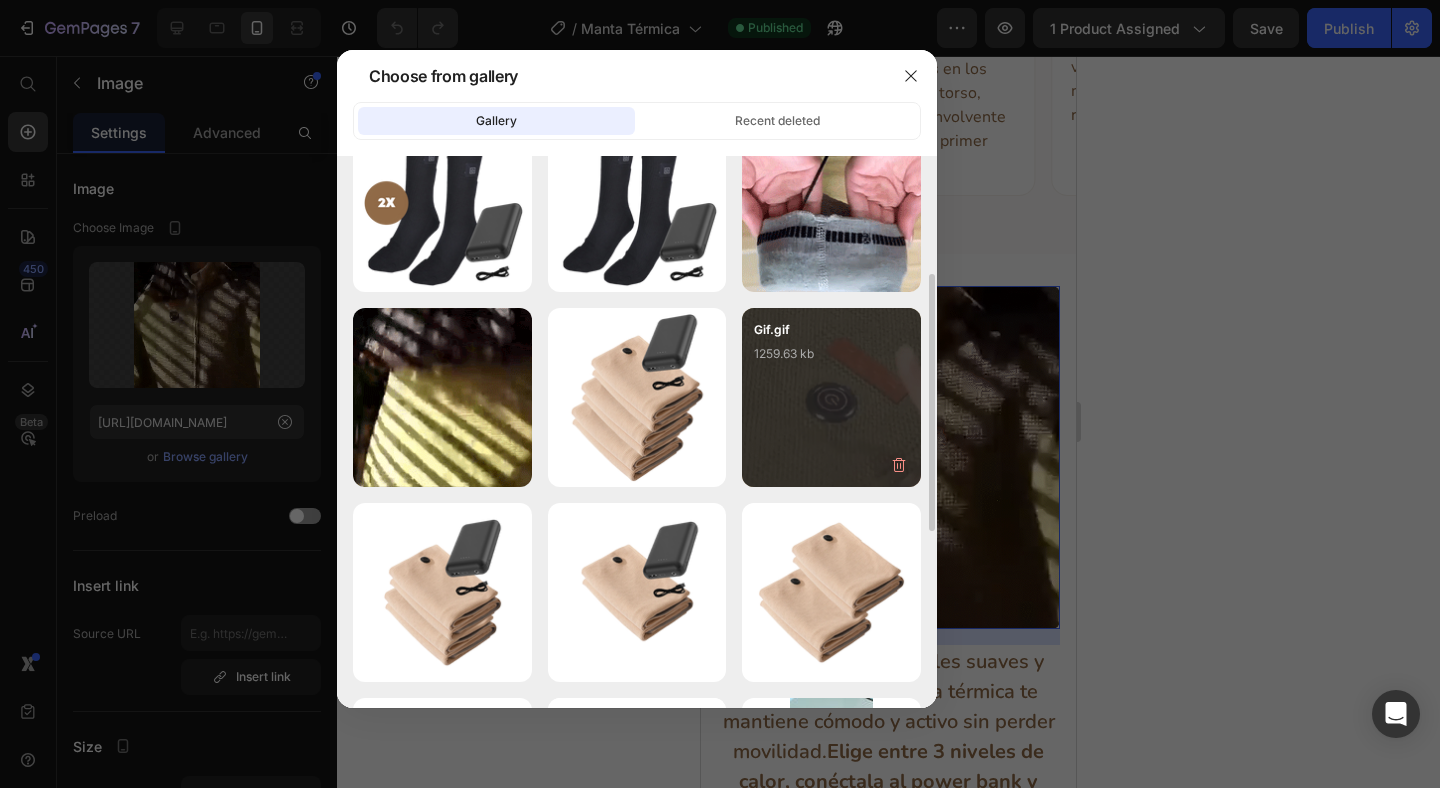 type on "https://cdn.shopify.com/s/files/1/0761/8071/7816/files/gempages_571582749924655943-a86dfdde-5695-4491-ab54-a0d452e5d7b8.gif" 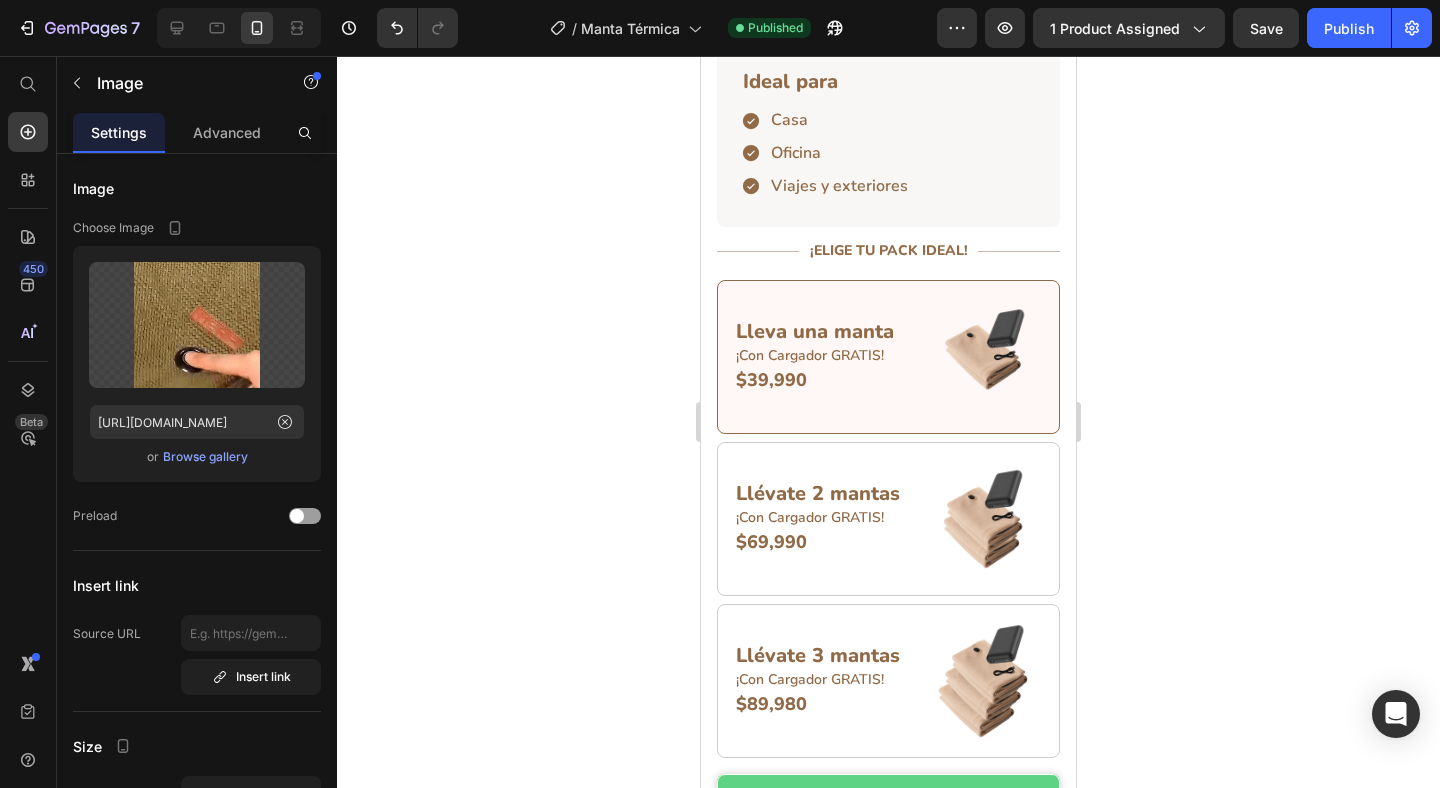 scroll, scrollTop: 0, scrollLeft: 0, axis: both 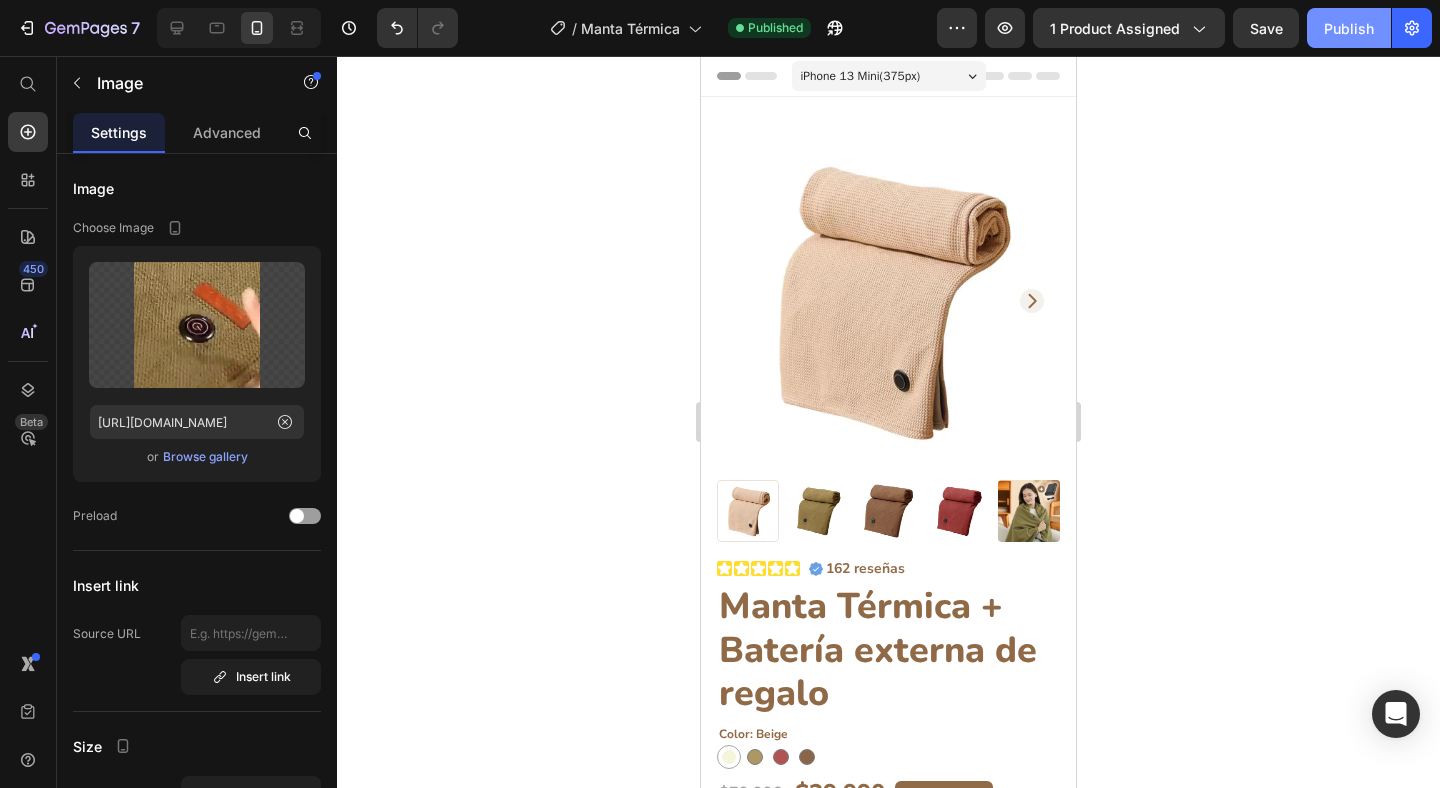 click on "Publish" 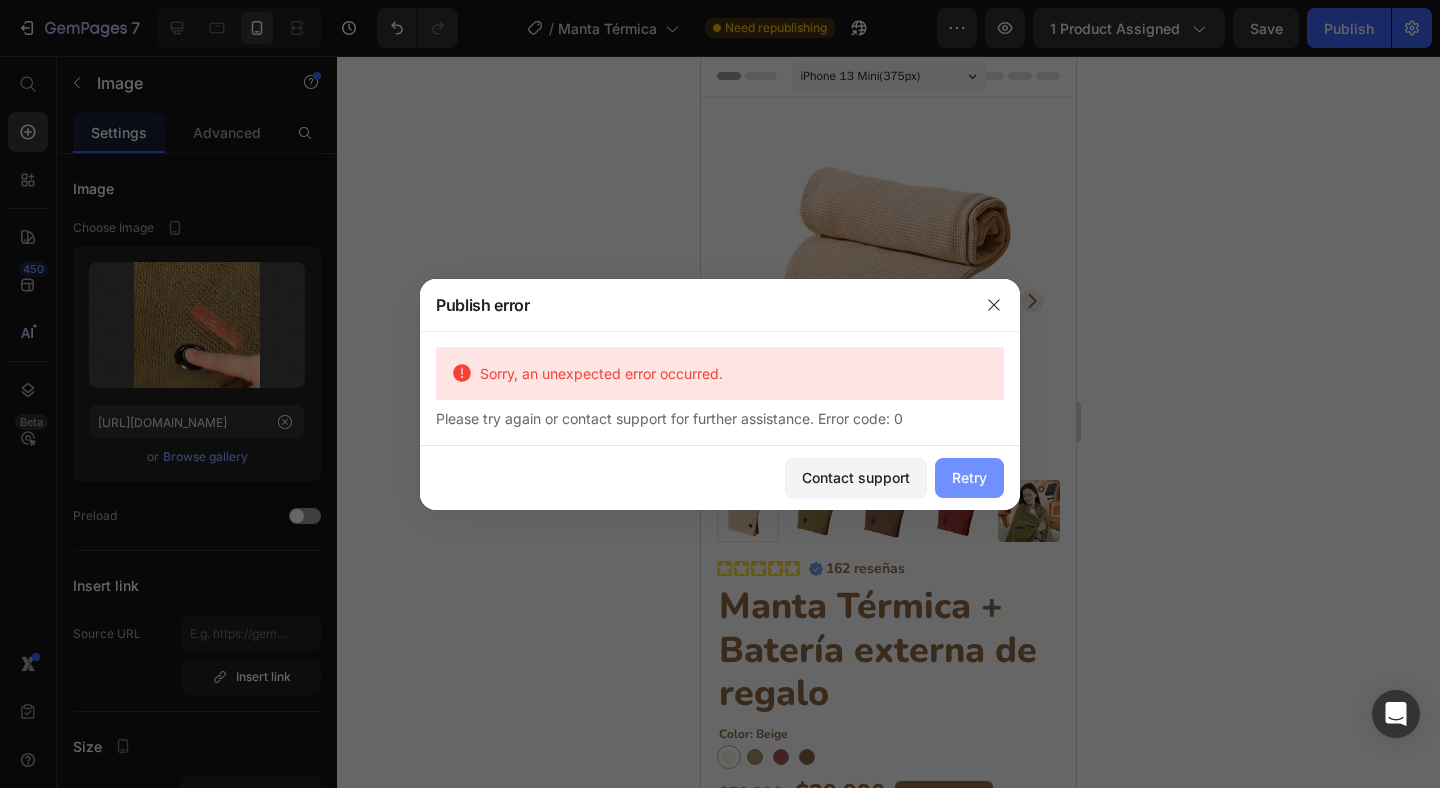click on "Retry" at bounding box center (969, 477) 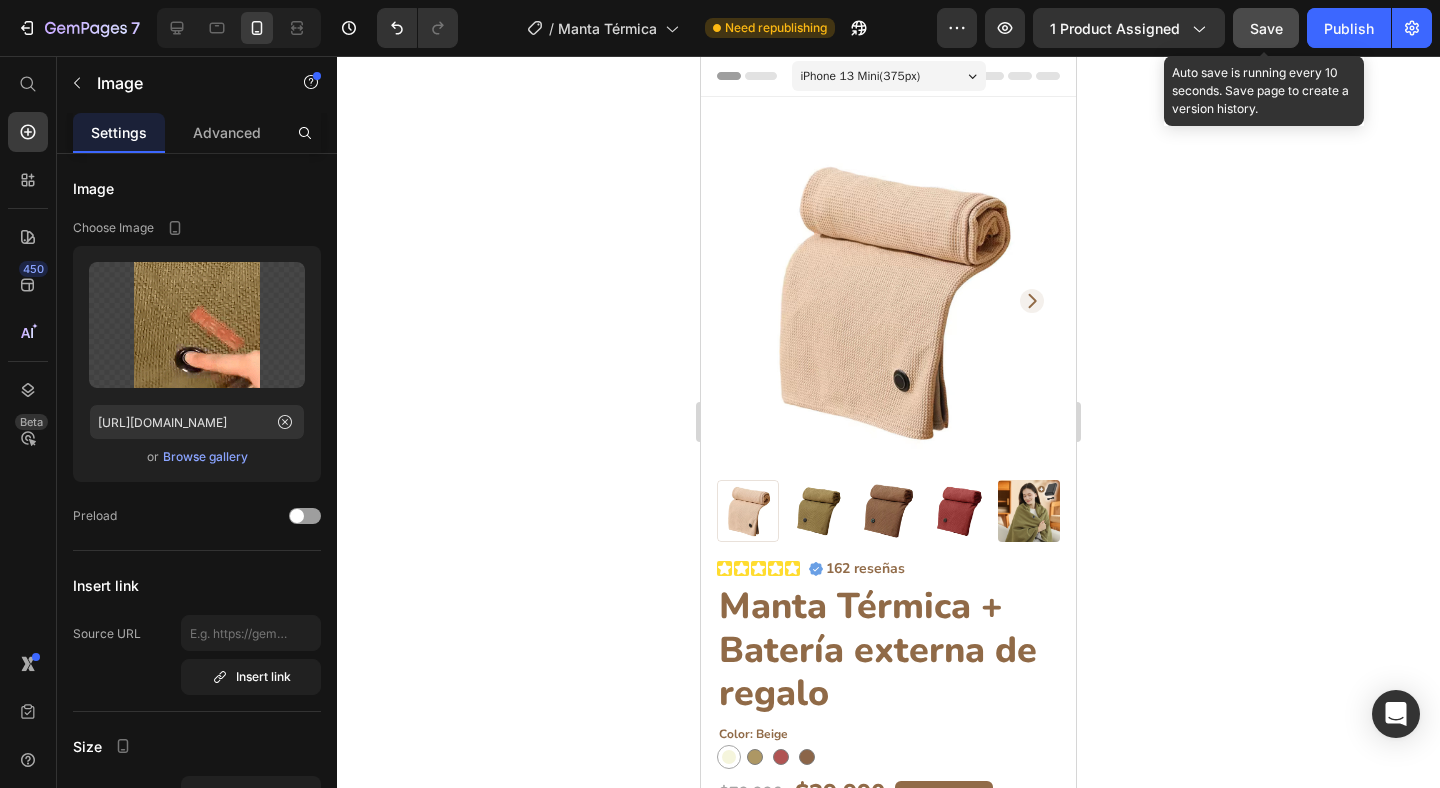 click on "Save" 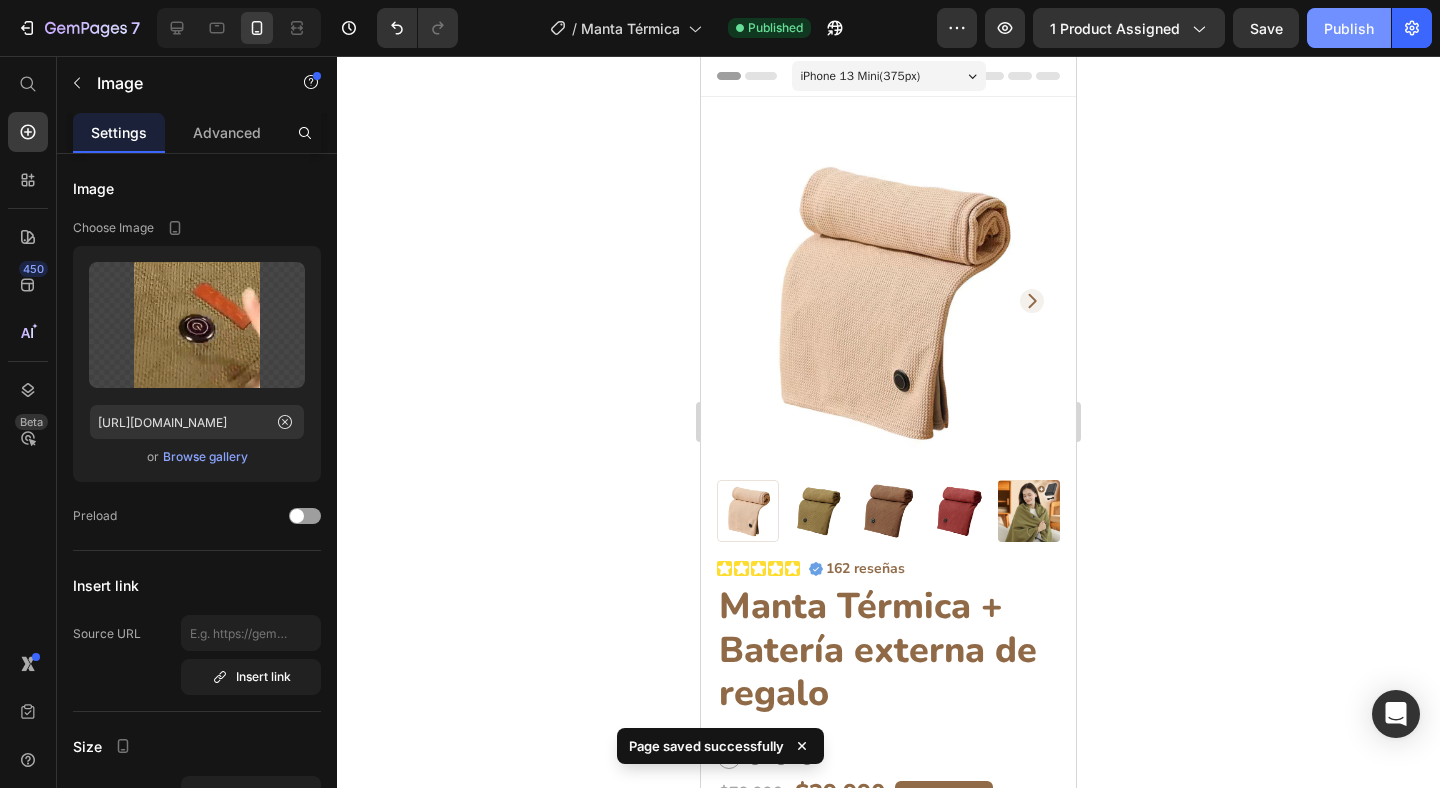 click on "Publish" at bounding box center [1349, 28] 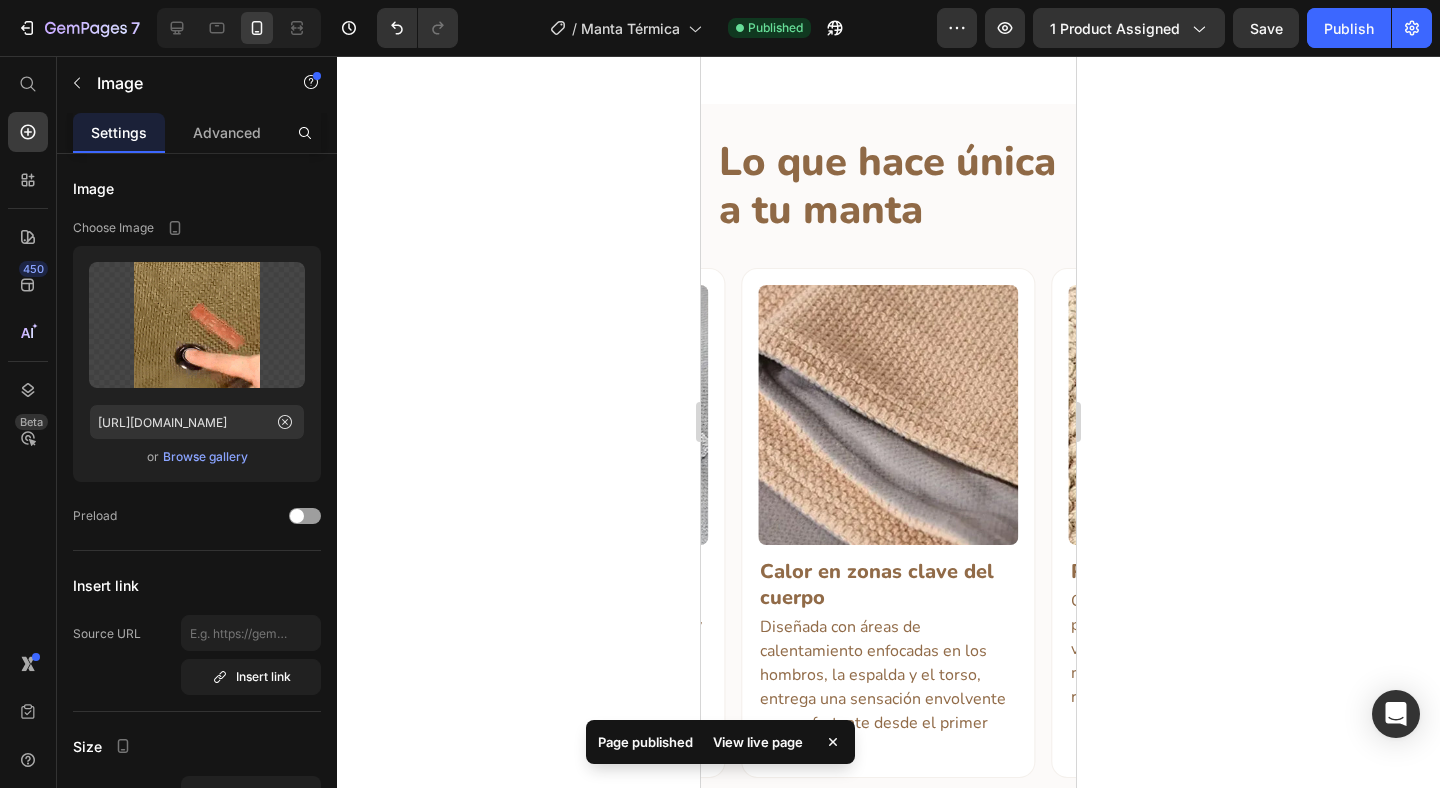 scroll, scrollTop: 3165, scrollLeft: 0, axis: vertical 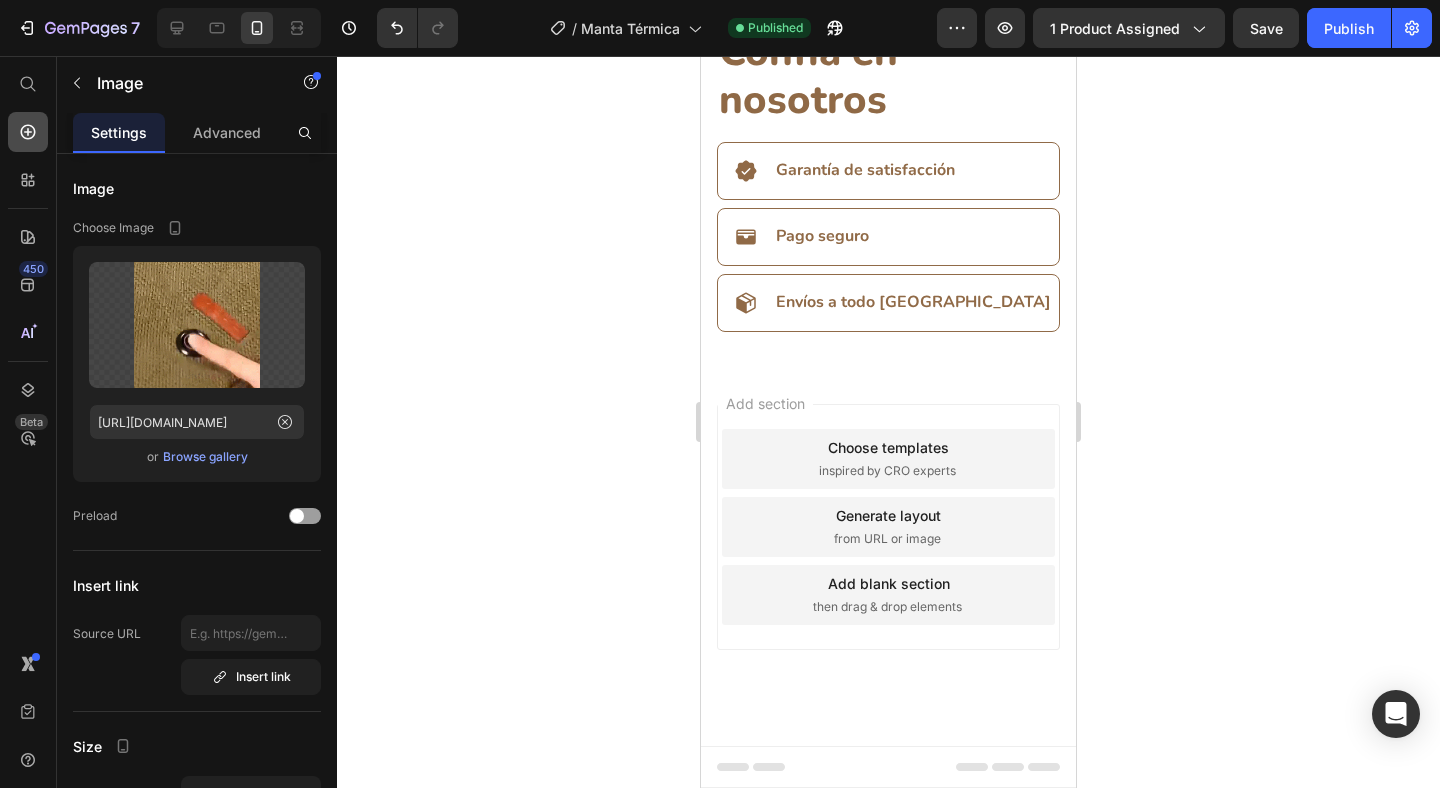 click 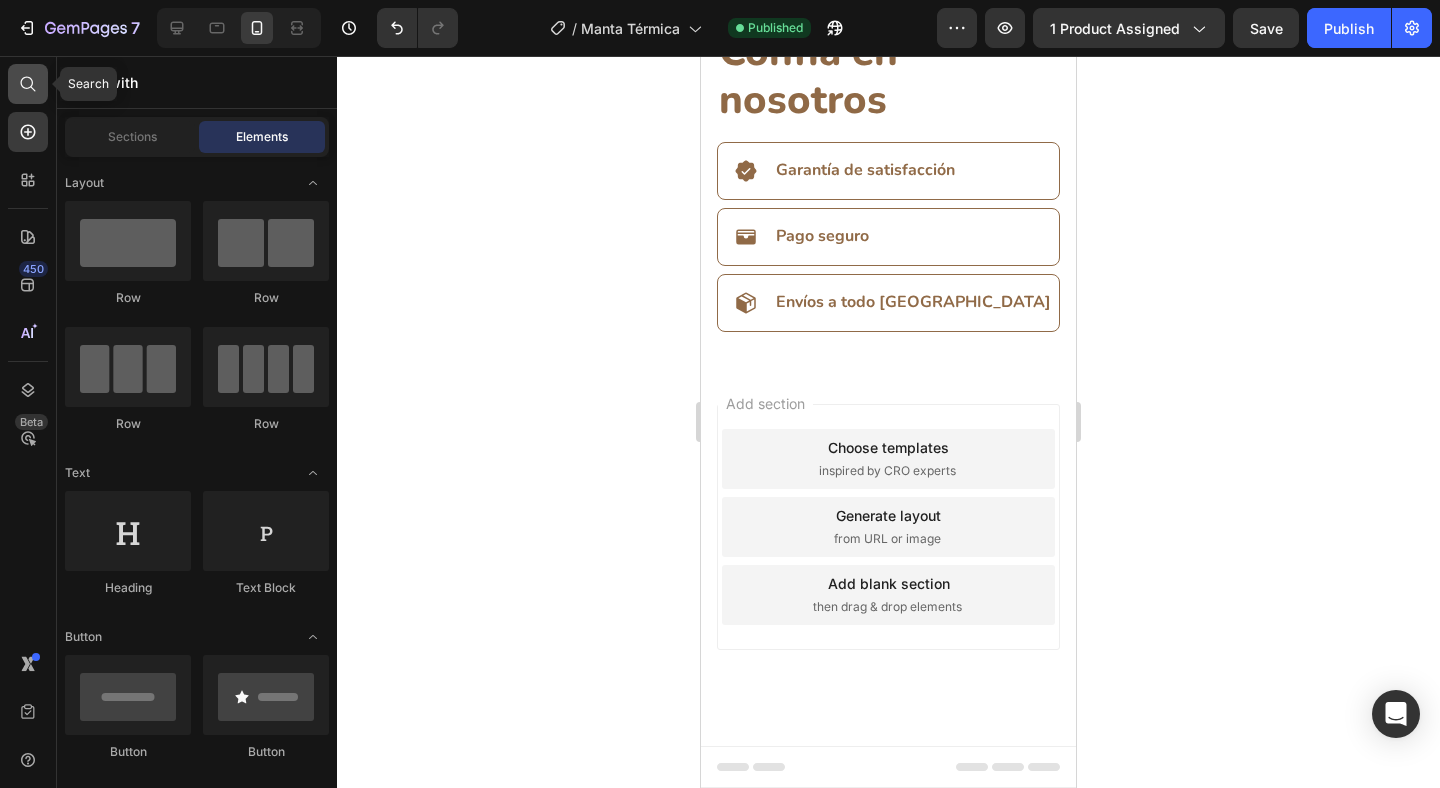 click 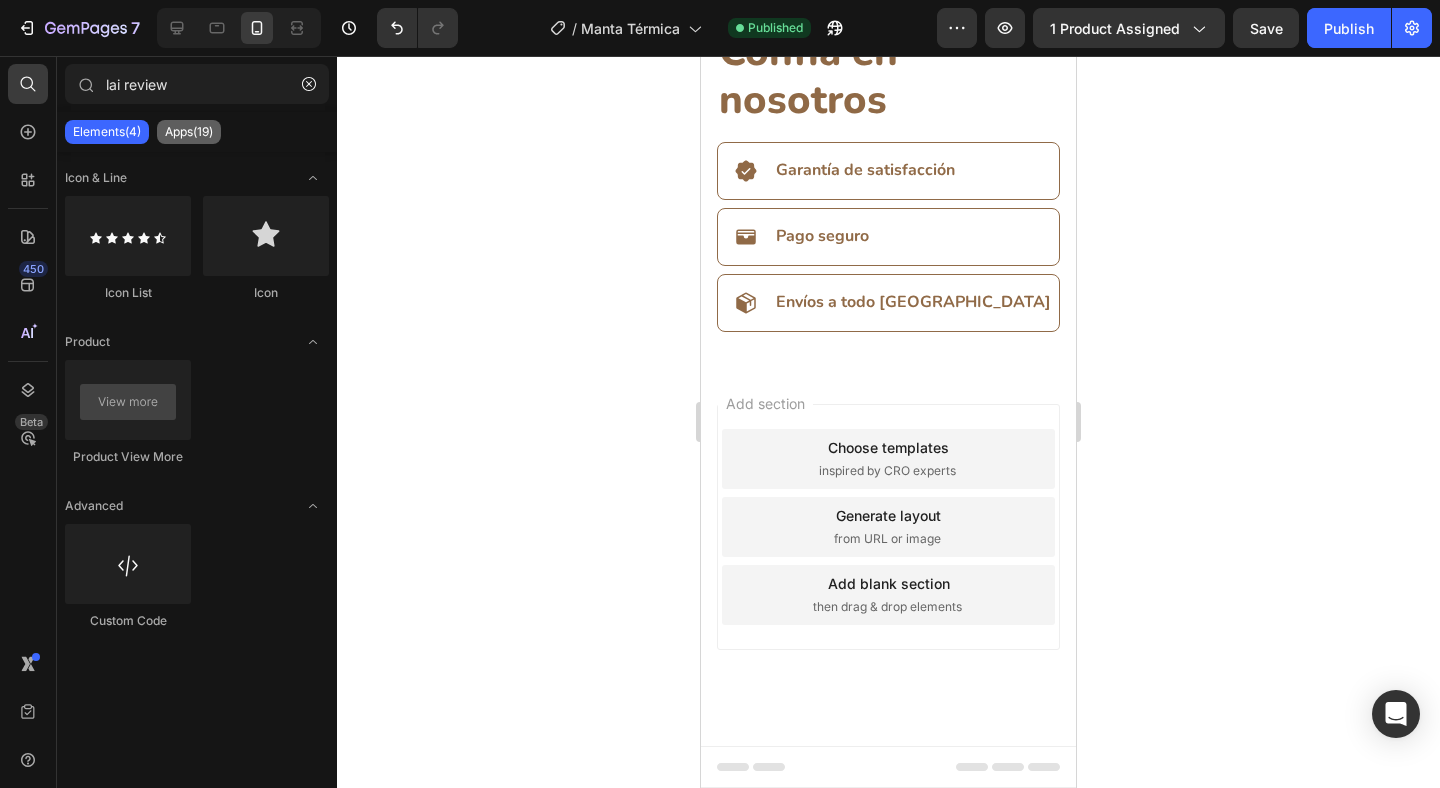 type on "lai review" 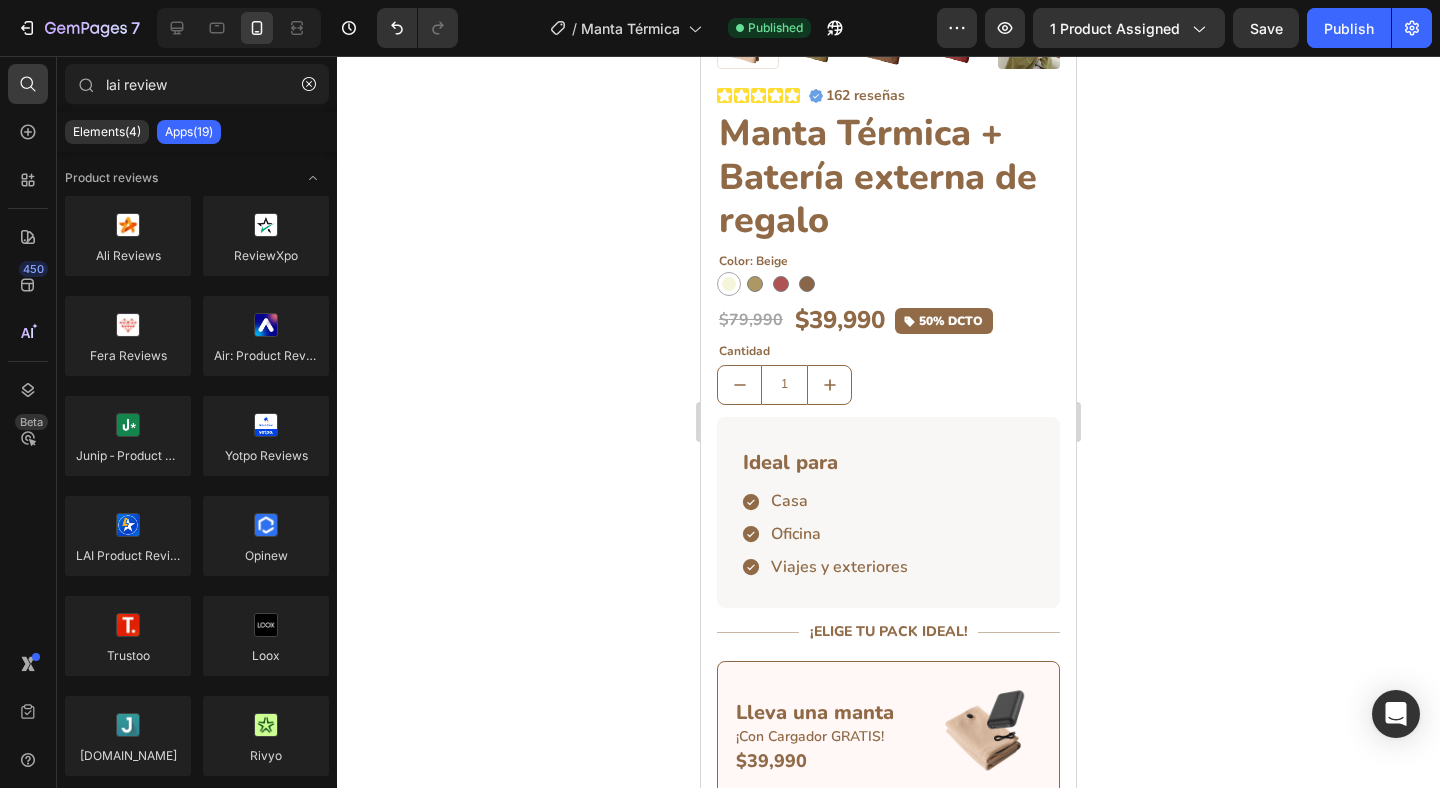 scroll, scrollTop: 573, scrollLeft: 0, axis: vertical 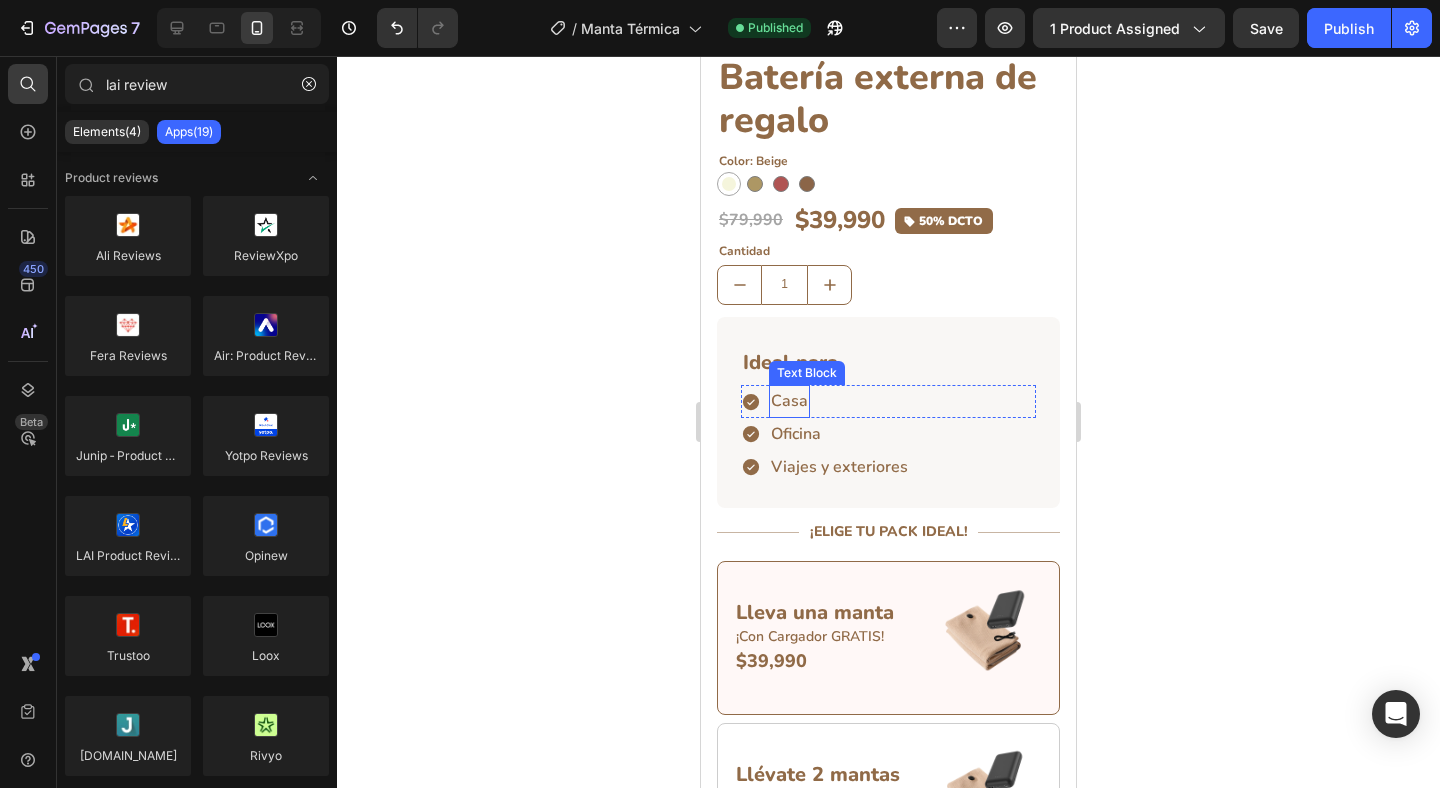 click on "Casa" at bounding box center (789, 401) 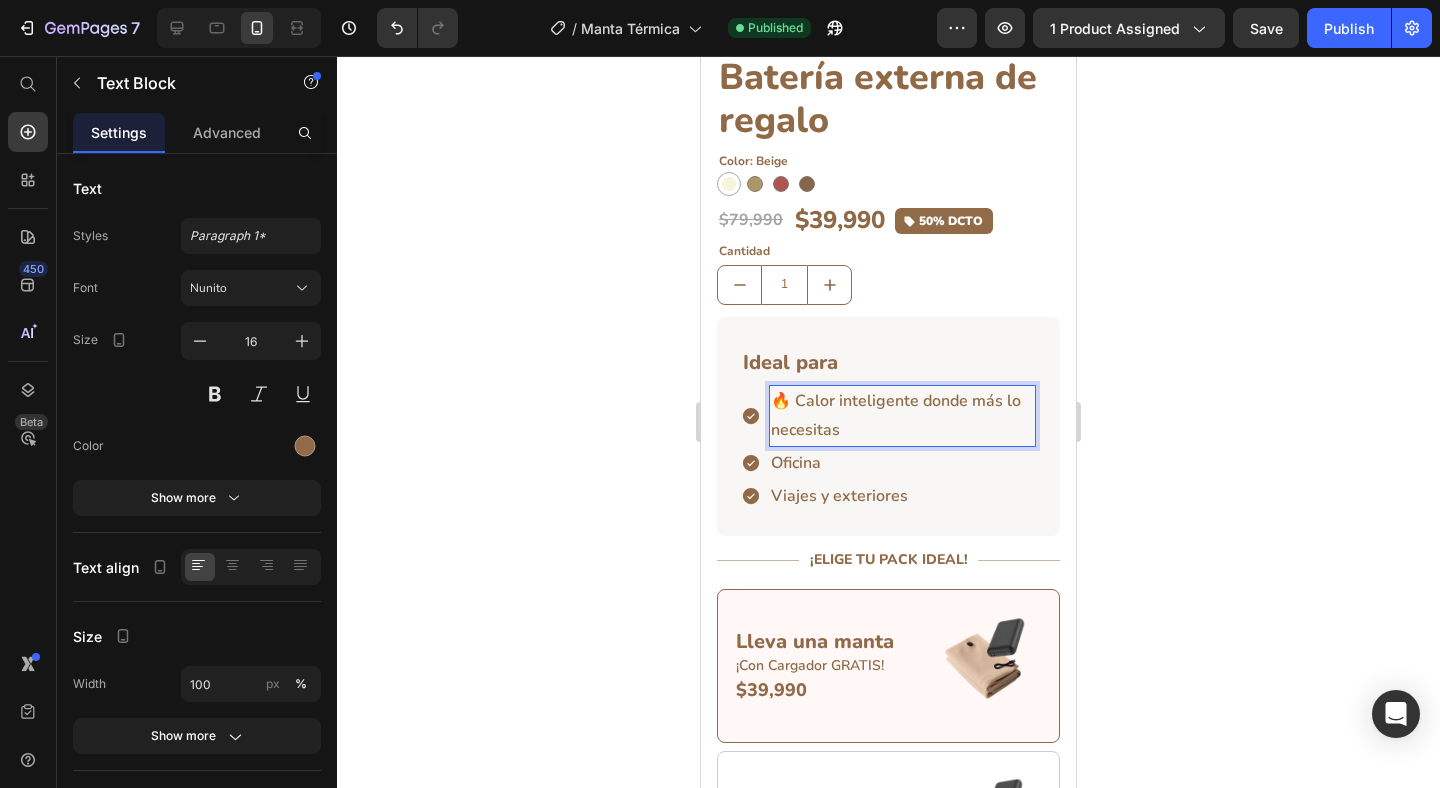 click on "🔥 Calor inteligente donde más lo necesitas" at bounding box center (902, 416) 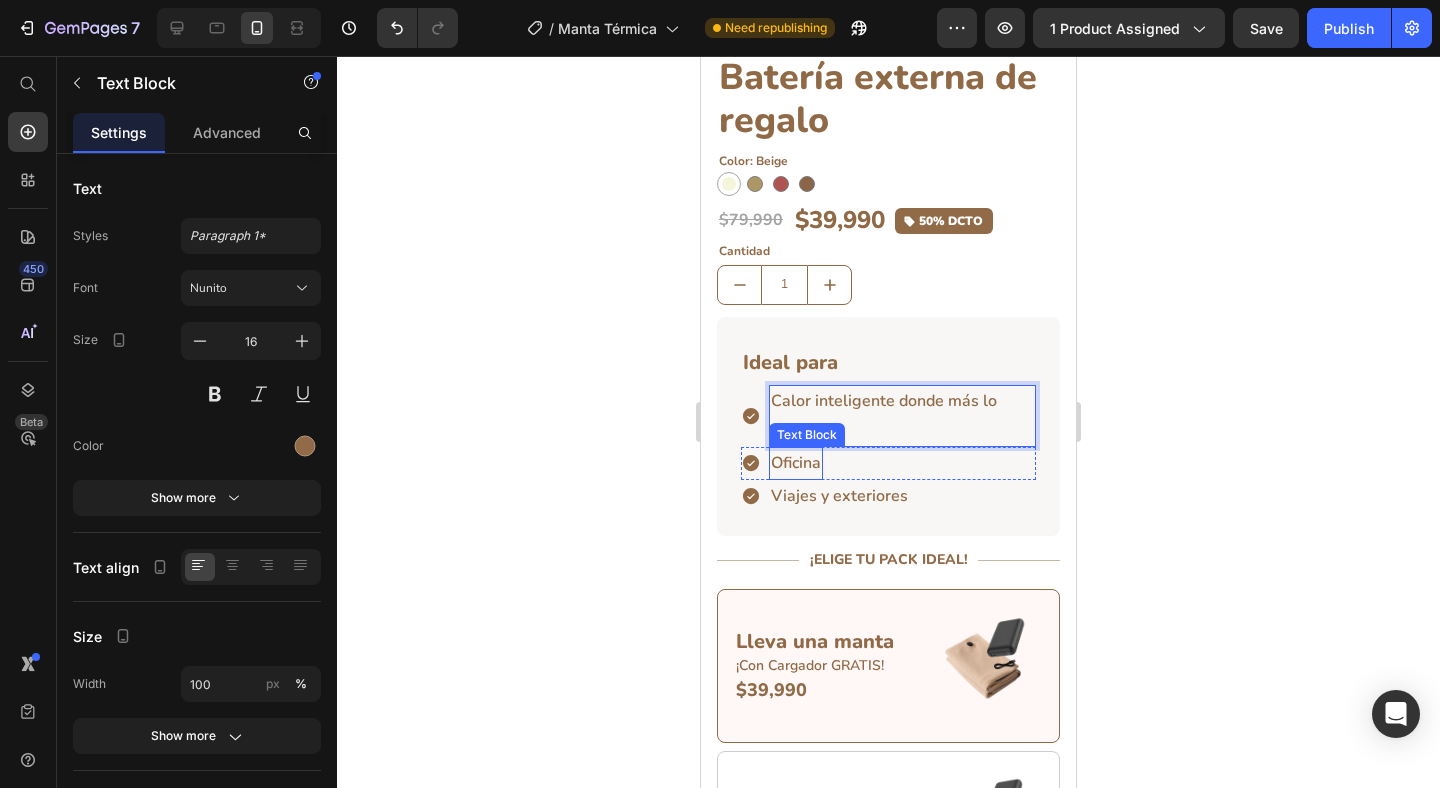 click on "Oficina" at bounding box center (796, 463) 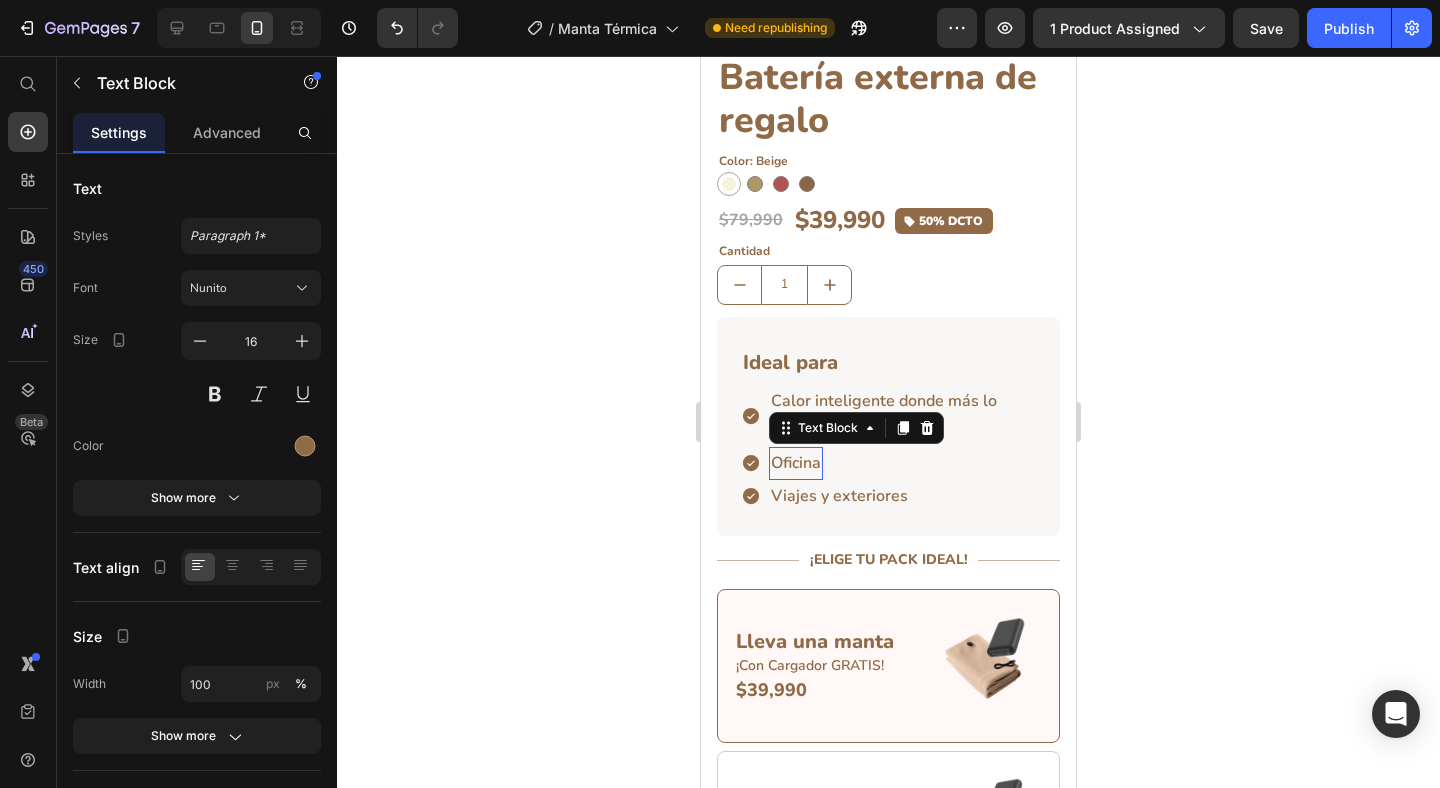 click on "Oficina" at bounding box center [796, 463] 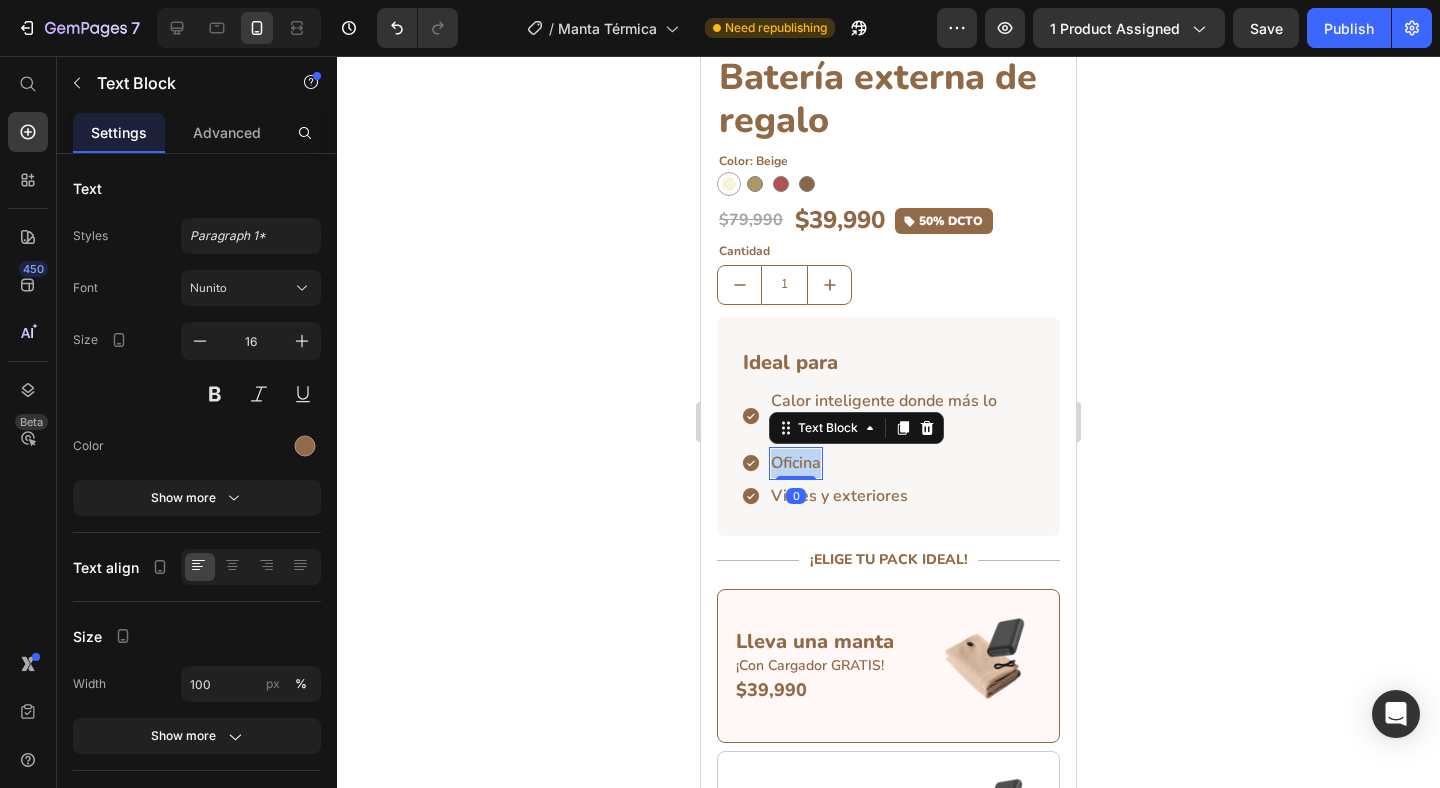 click on "Oficina" at bounding box center (796, 463) 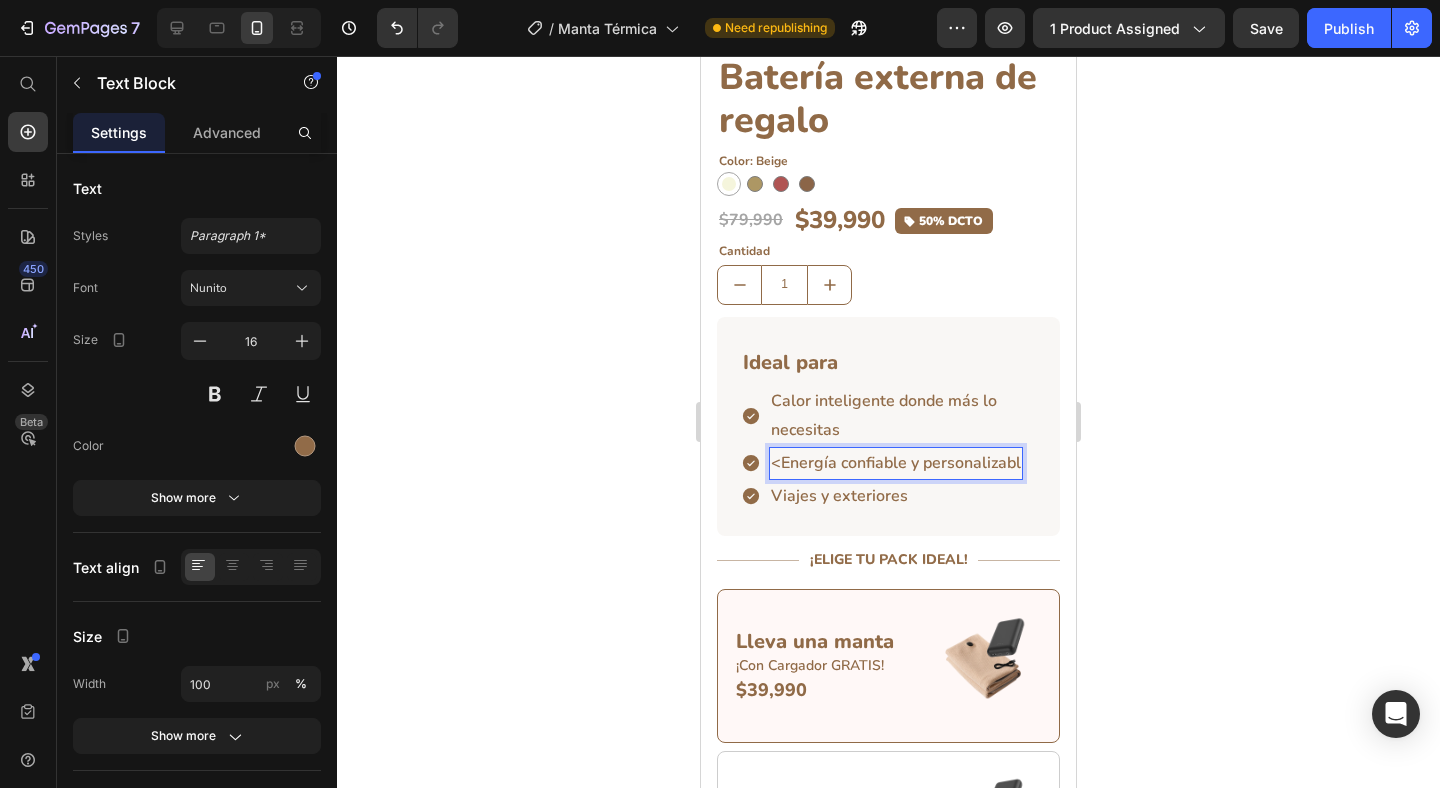 click on "<Energía confiable y personalizabl" at bounding box center (896, 463) 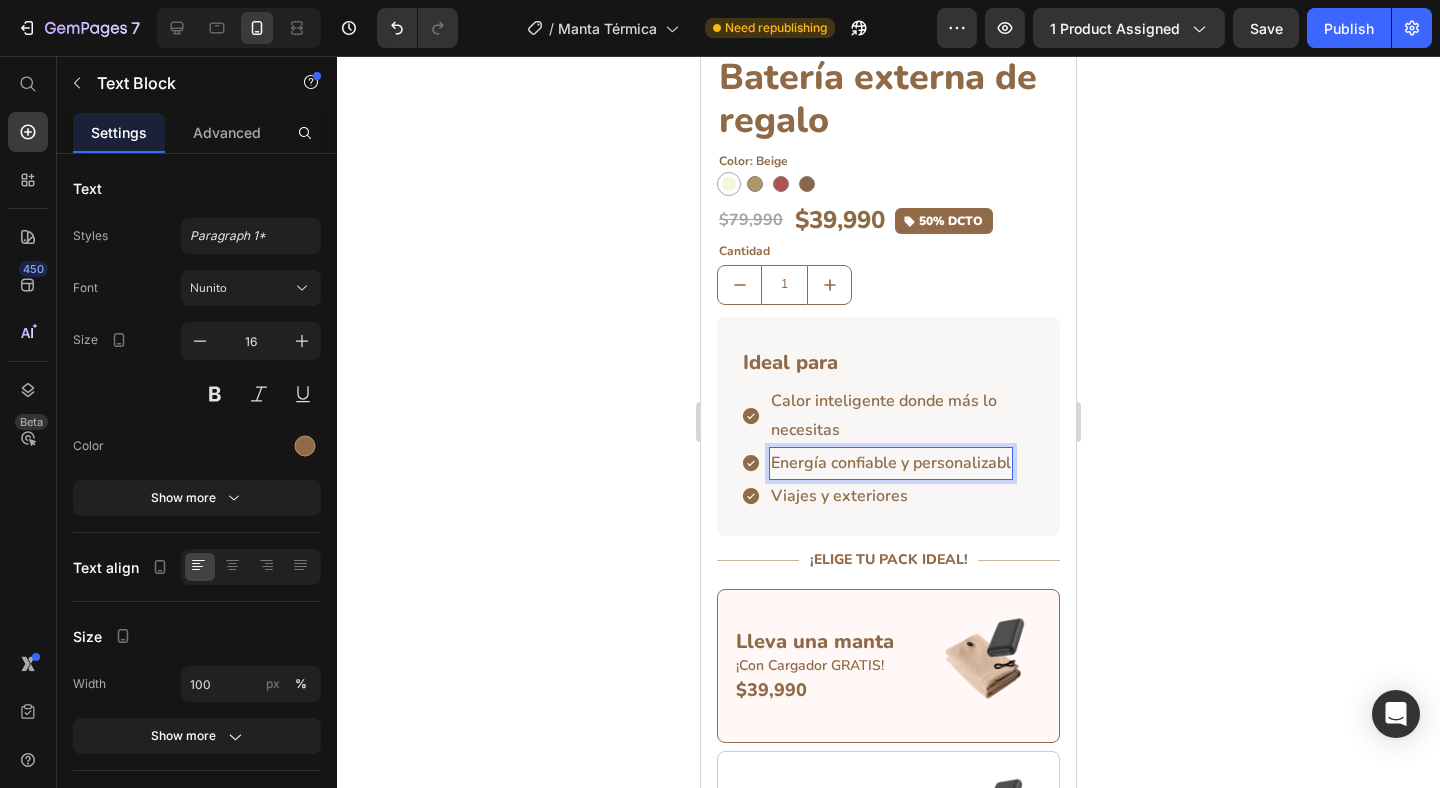 click on "Energía confiable y personalizabl" at bounding box center [891, 463] 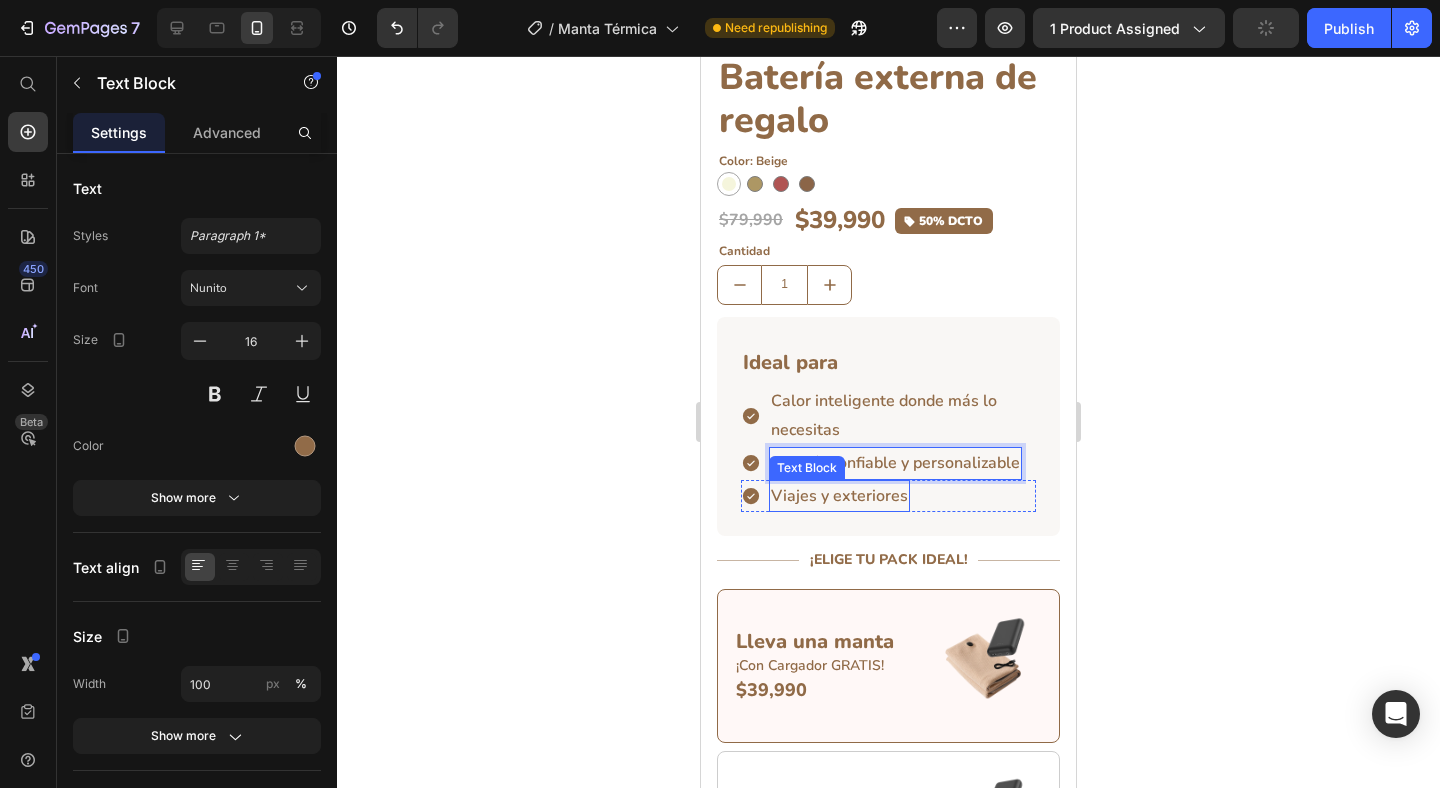 click on "Viajes y exteriores" at bounding box center (839, 496) 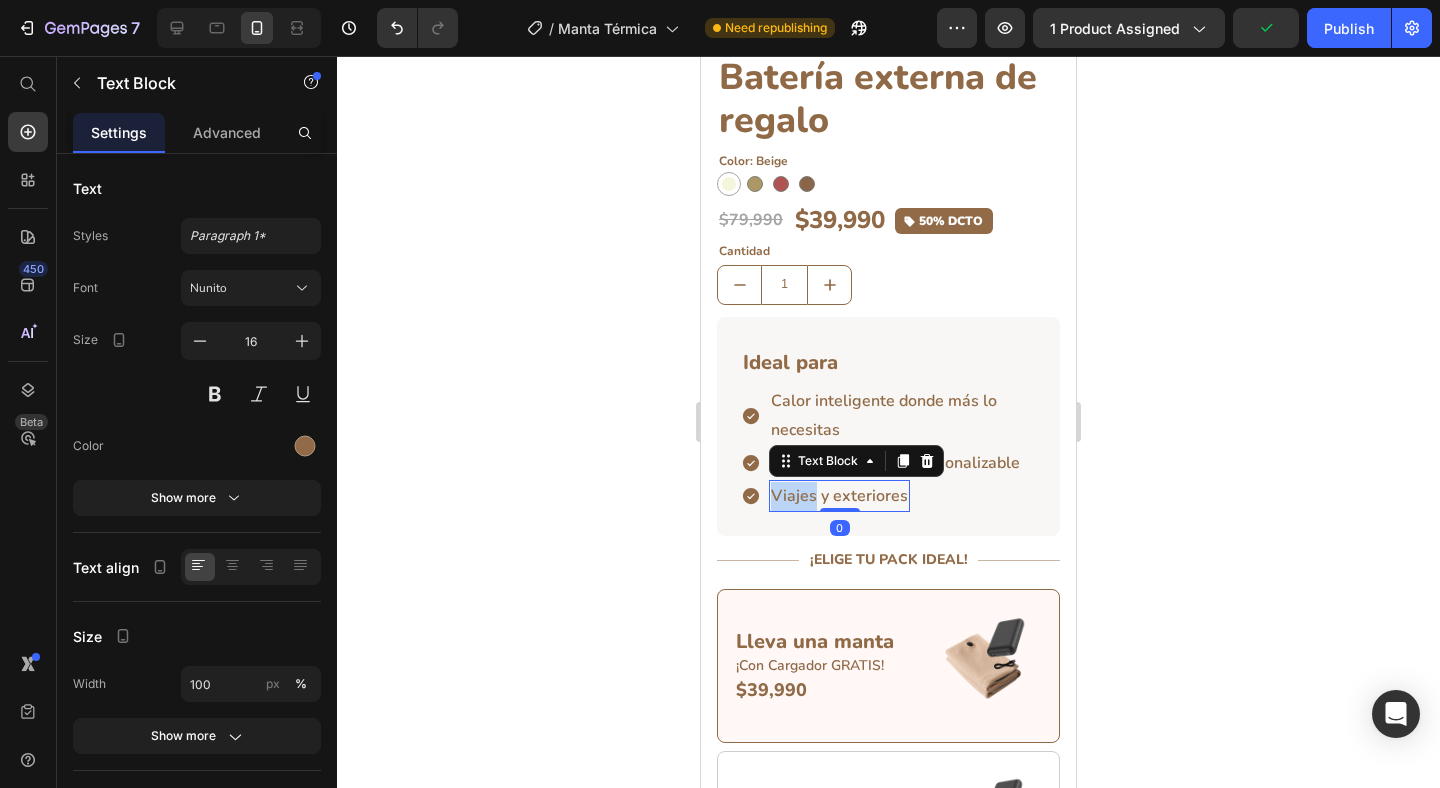 click on "Viajes y exteriores" at bounding box center (839, 496) 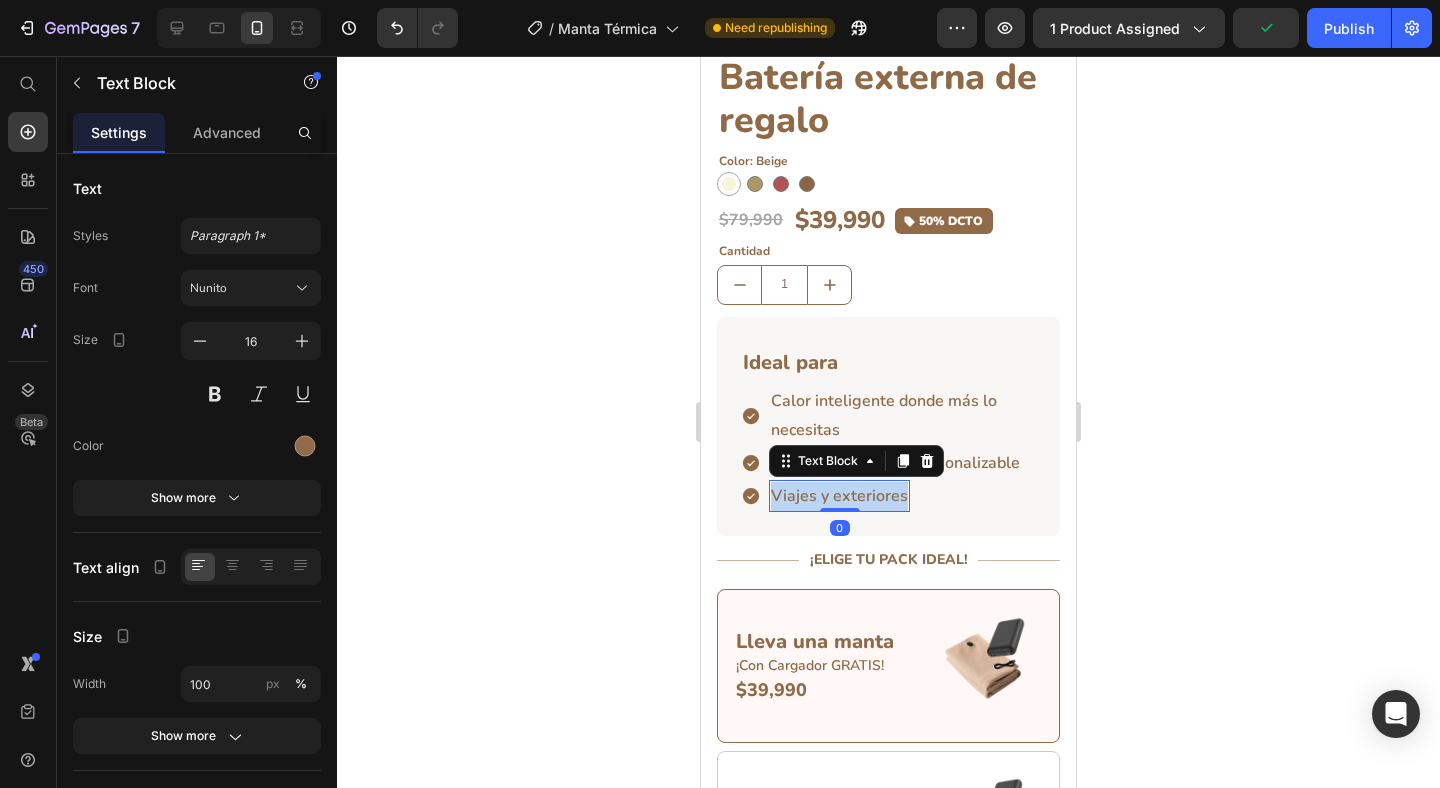 click on "Viajes y exteriores" at bounding box center [839, 496] 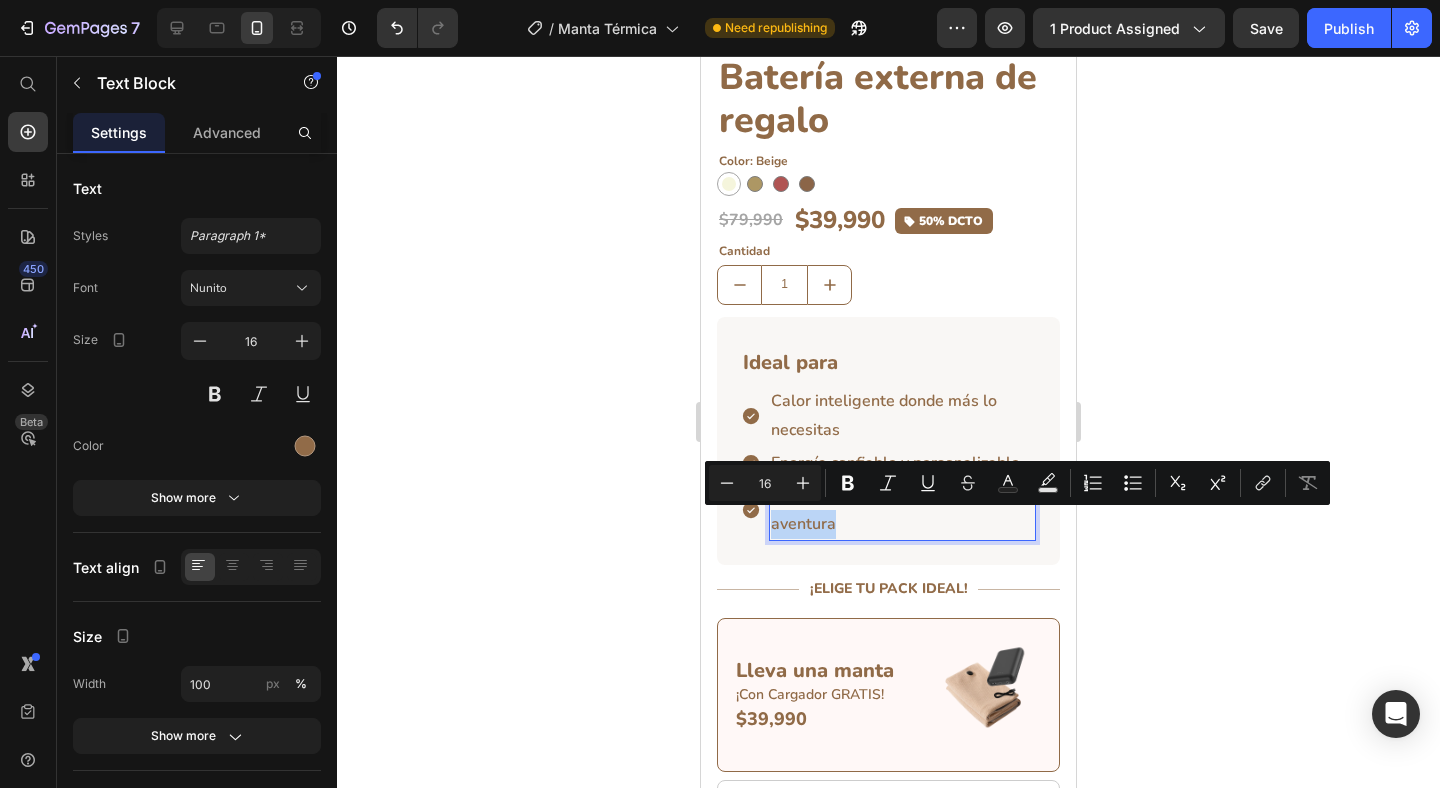 drag, startPoint x: 835, startPoint y: 523, endPoint x: 770, endPoint y: 521, distance: 65.03076 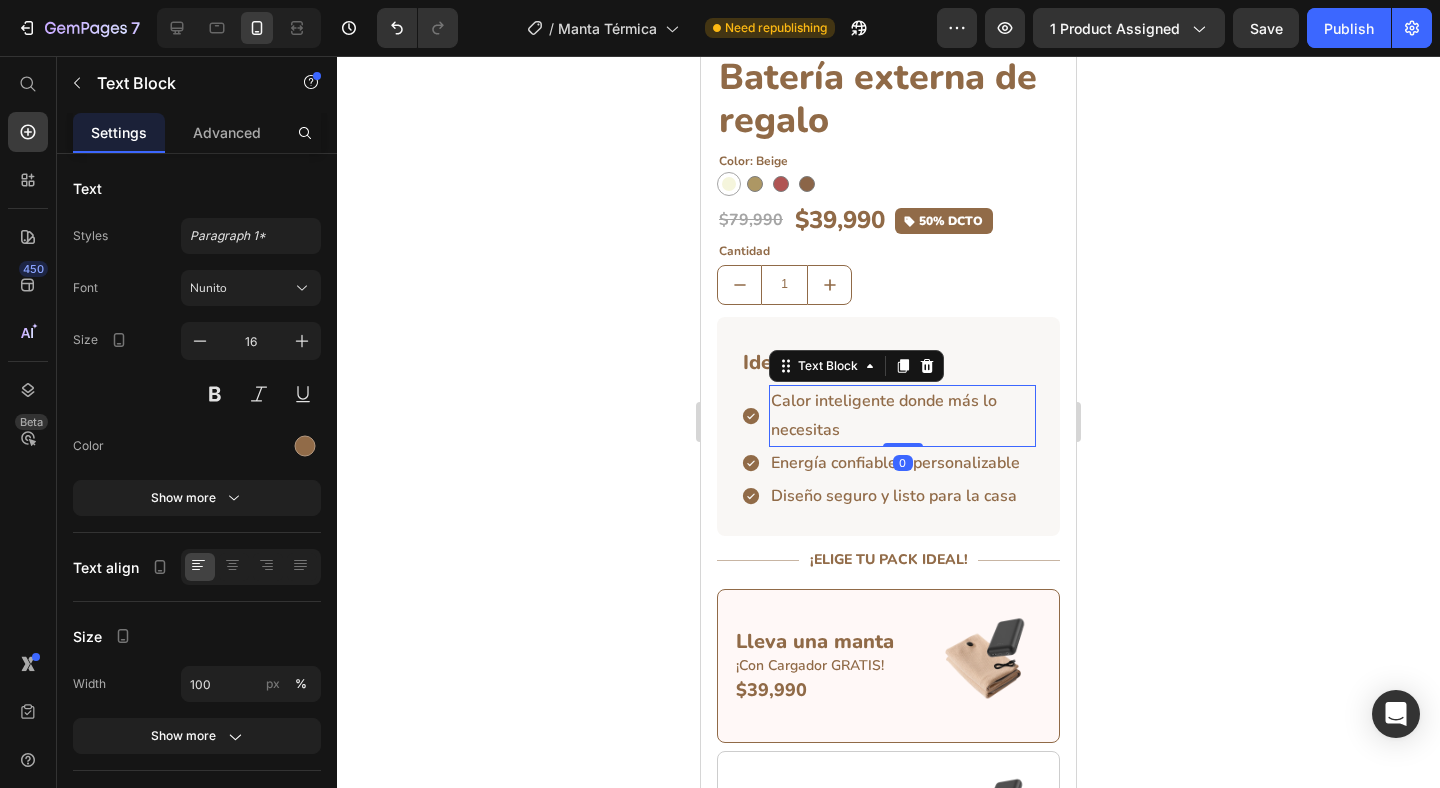 click on "Calor inteligente donde más lo necesitas" at bounding box center (902, 416) 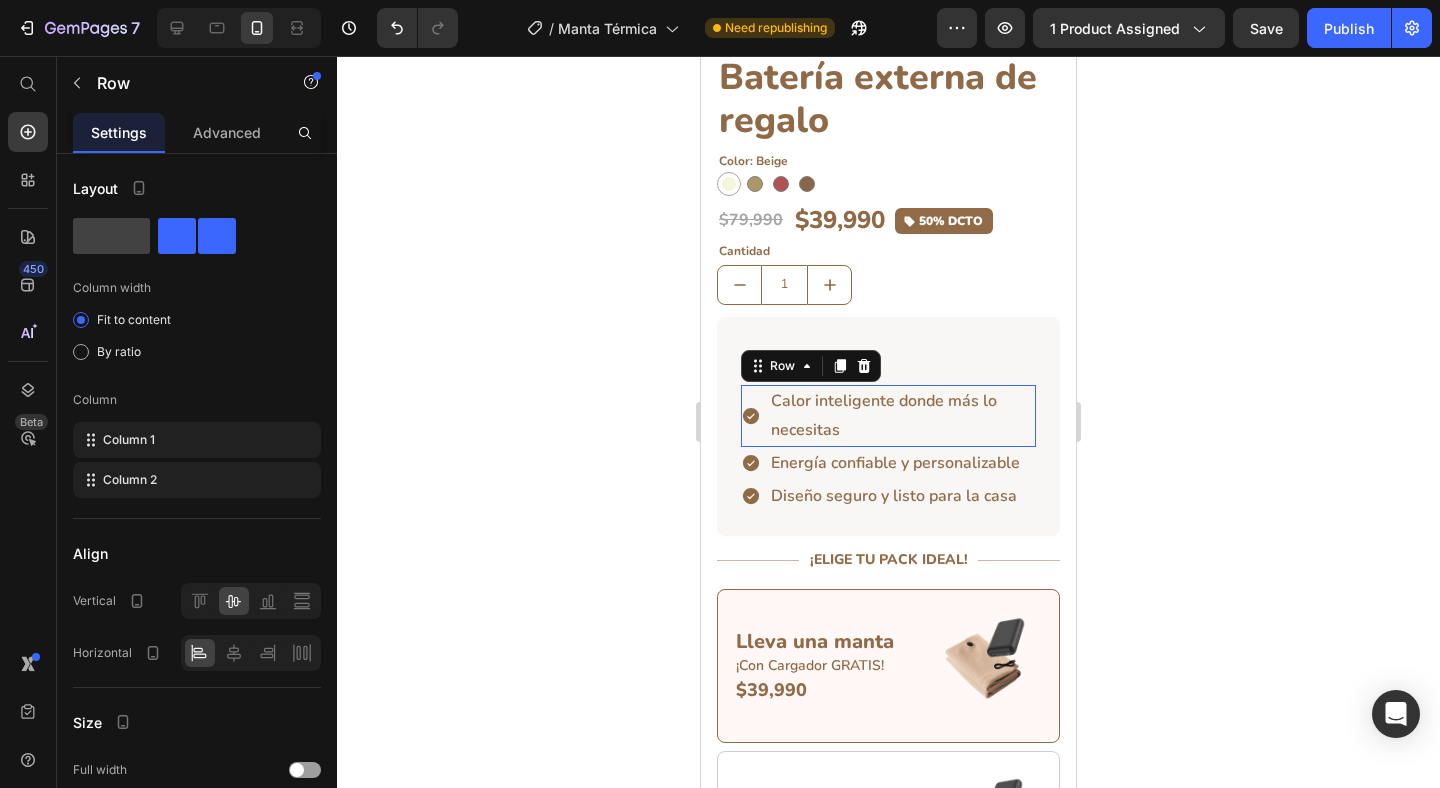 click on "Icon" at bounding box center (751, 416) 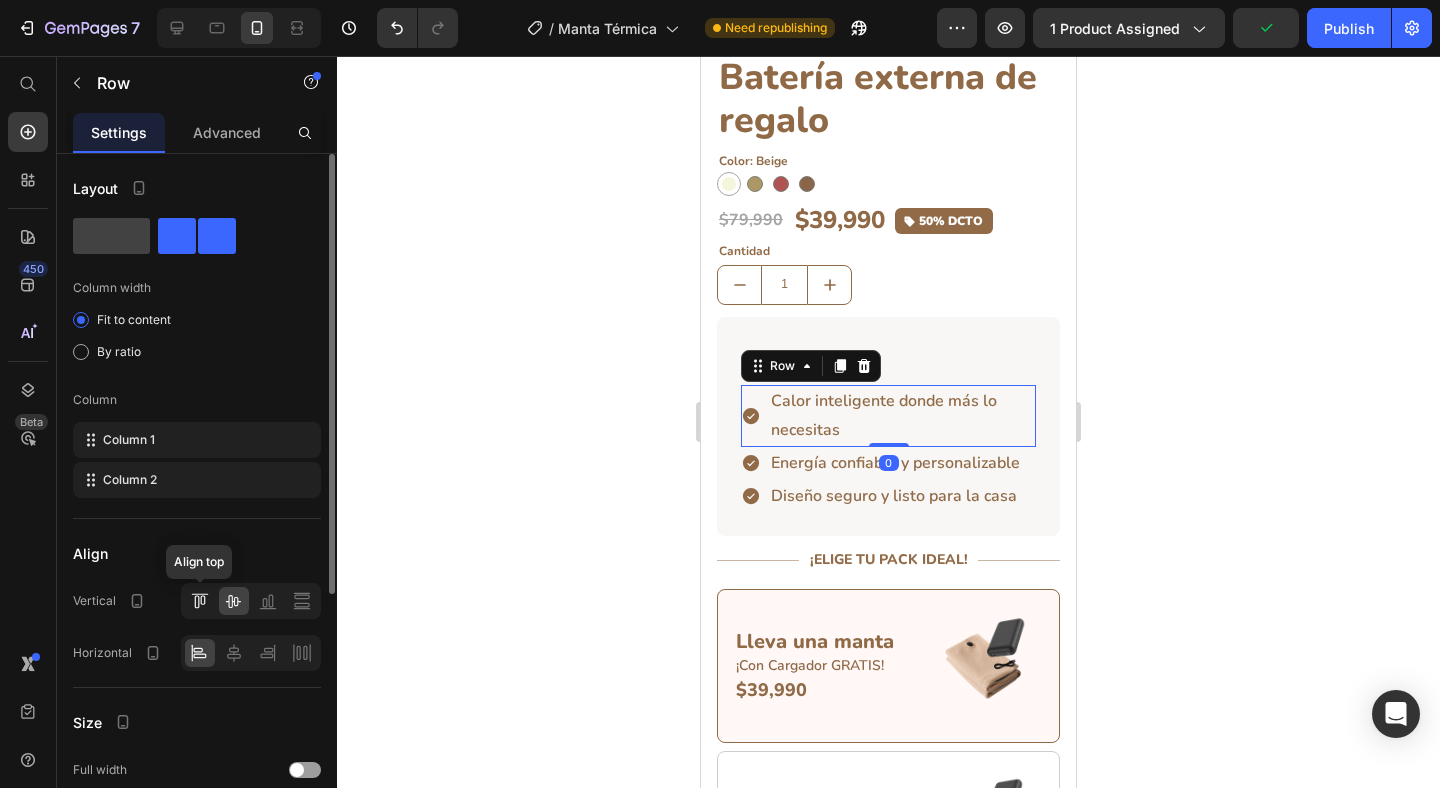 click 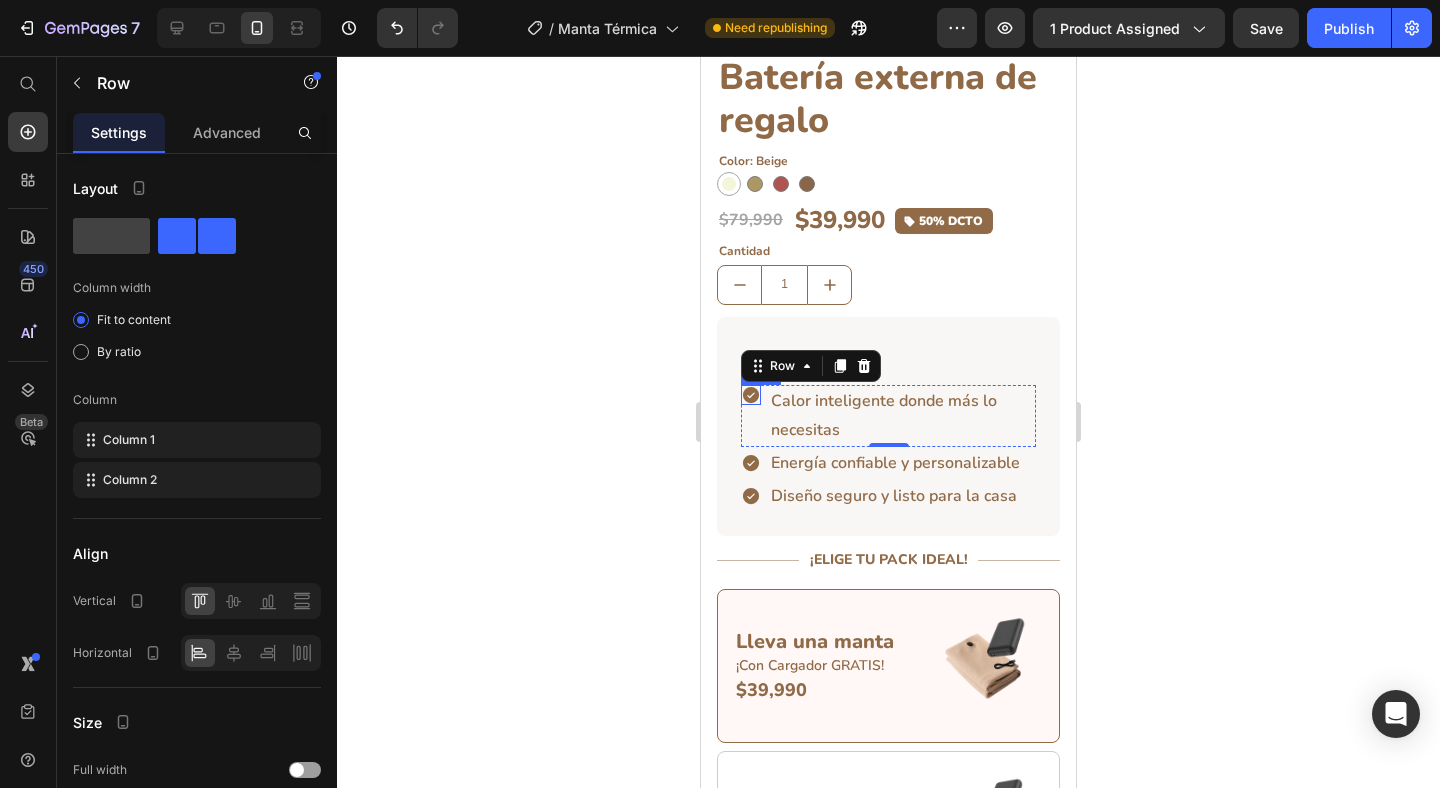 click 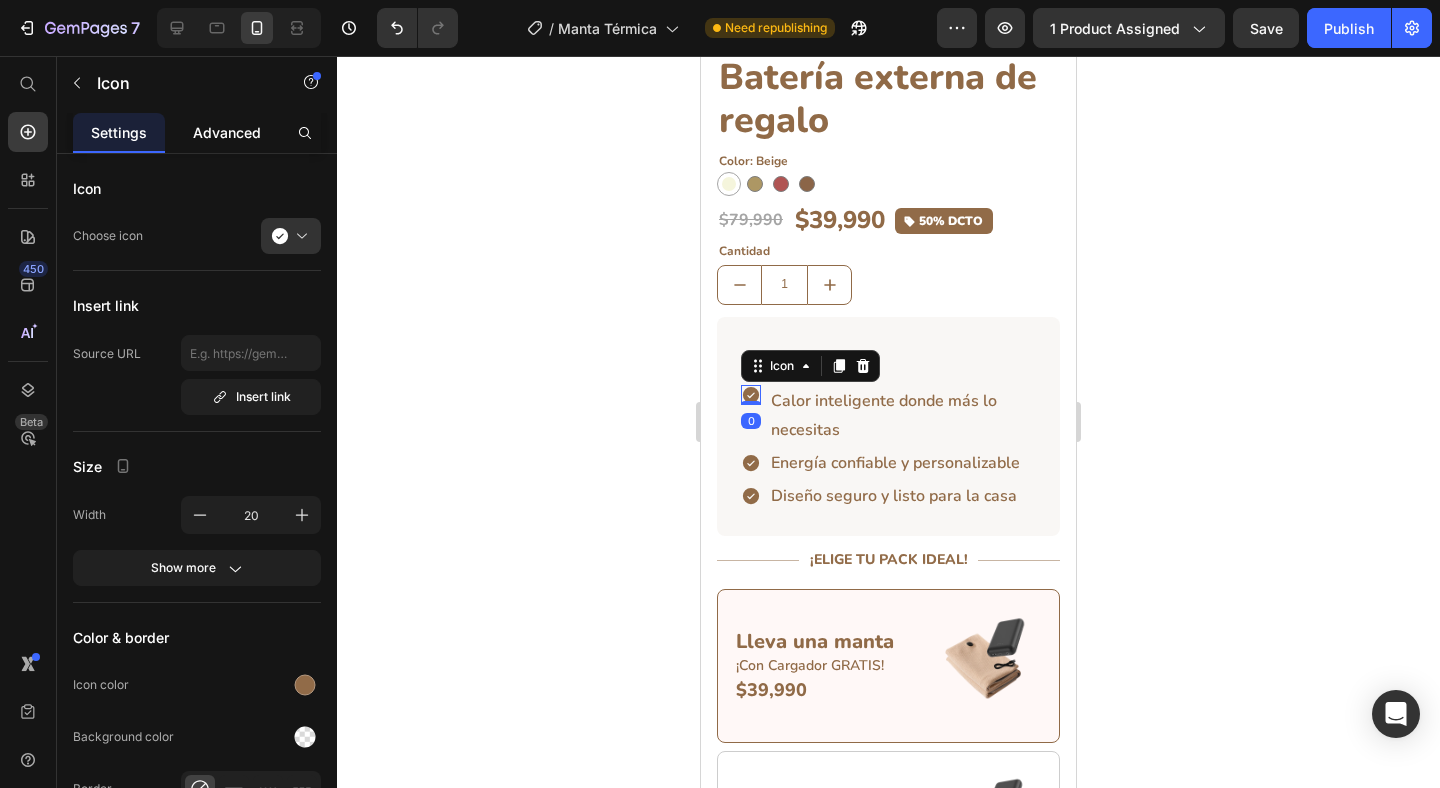 click on "Advanced" at bounding box center [227, 132] 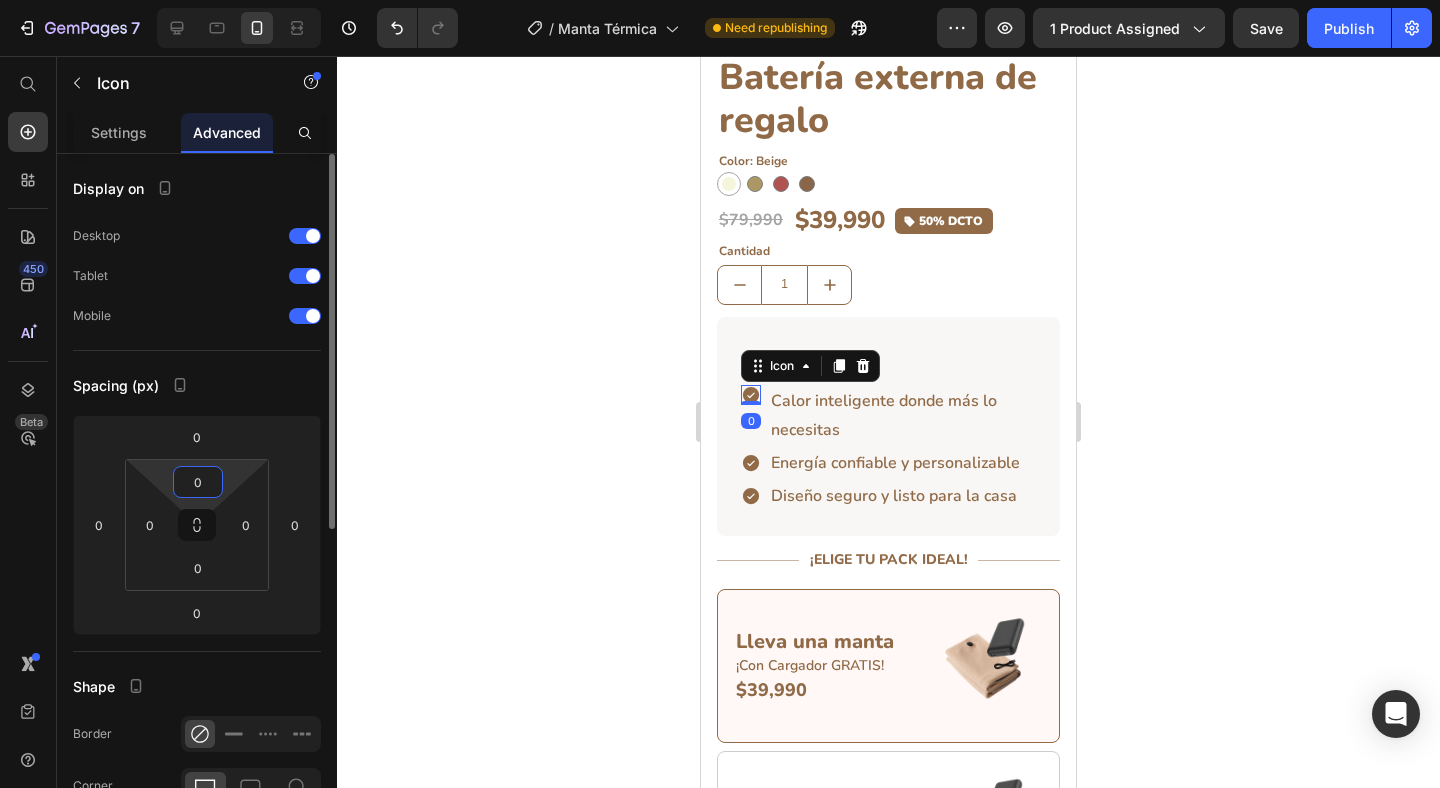 click on "0" at bounding box center (198, 482) 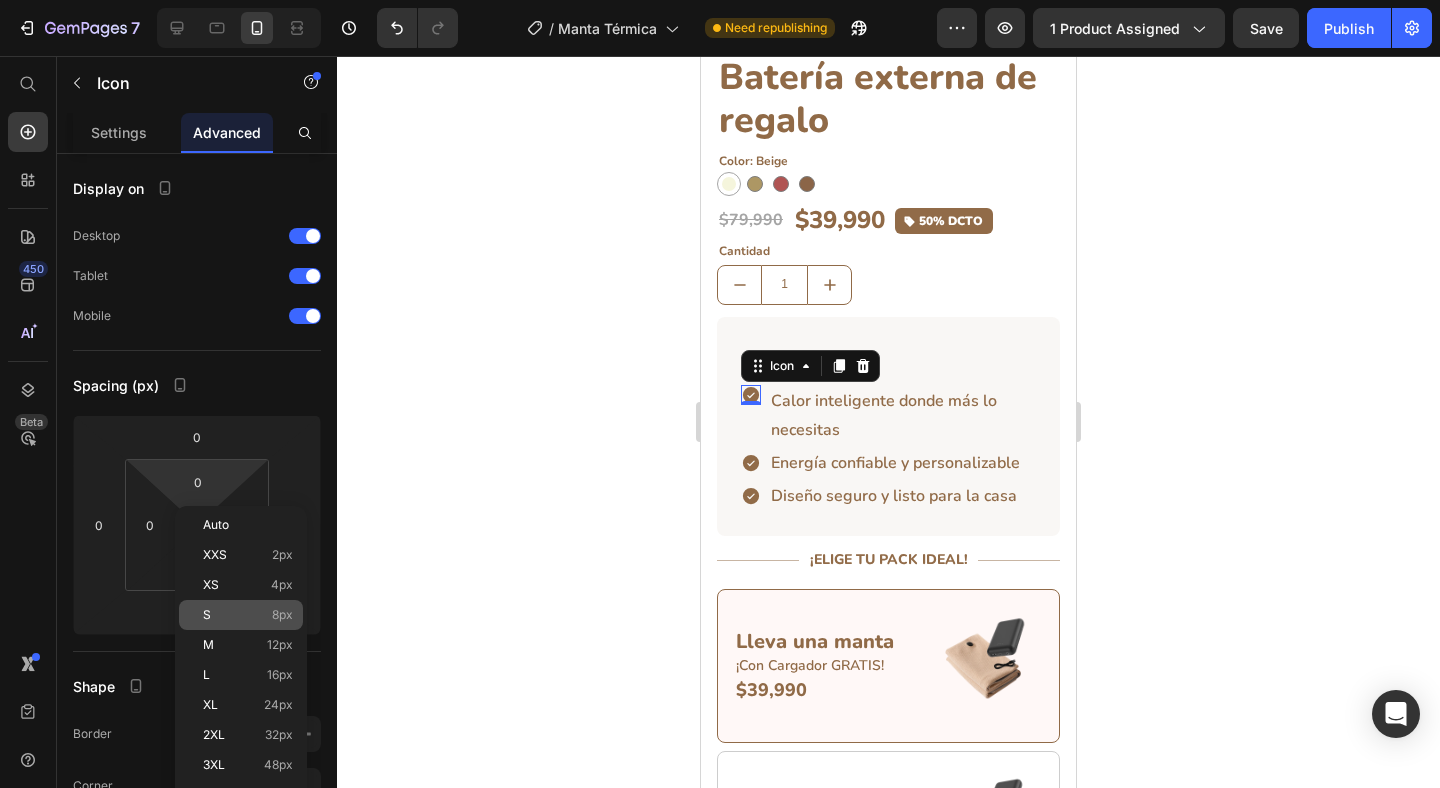 click on "S 8px" at bounding box center (248, 615) 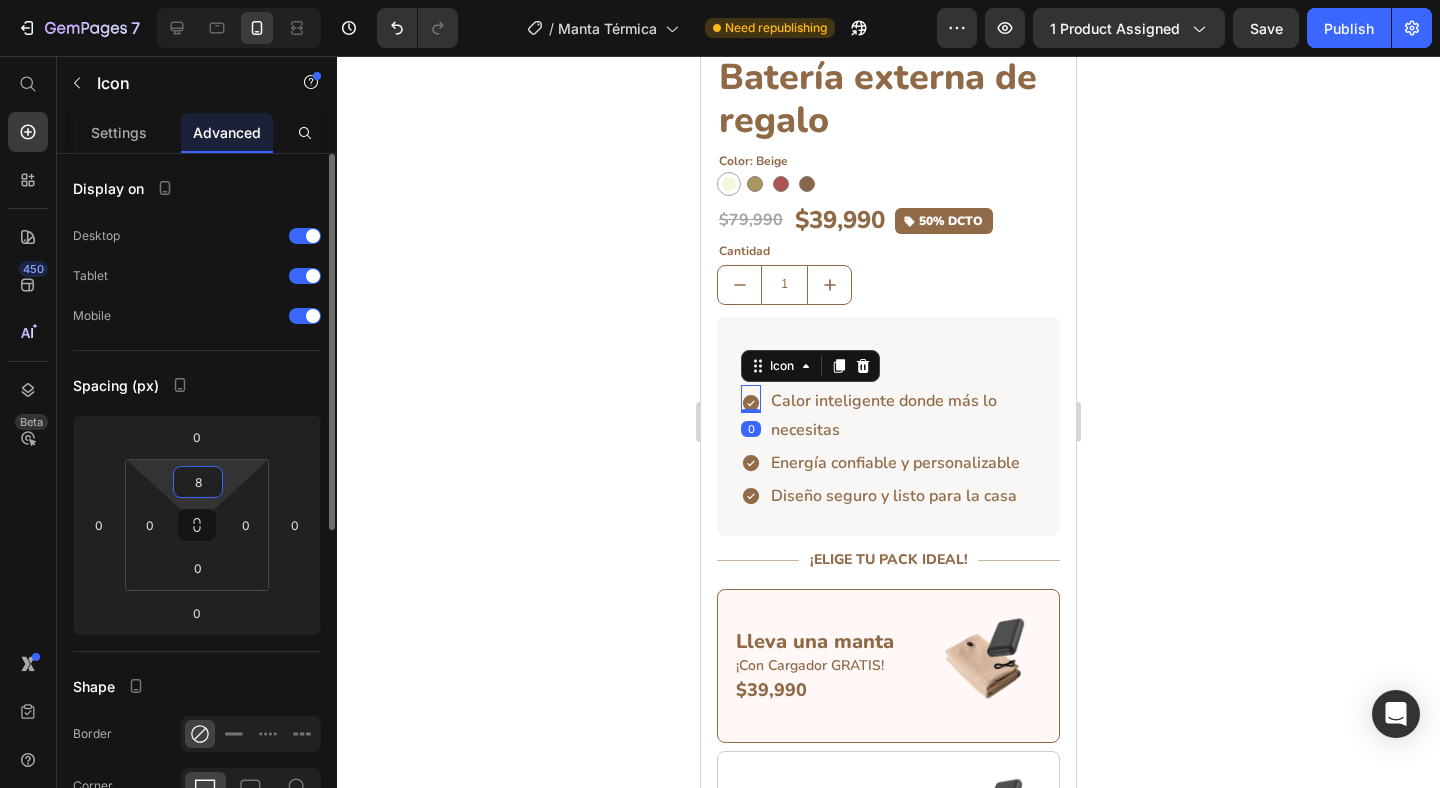 click on "8" at bounding box center (198, 482) 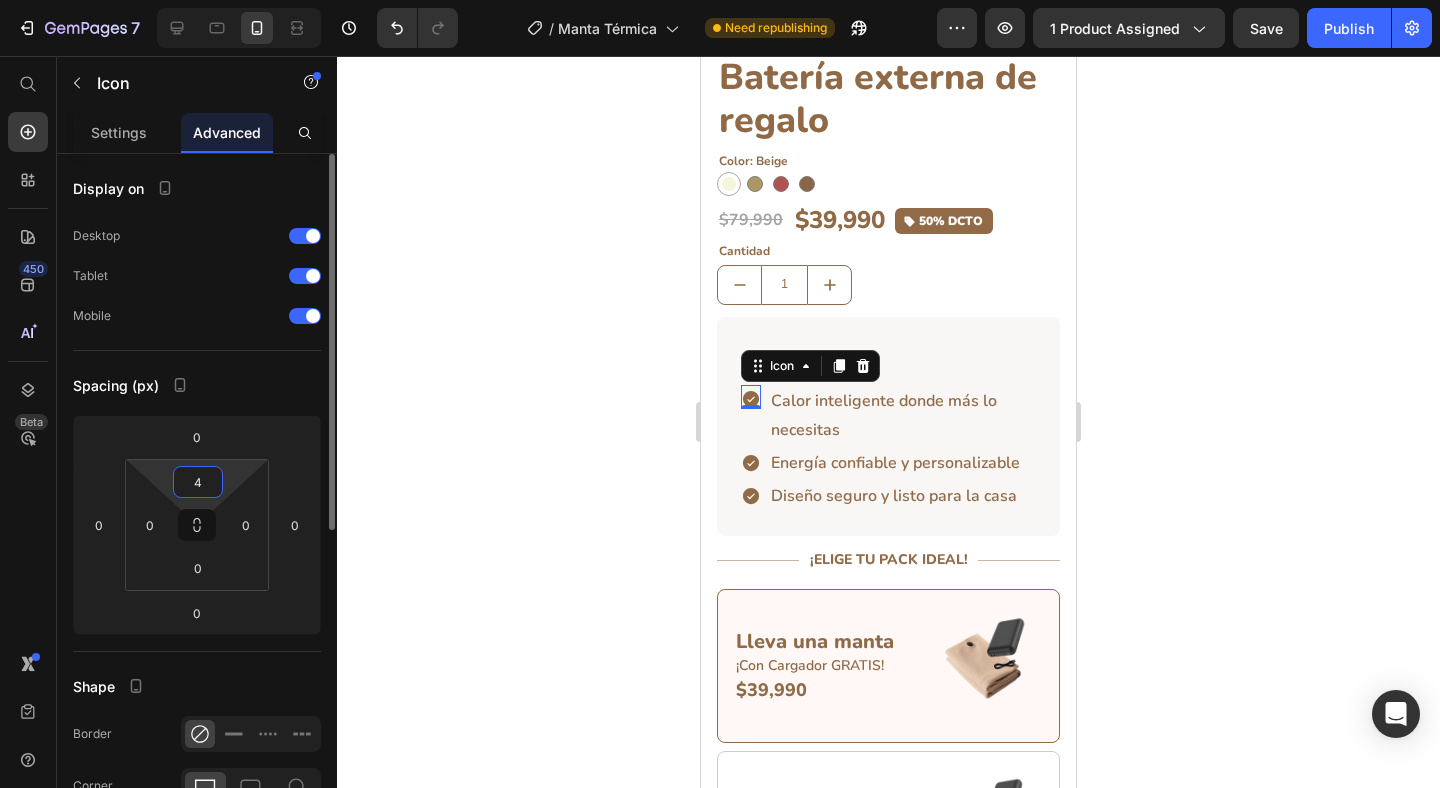 type on "4" 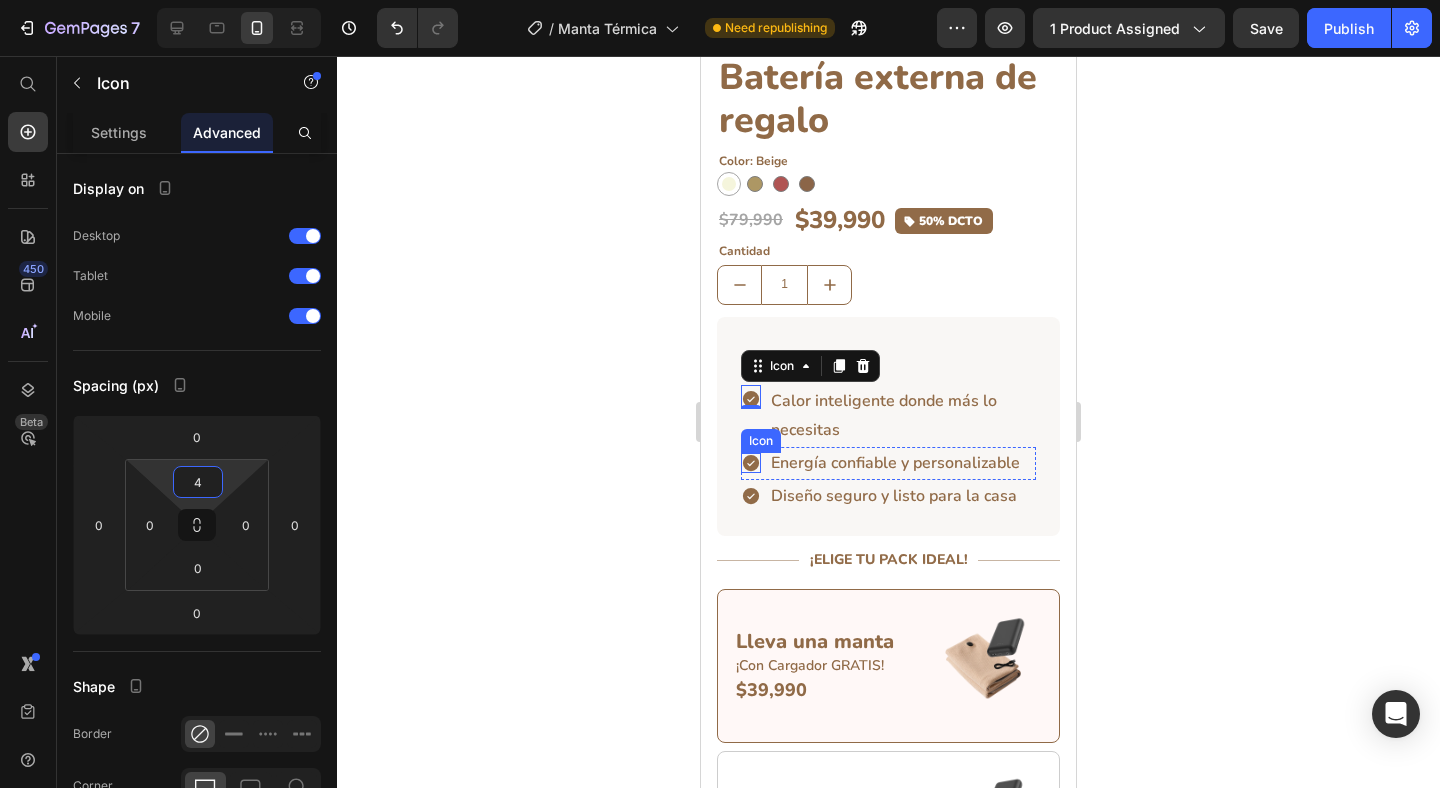 click 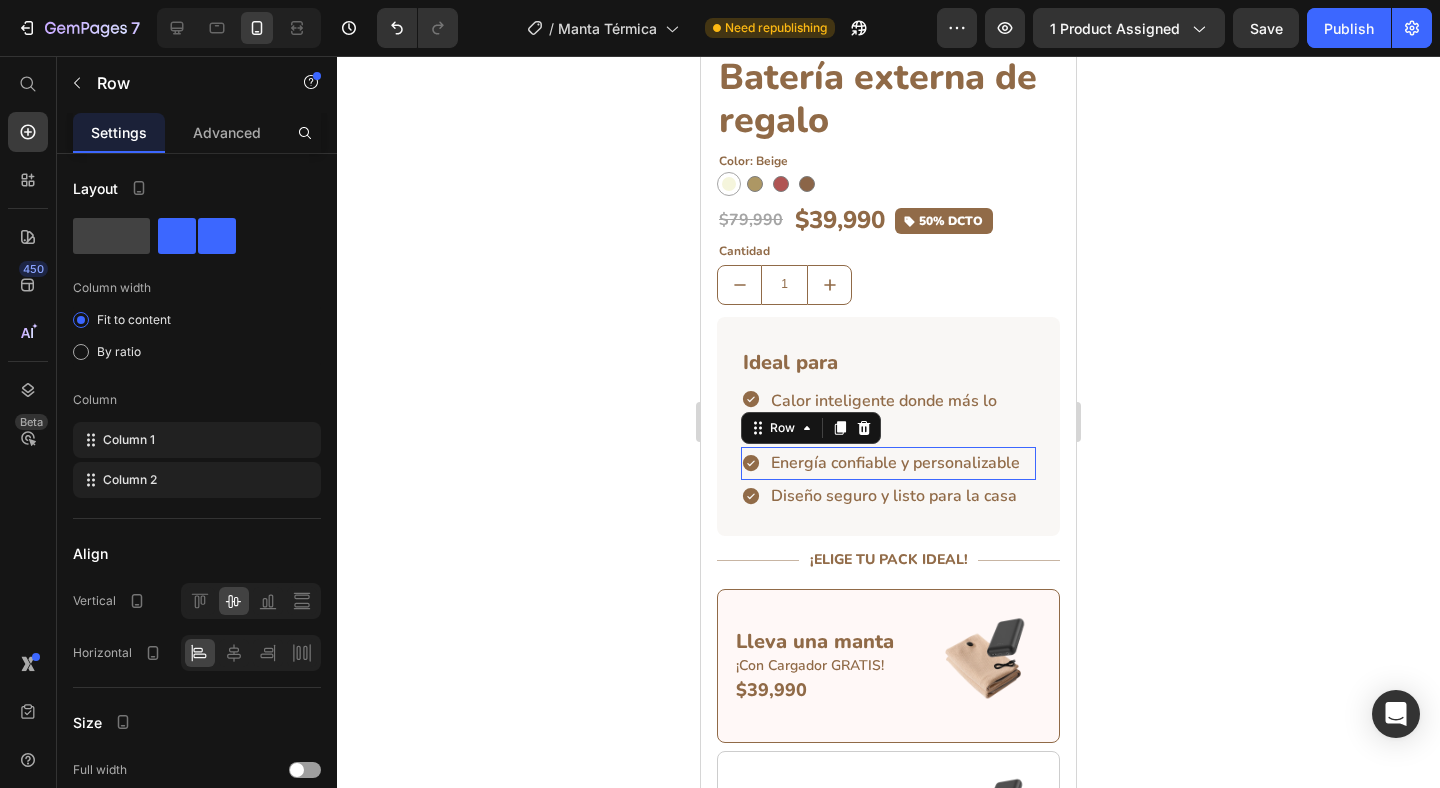 click on "Icon" at bounding box center [751, 463] 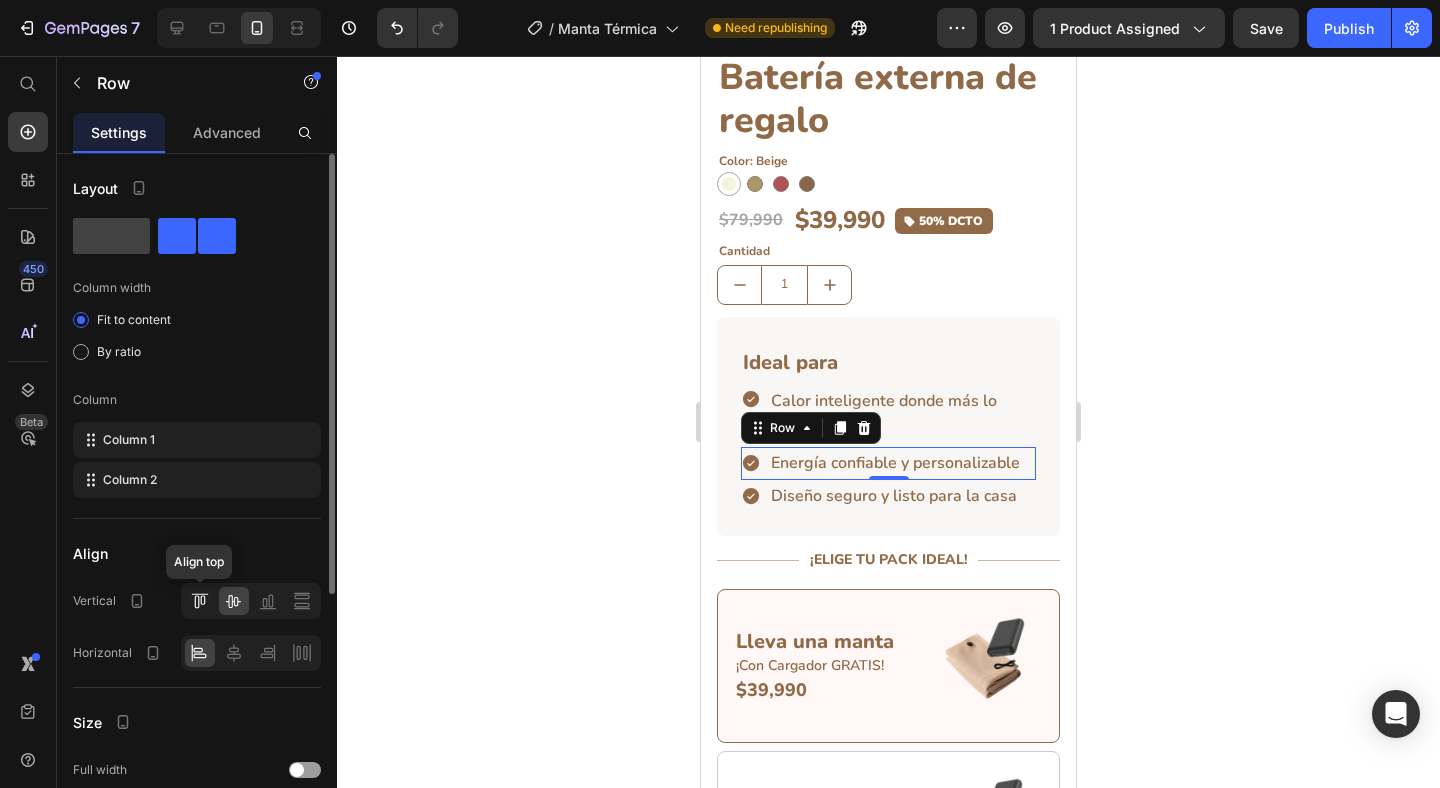 click 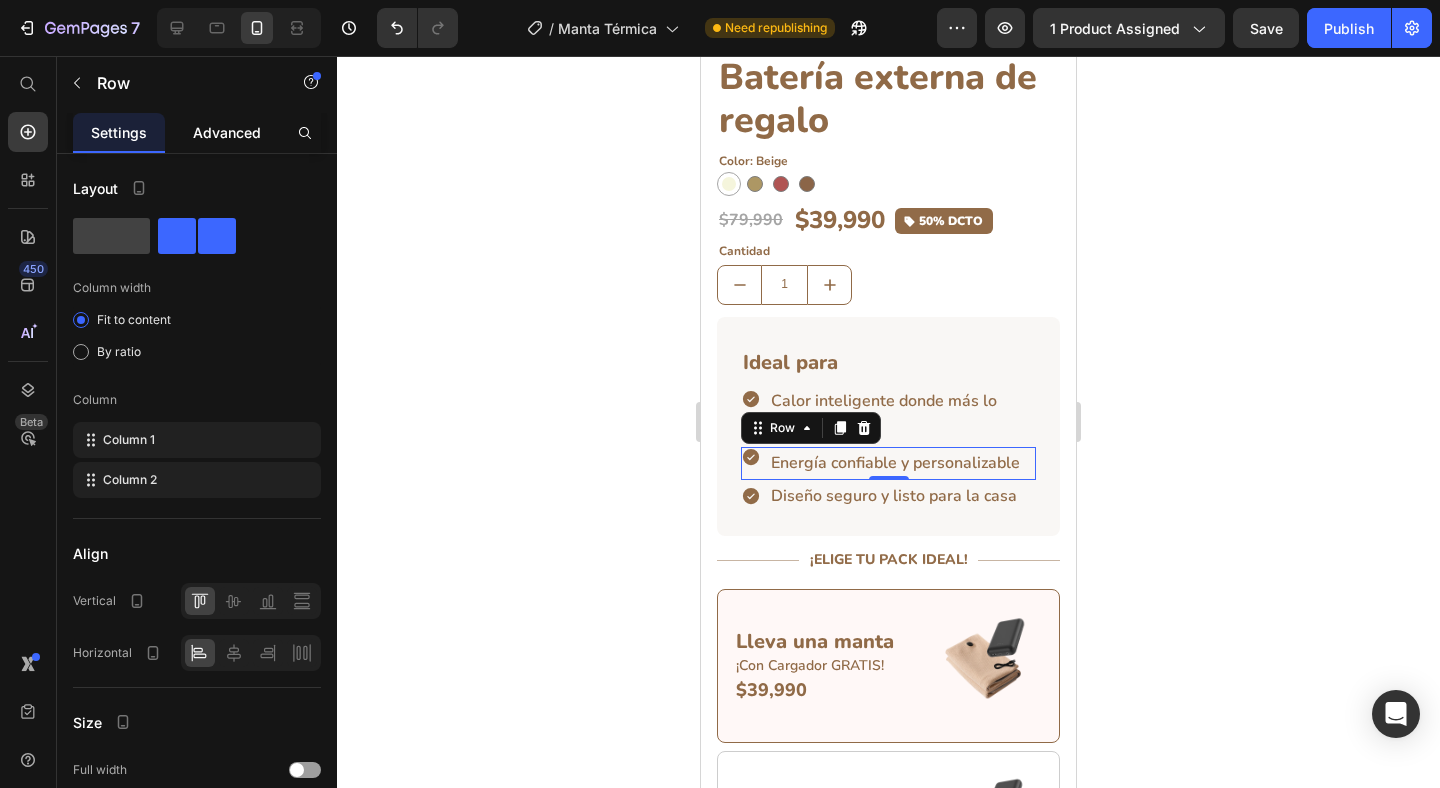 click on "Advanced" at bounding box center [227, 132] 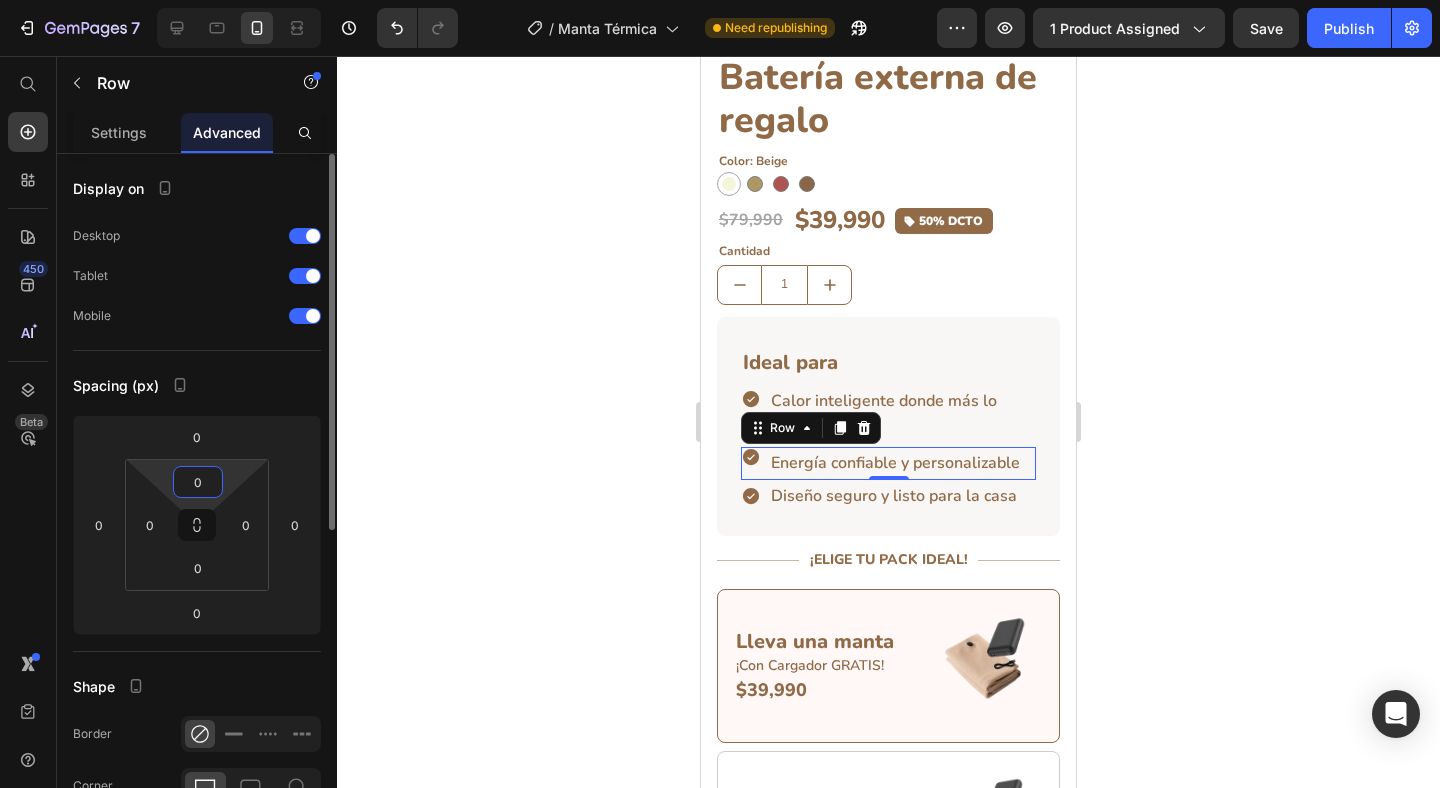 click on "0" at bounding box center [198, 482] 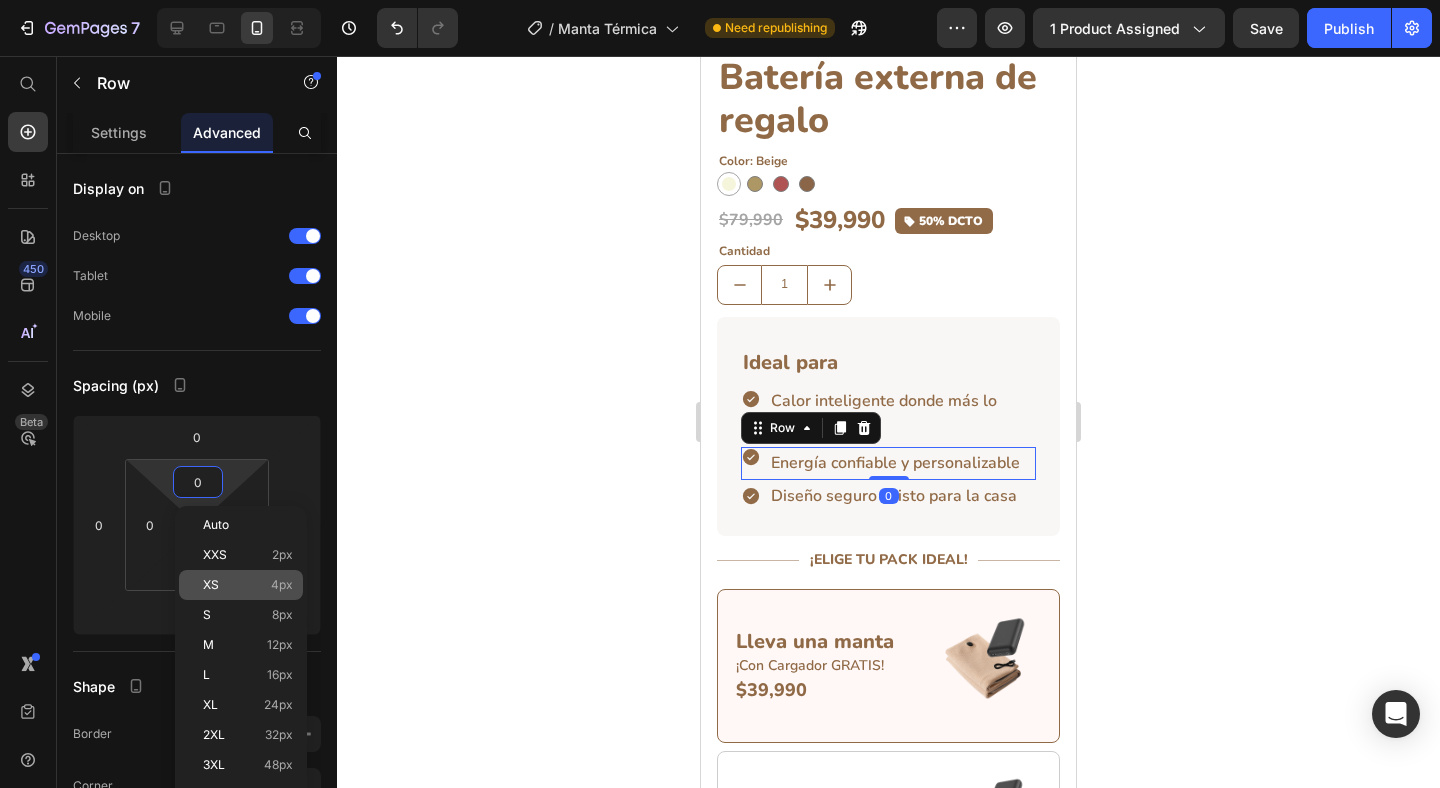 click on "XS 4px" at bounding box center (248, 585) 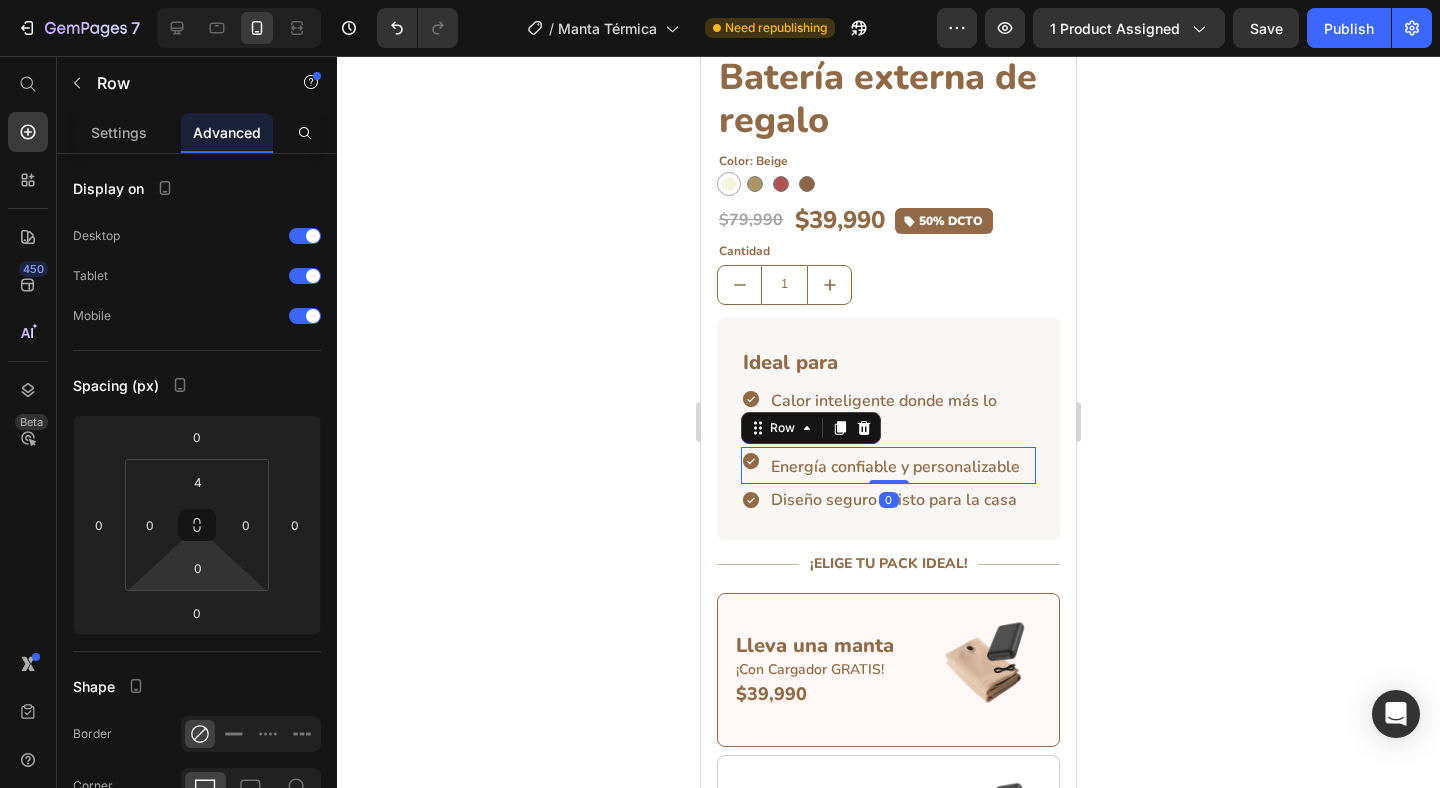 type on "0" 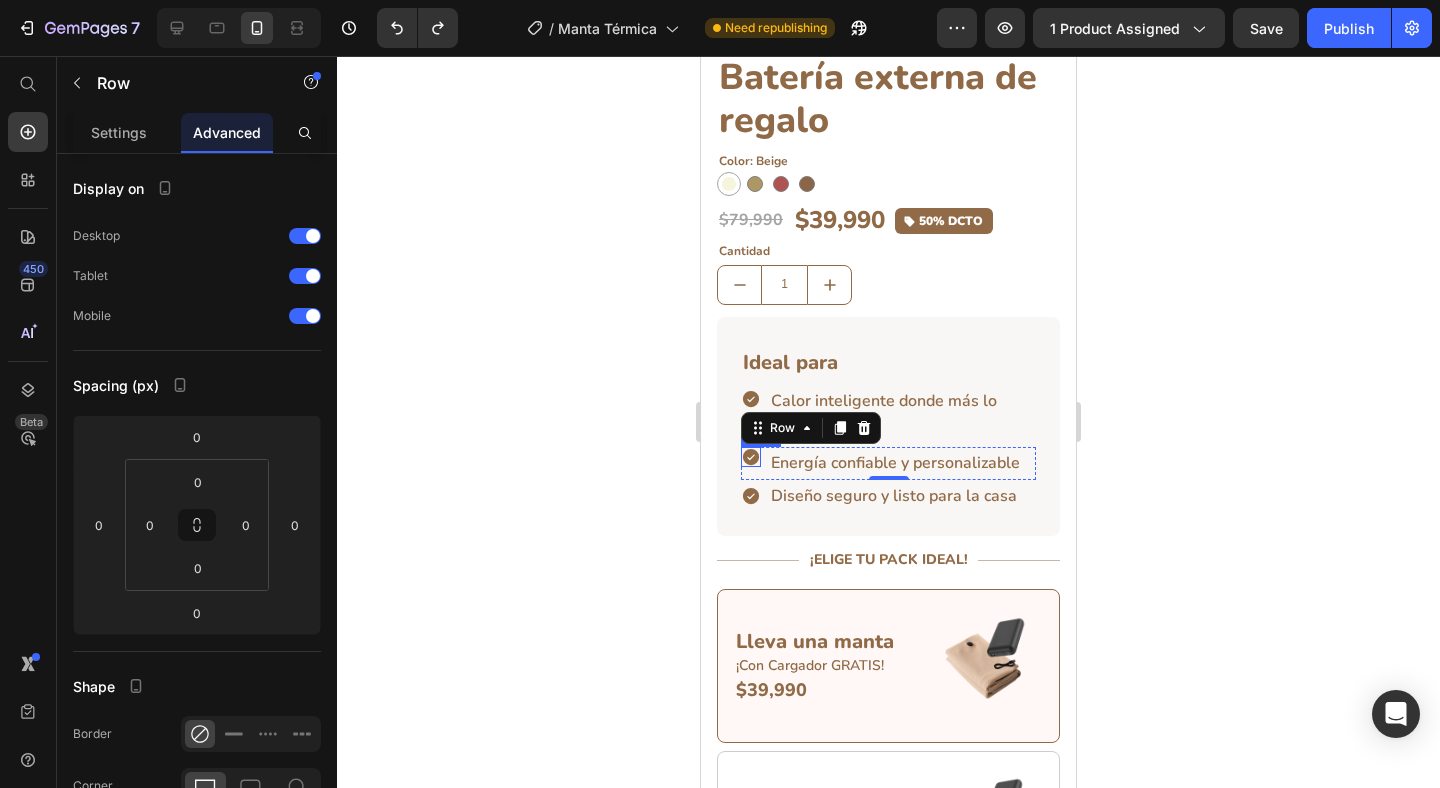 click 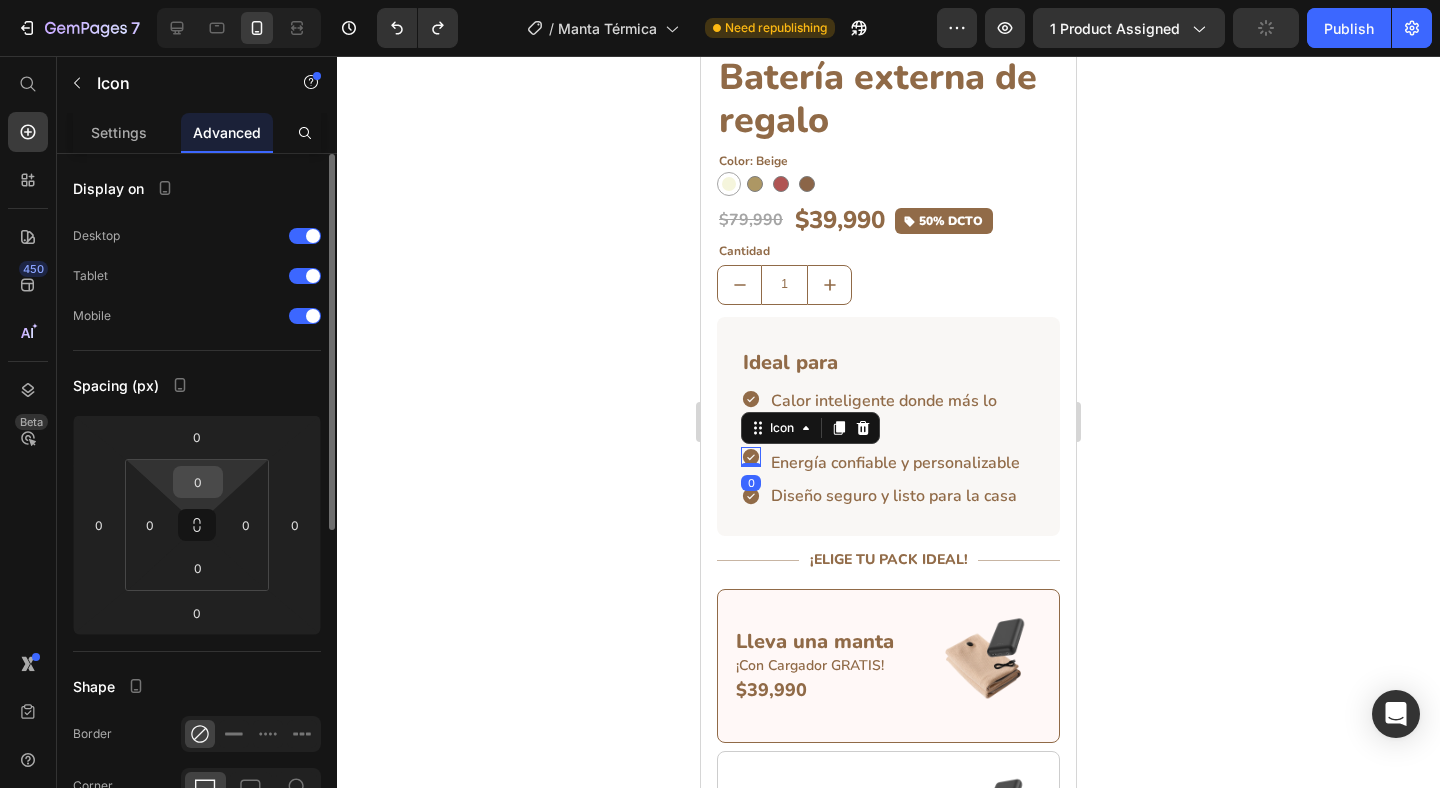 click on "0" at bounding box center [198, 482] 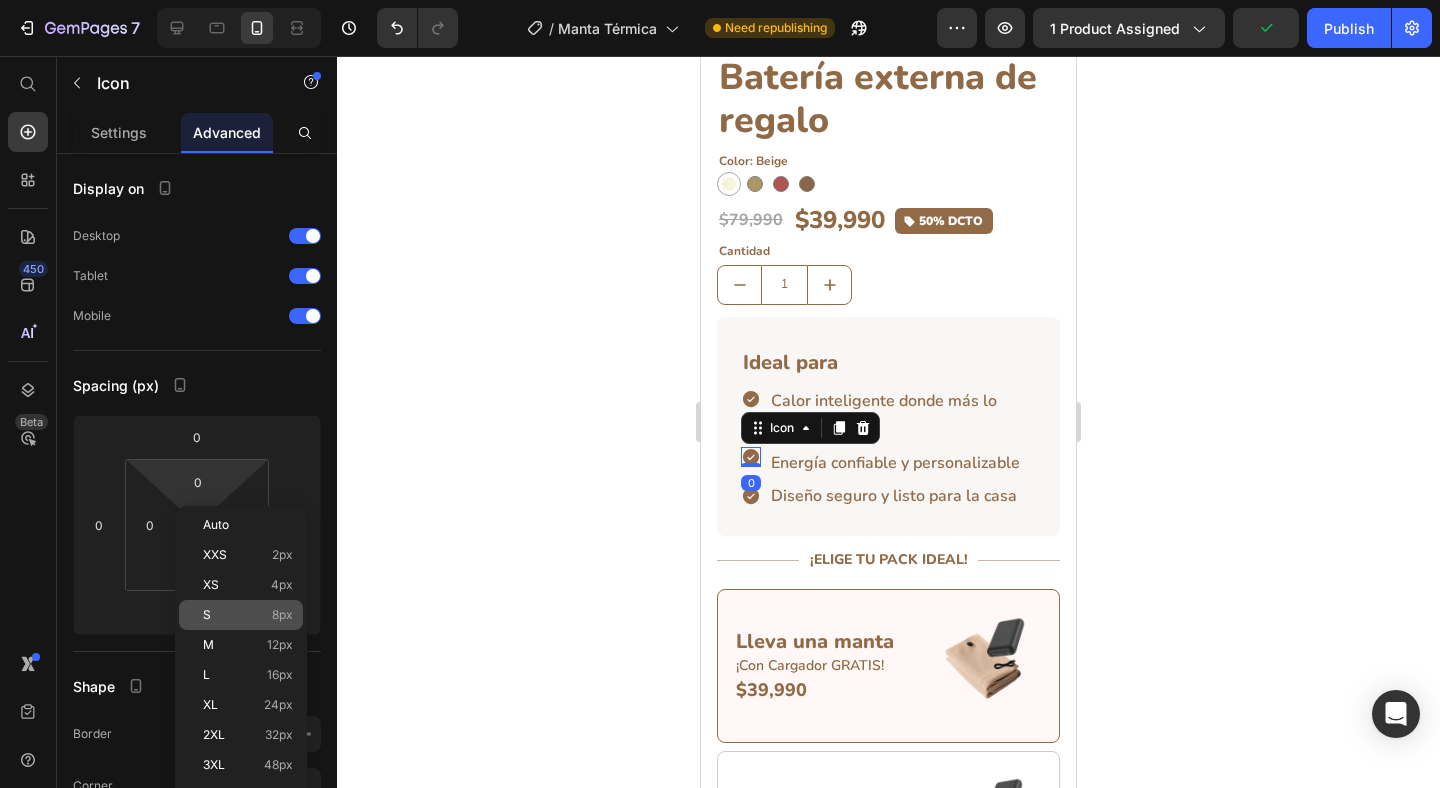 click on "S 8px" 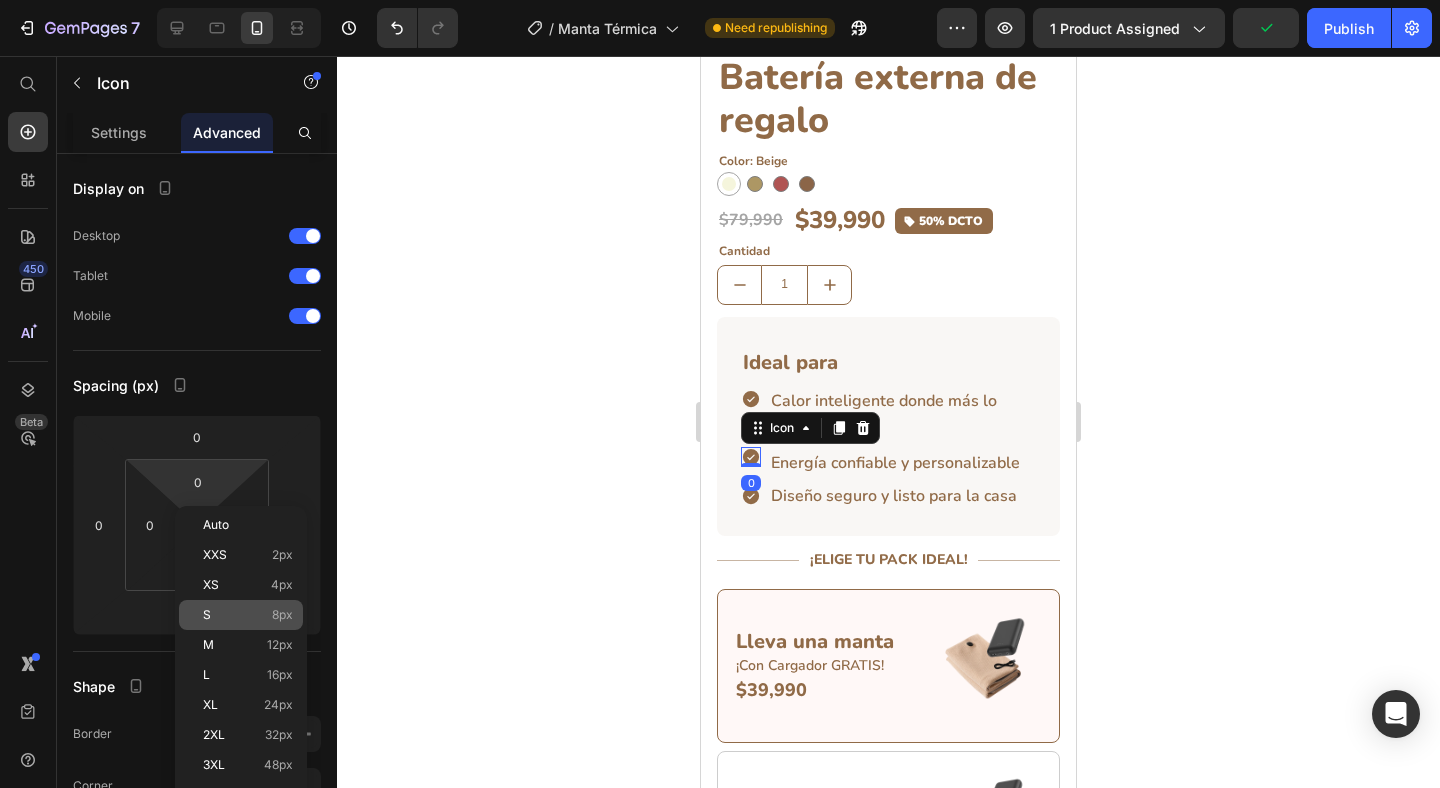 type on "8" 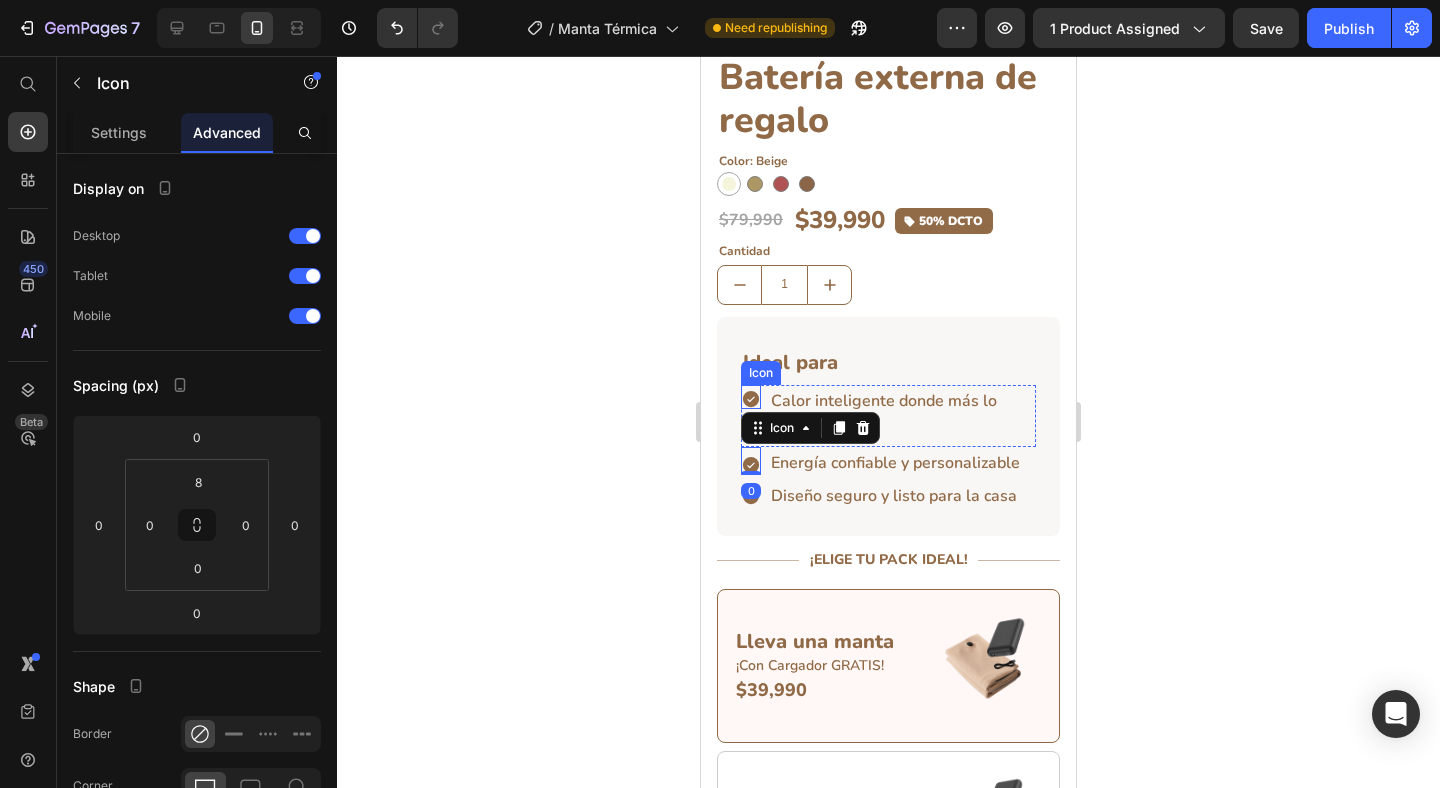 click 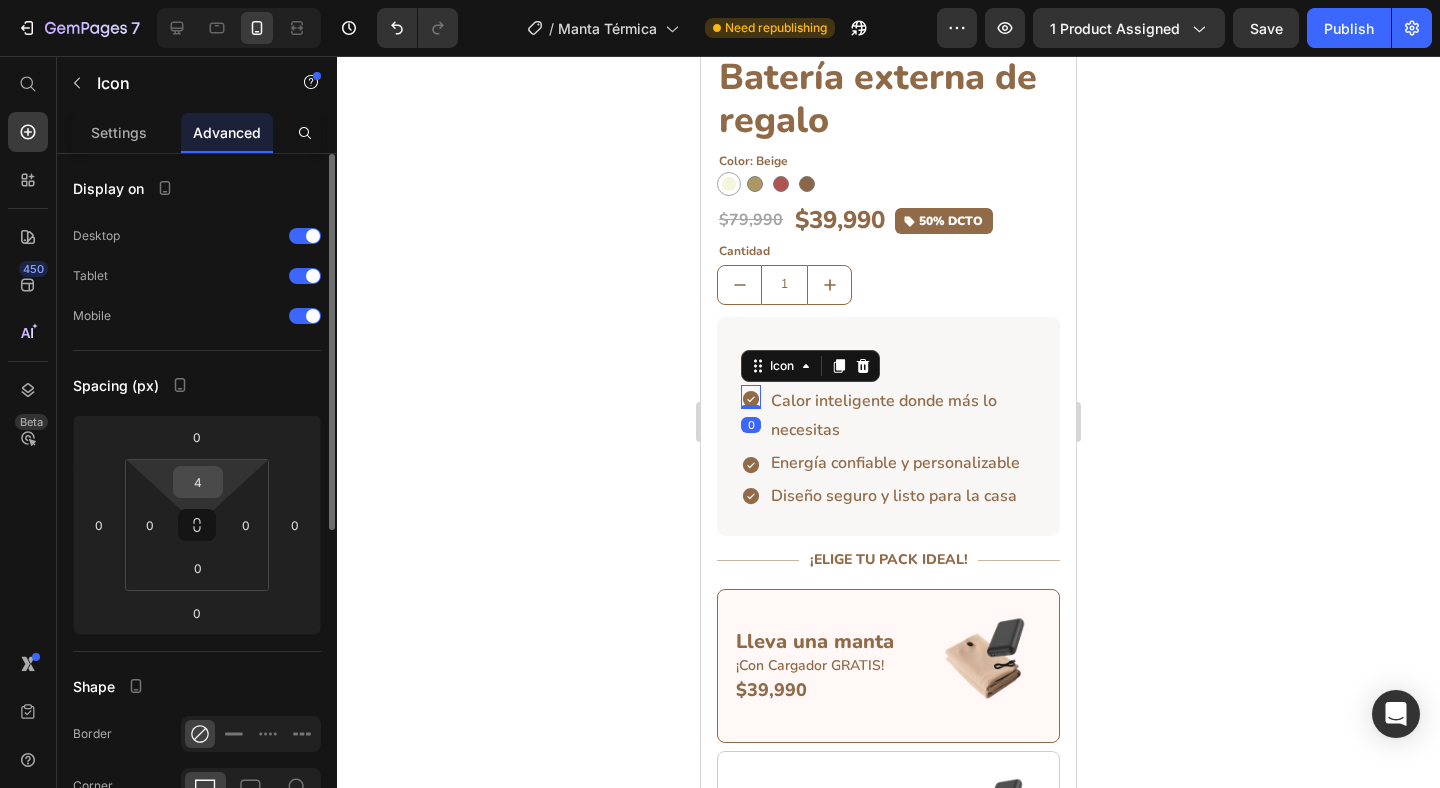 click on "4" at bounding box center (198, 482) 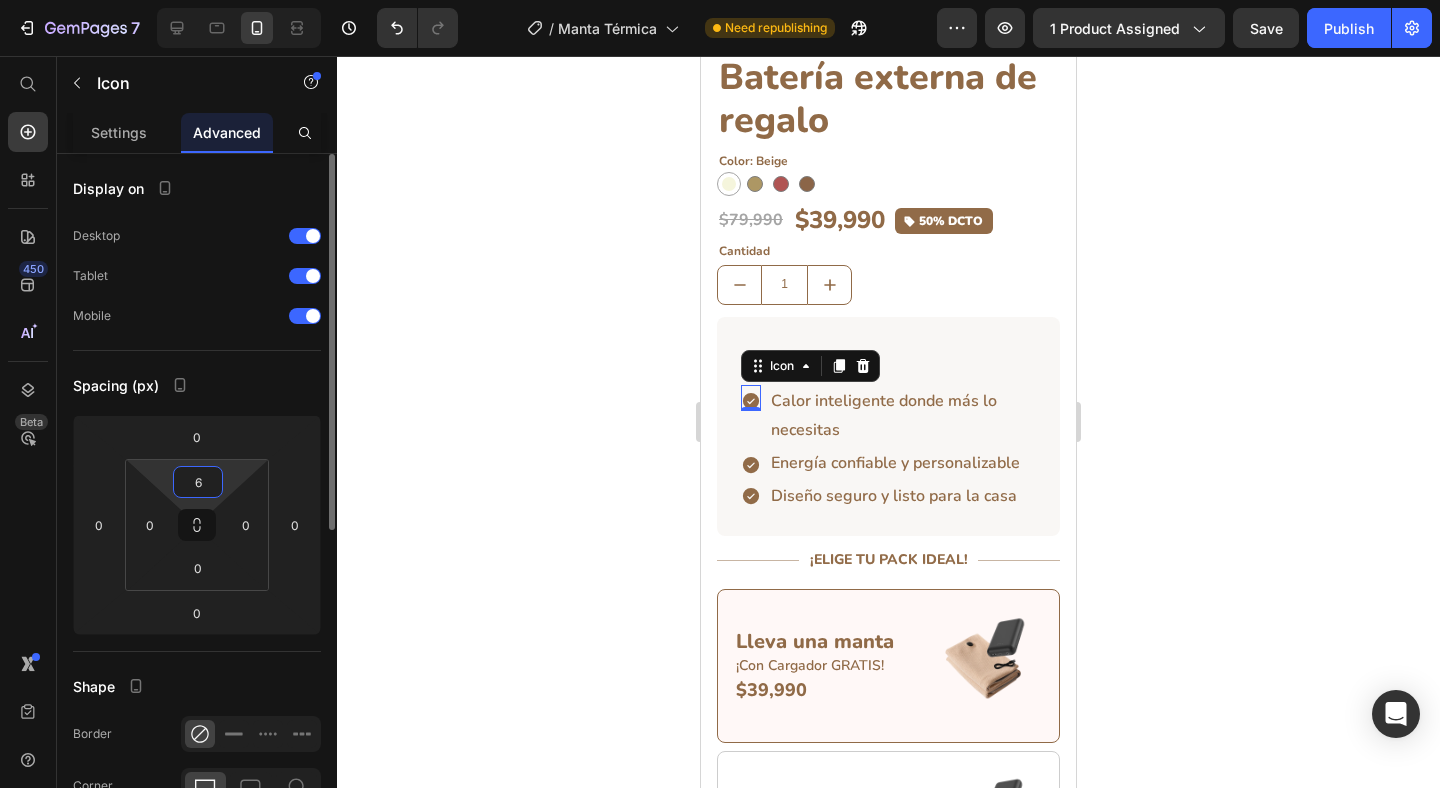type on "6" 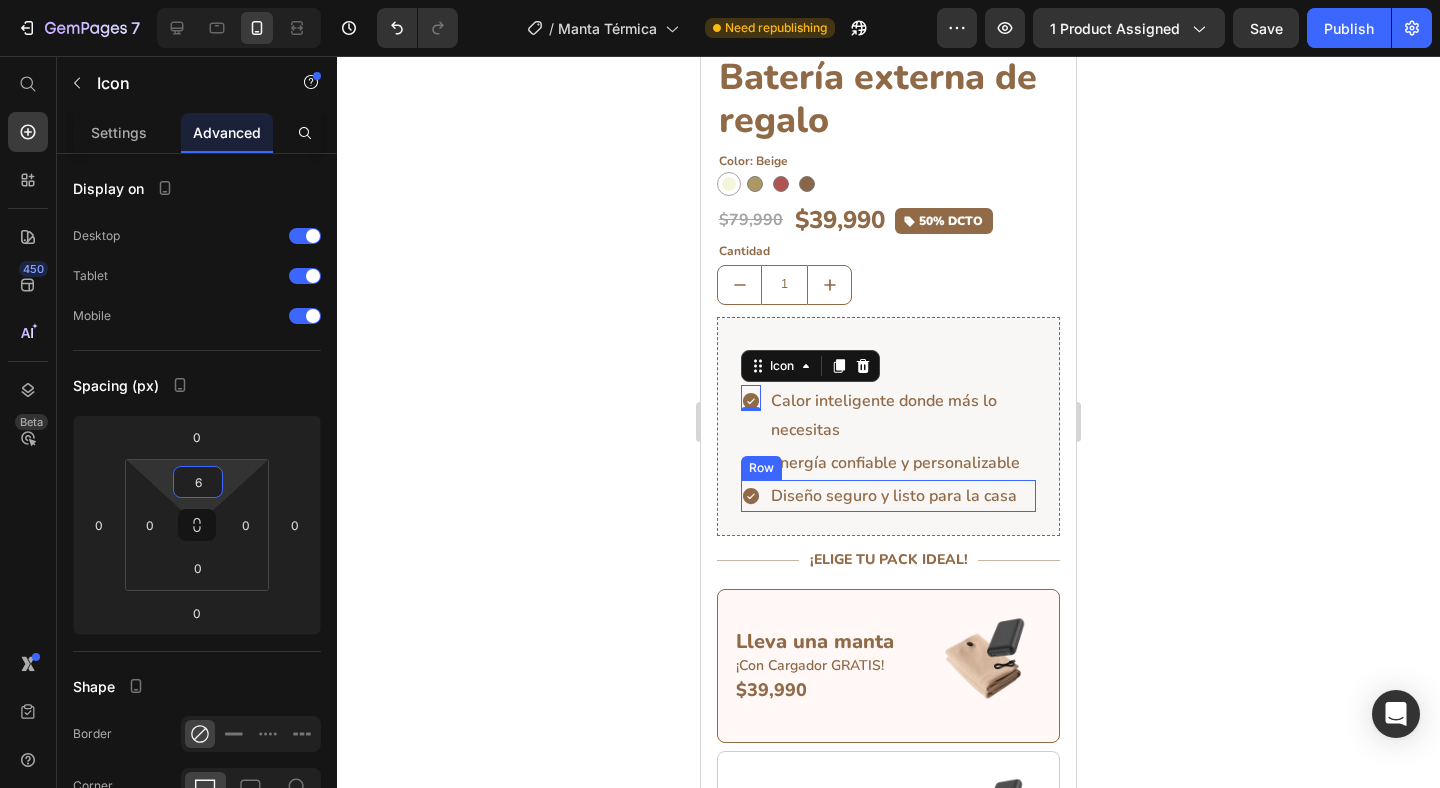 click on "Row" at bounding box center (761, 468) 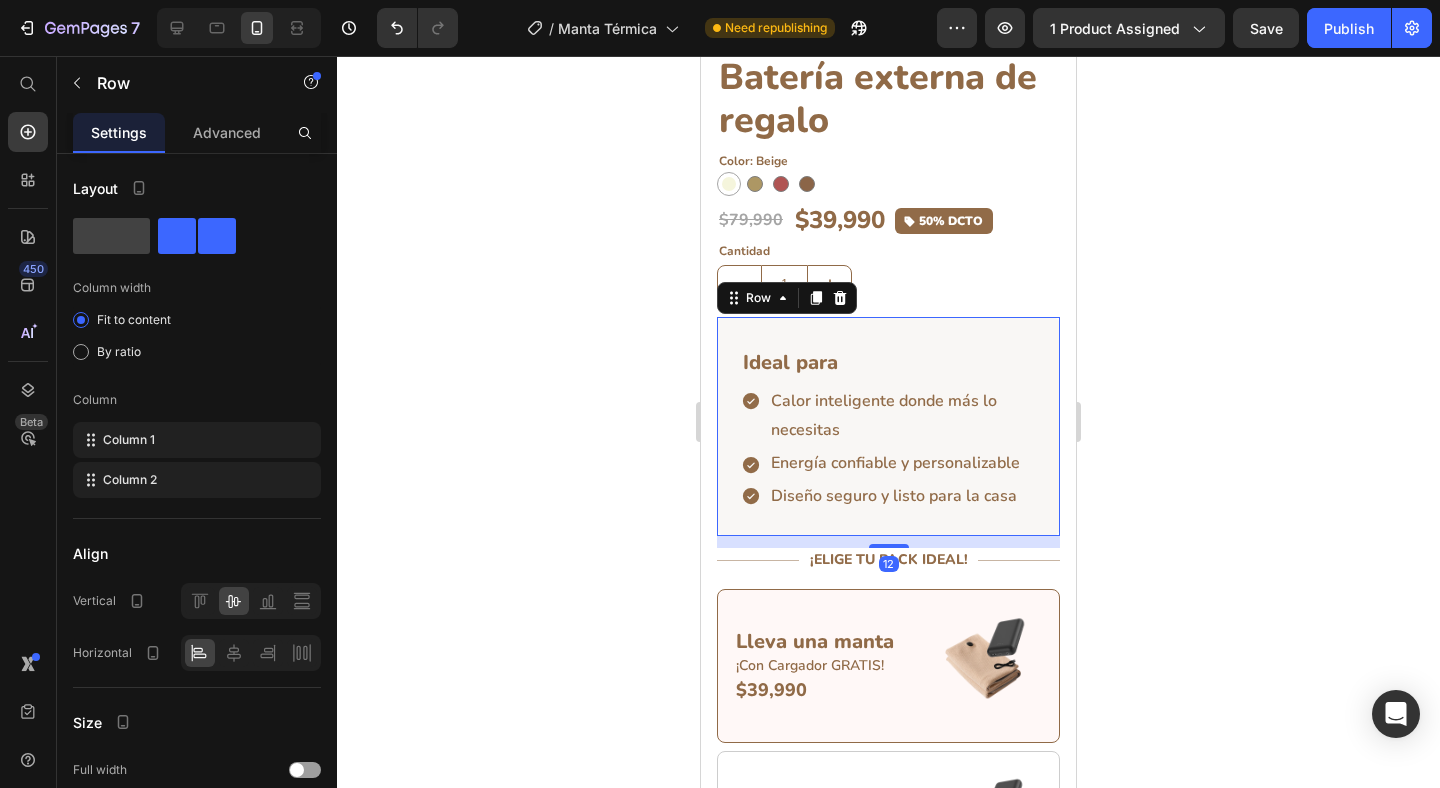 click on "Ideal para Text Block
Icon Calor inteligente donde más lo necesitas Text Block Row
Icon Energía confiable y personalizable Text Block Row
Icon Diseño seguro y listo para la casa Text Block Row Row   12" at bounding box center [888, 426] 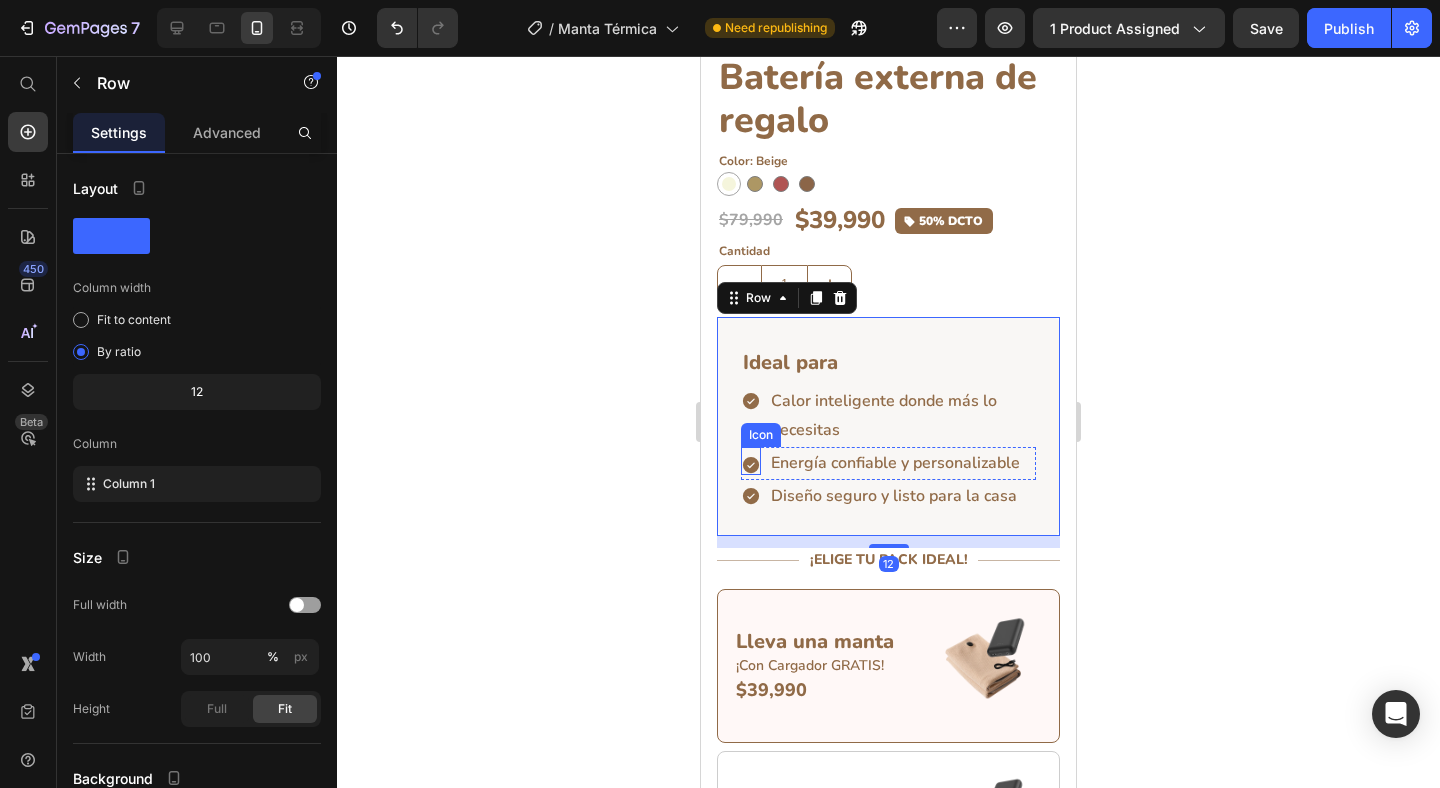 click 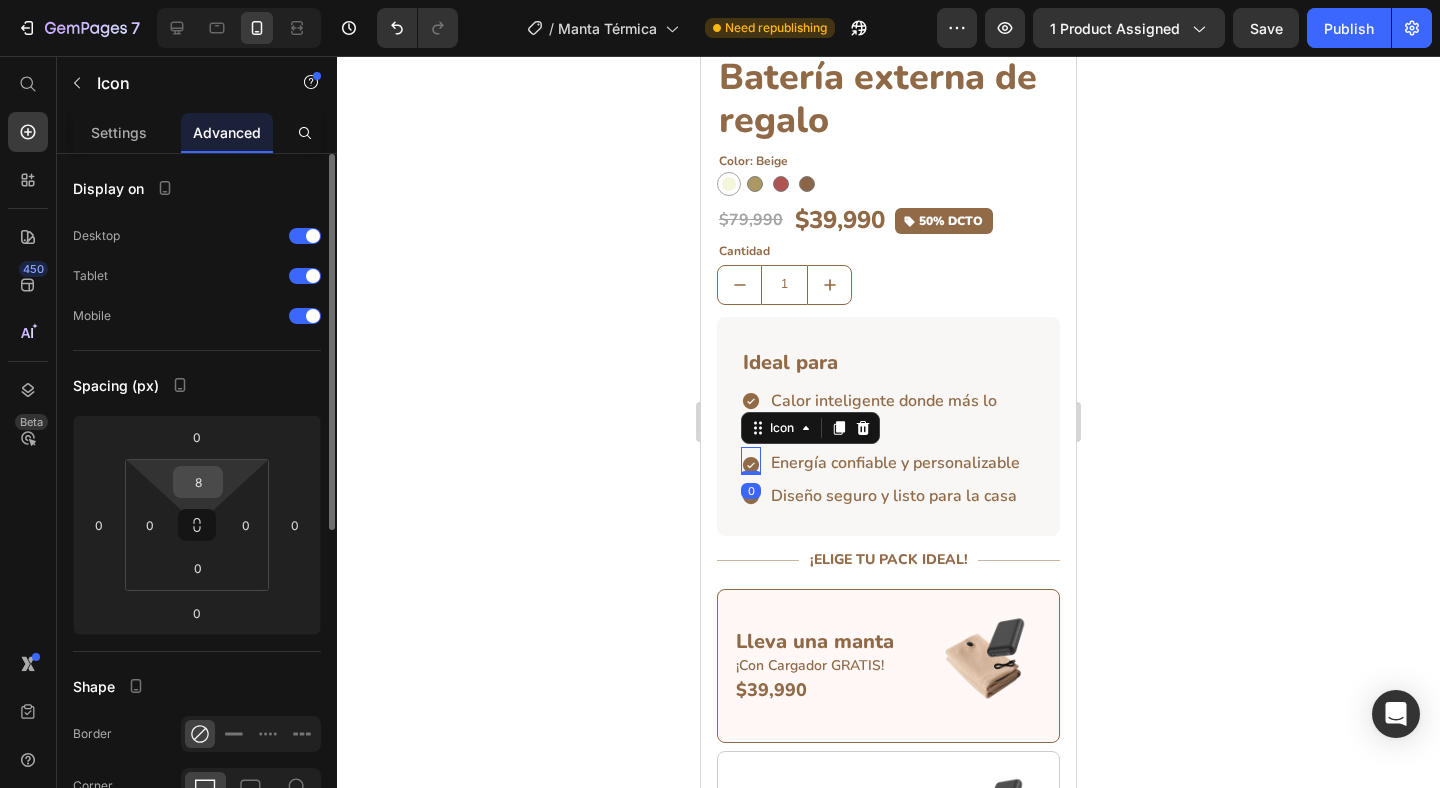 click on "8" at bounding box center [198, 482] 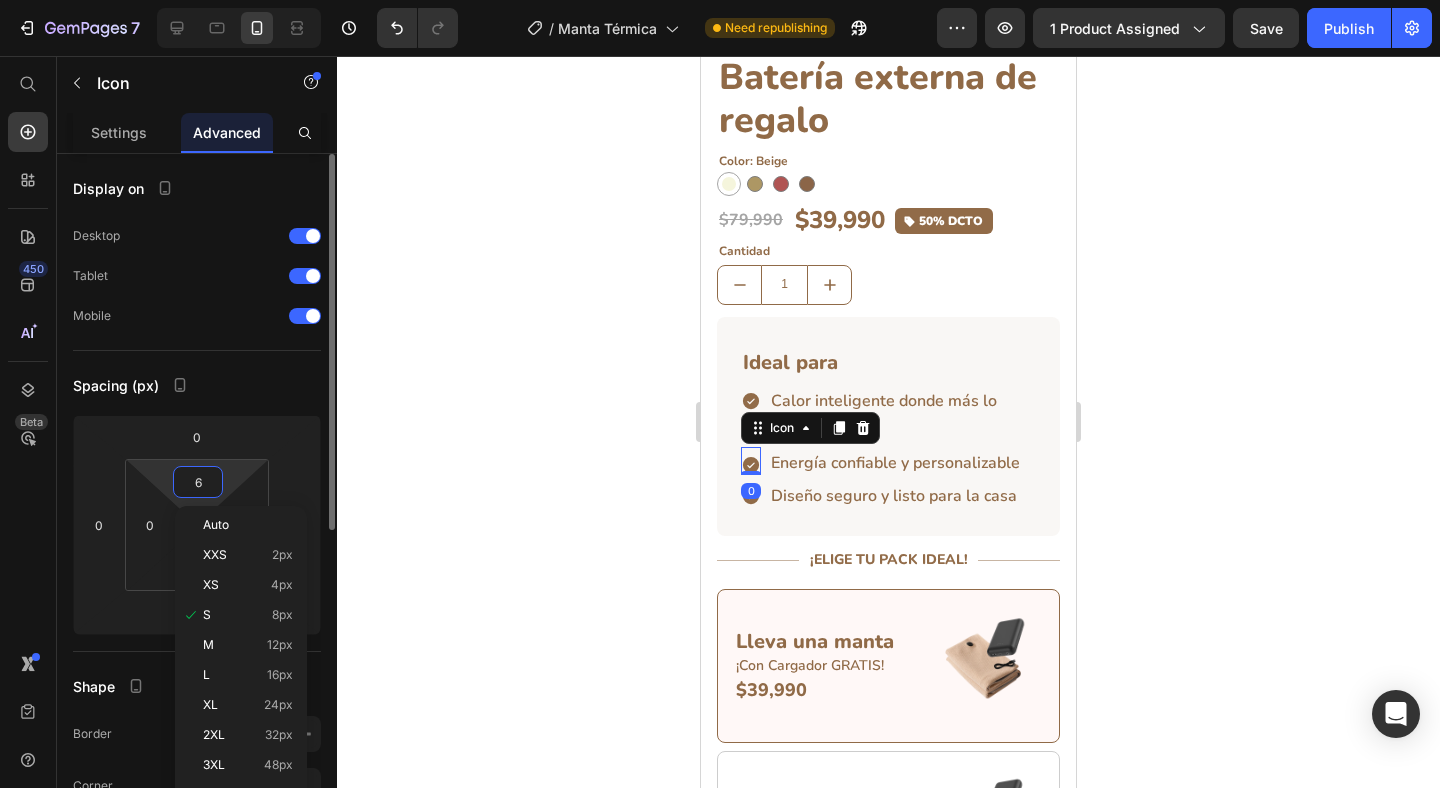 type on "6" 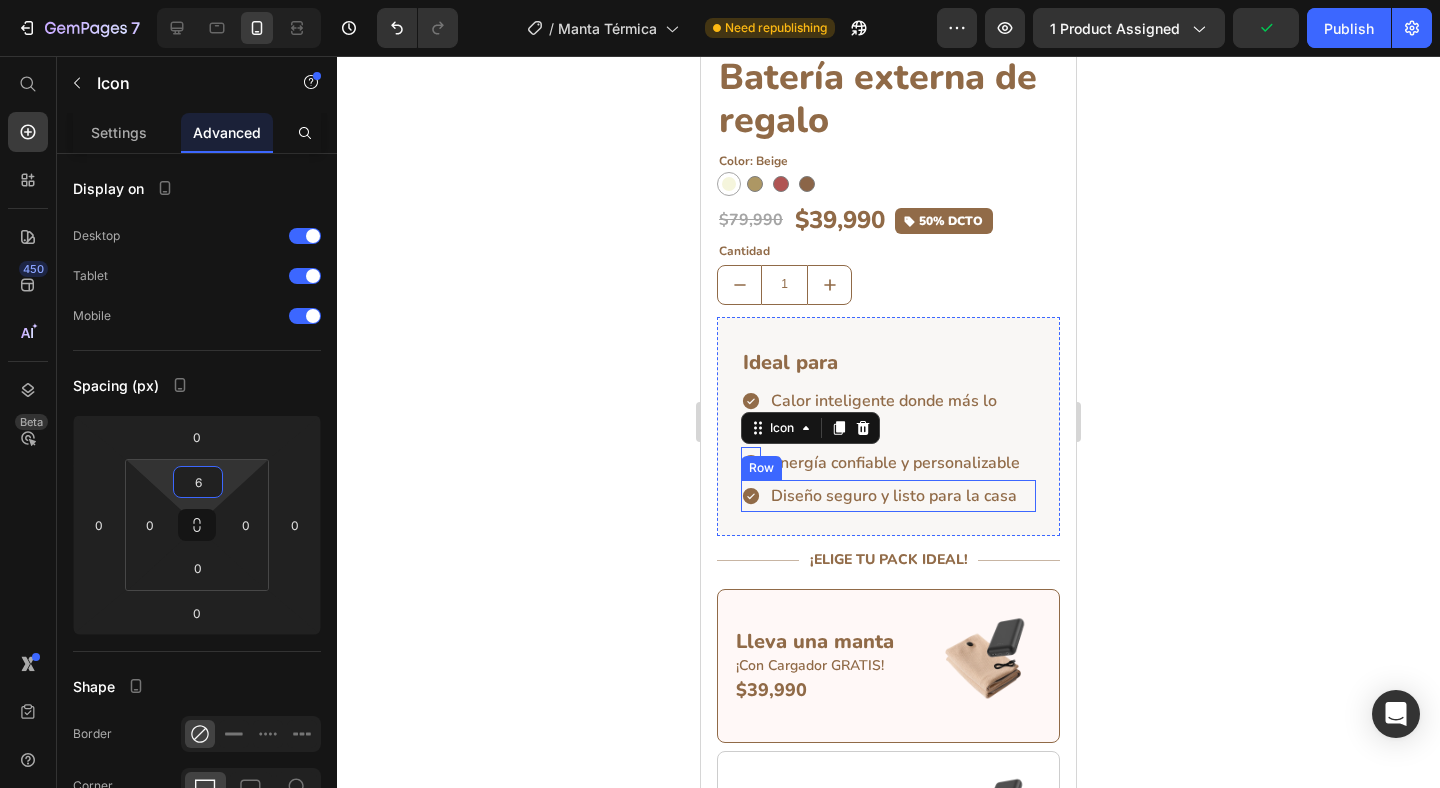 click on "Icon Diseño seguro y listo para la casa Text Block Row" at bounding box center [888, 496] 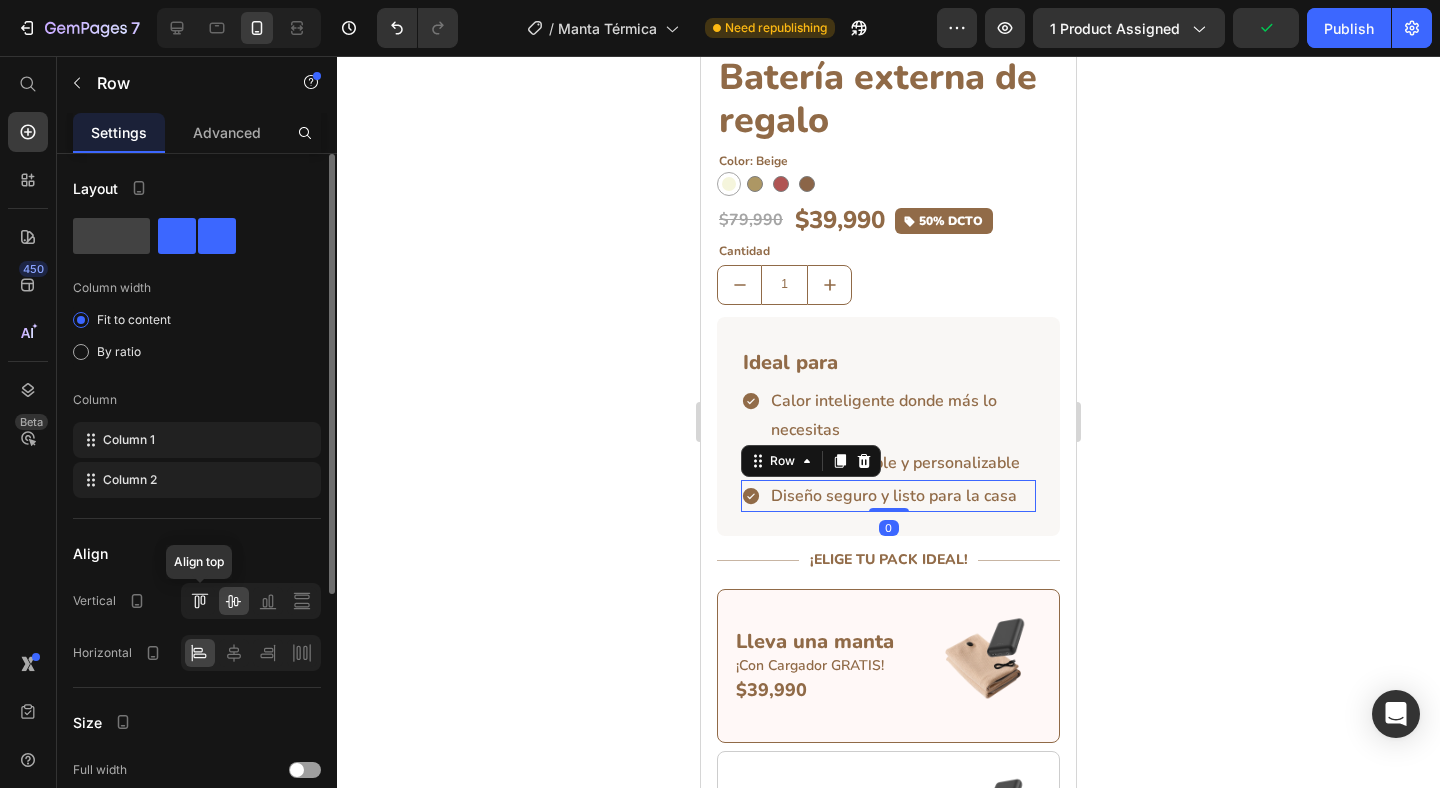 click 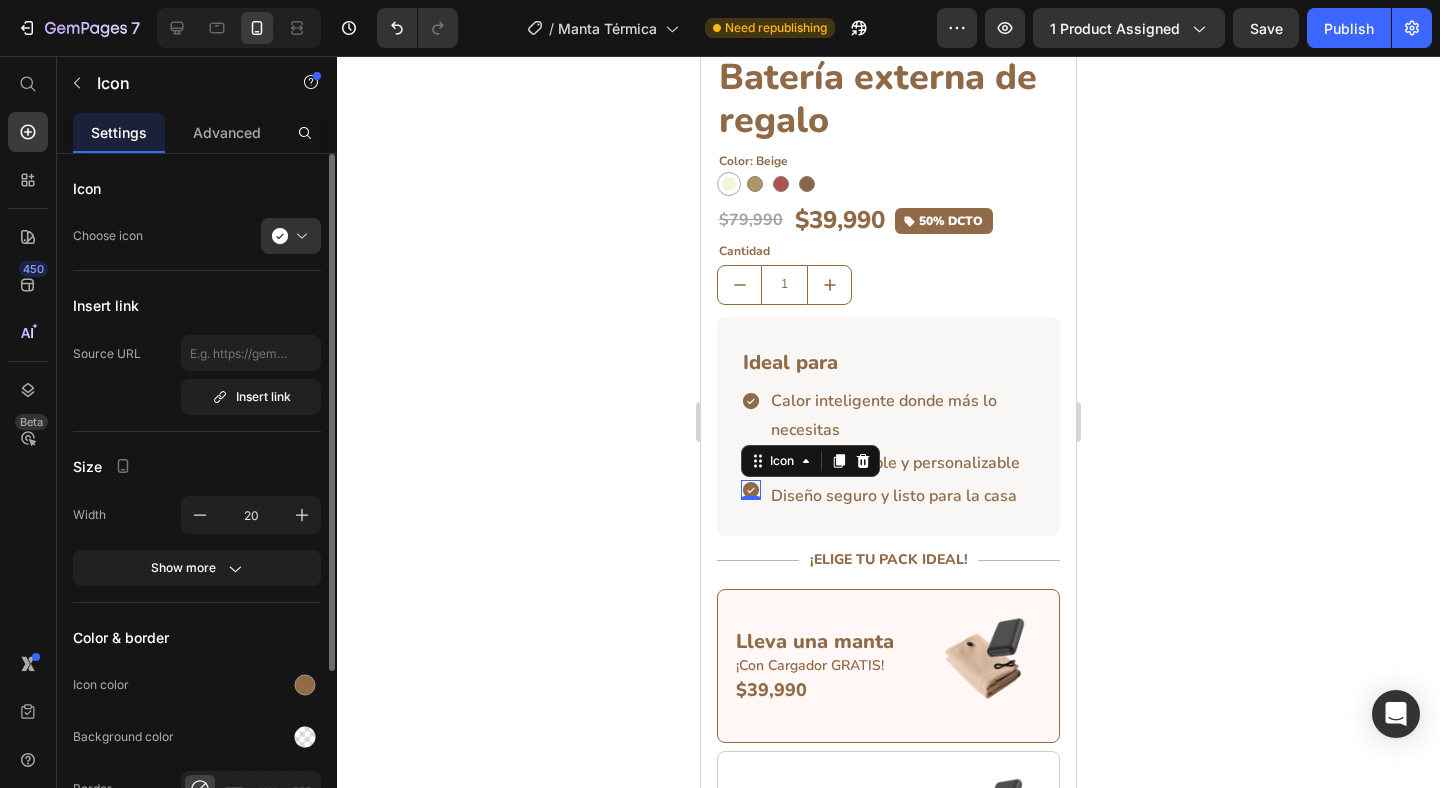 click 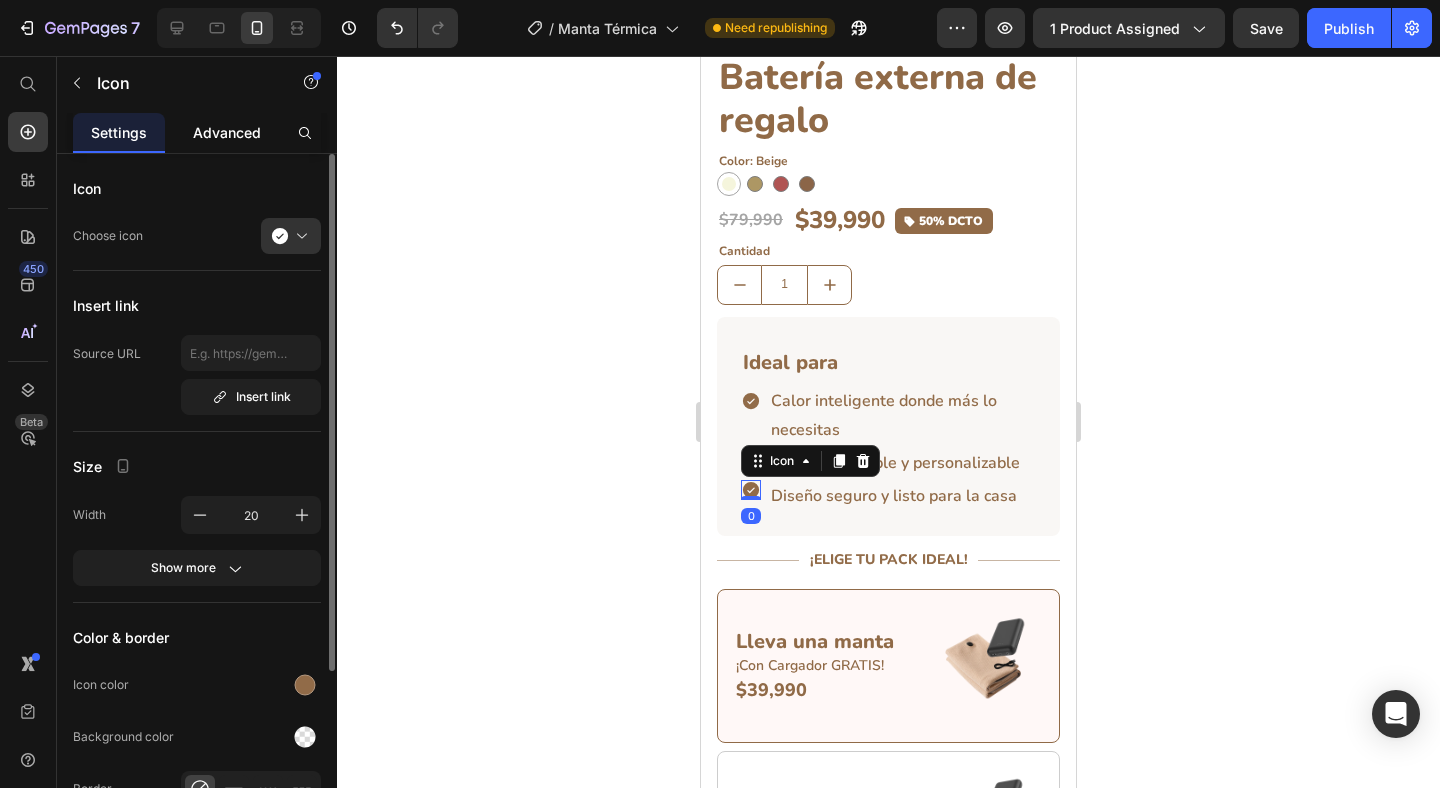 click on "Advanced" 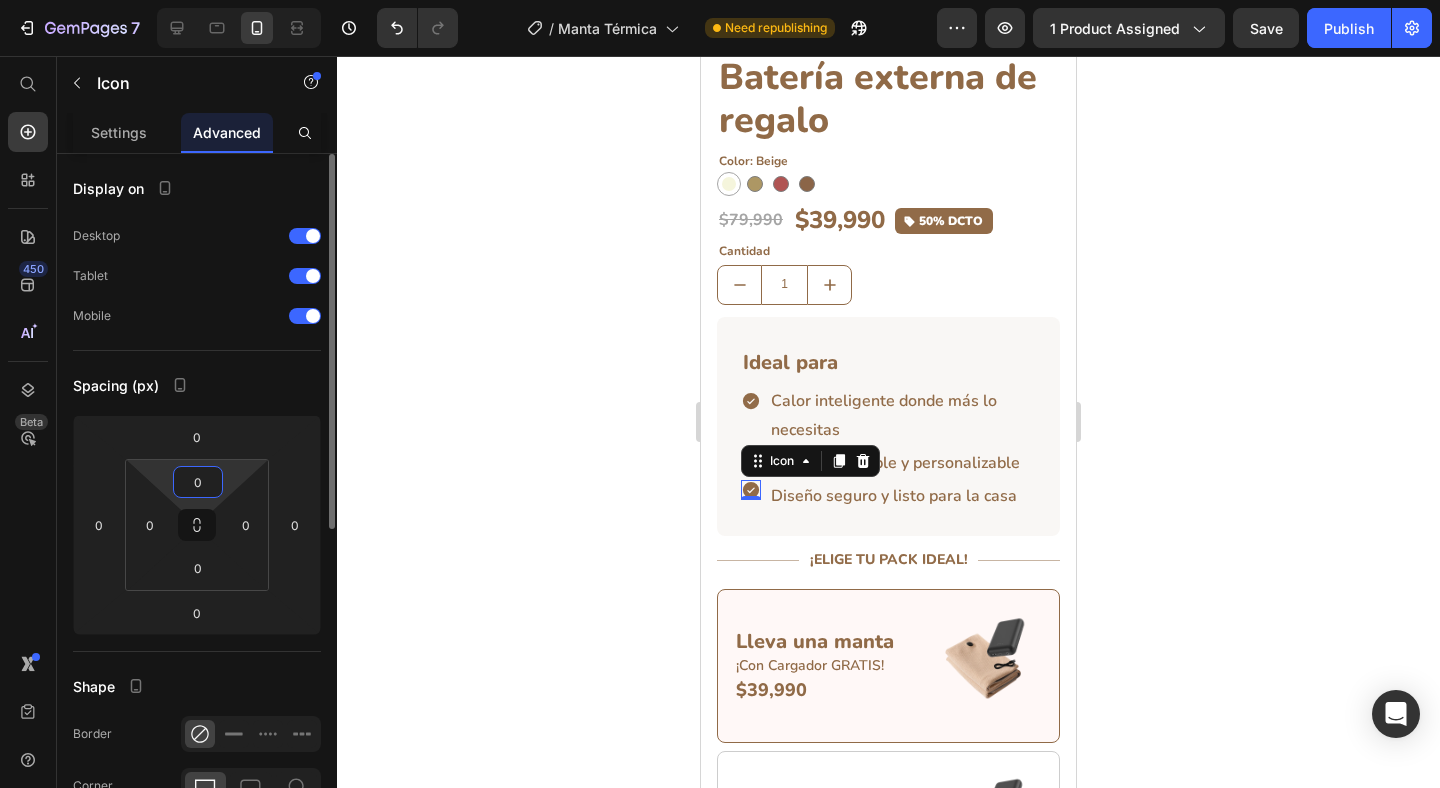 click on "0" at bounding box center [198, 482] 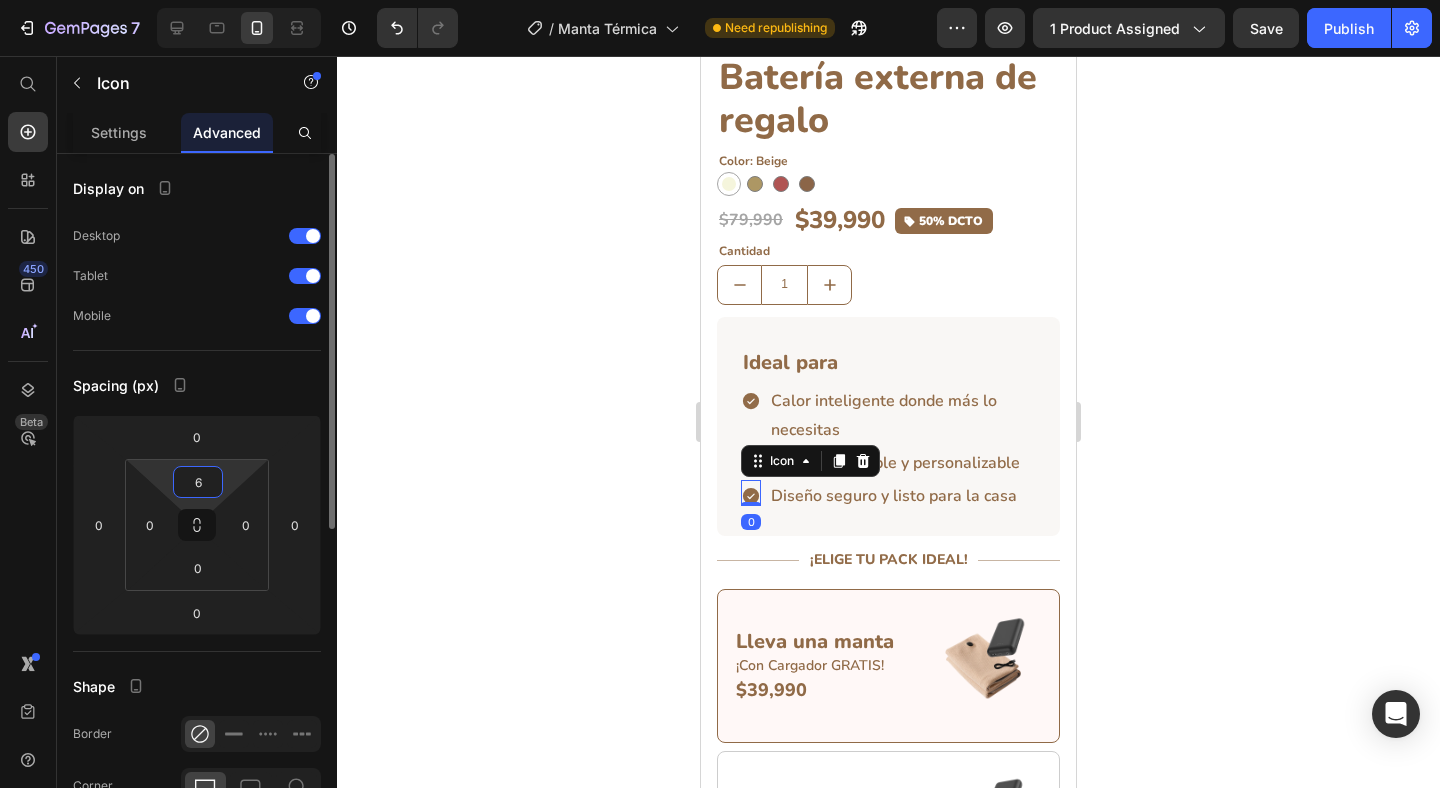 type on "6" 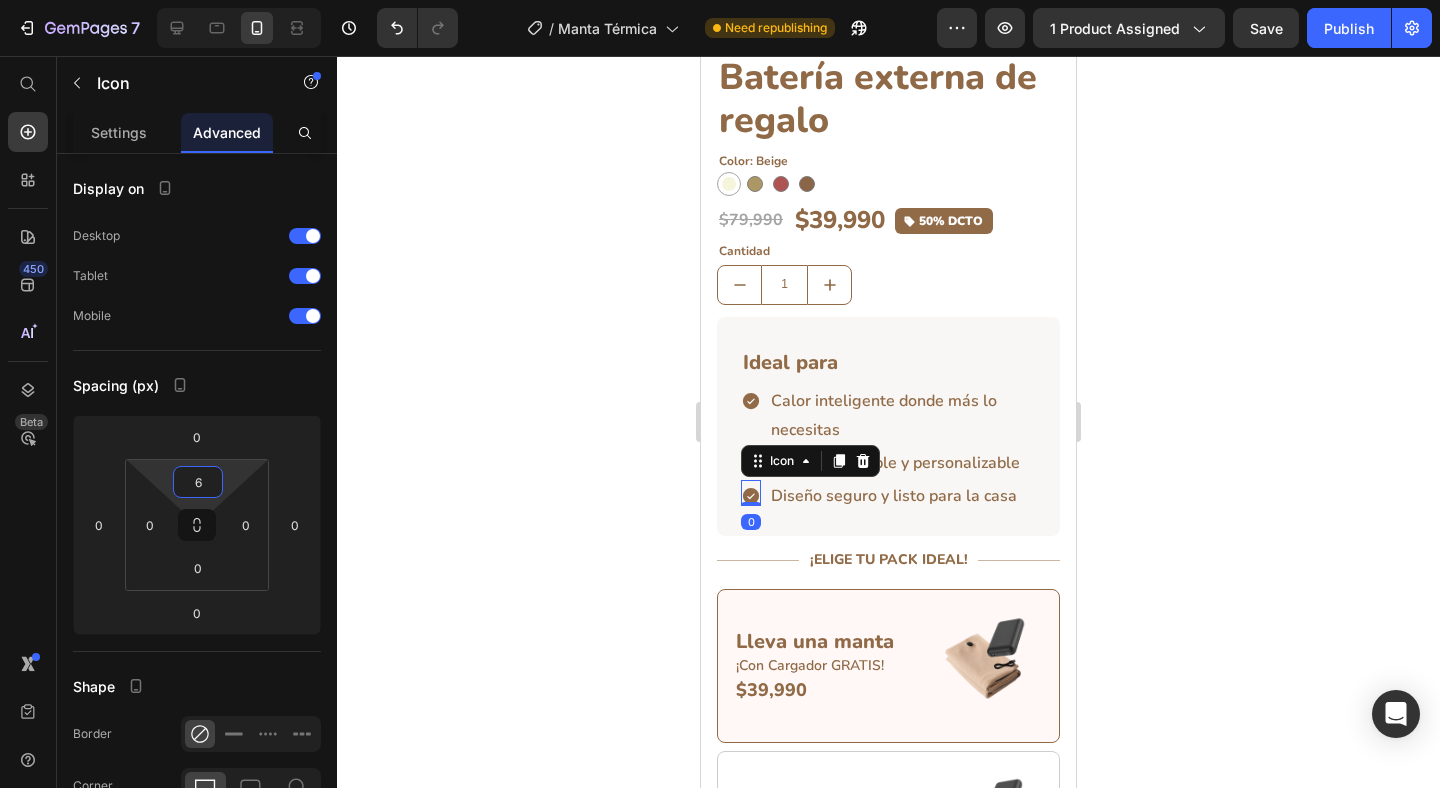 click 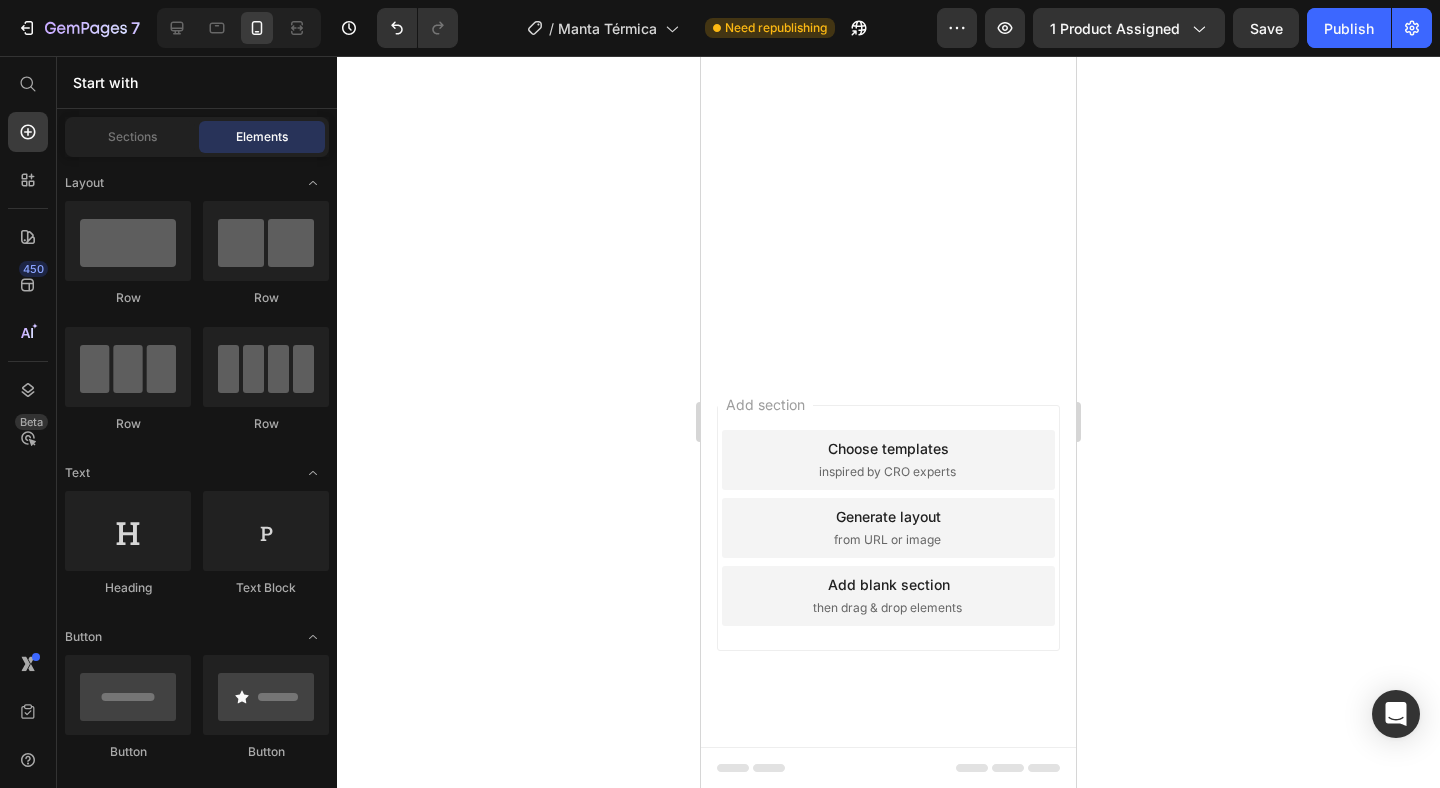 scroll, scrollTop: 0, scrollLeft: 0, axis: both 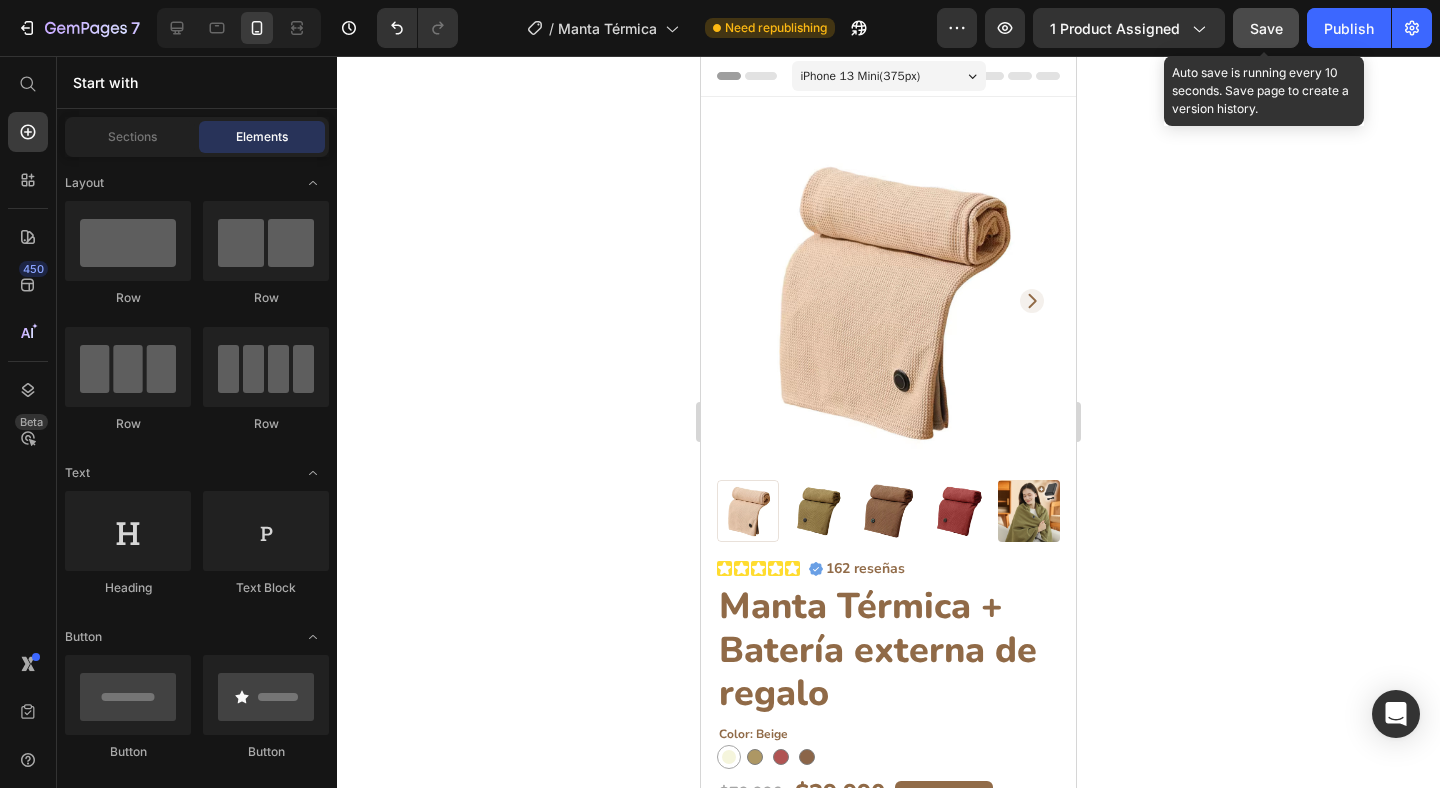 click on "Save" 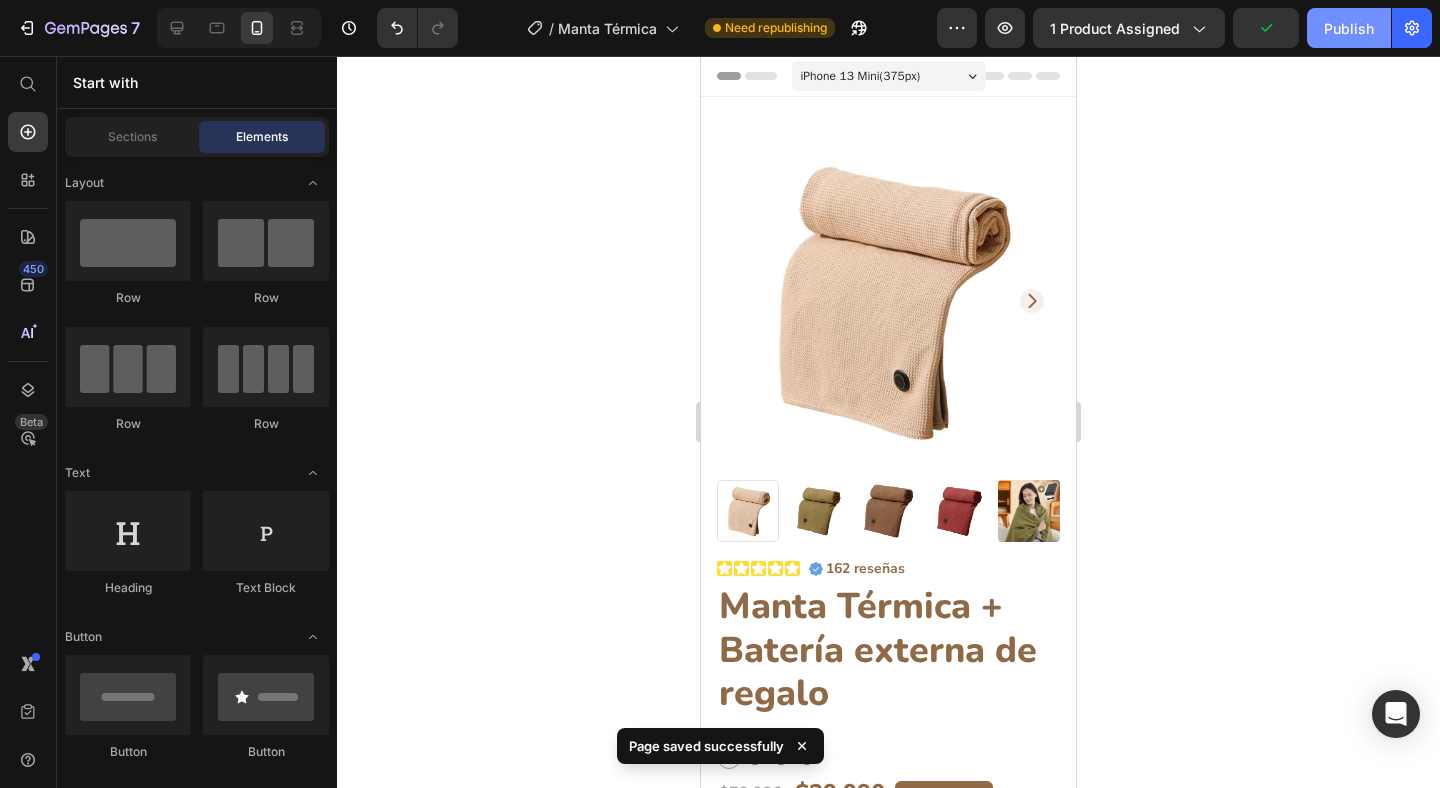 click on "Publish" at bounding box center (1349, 28) 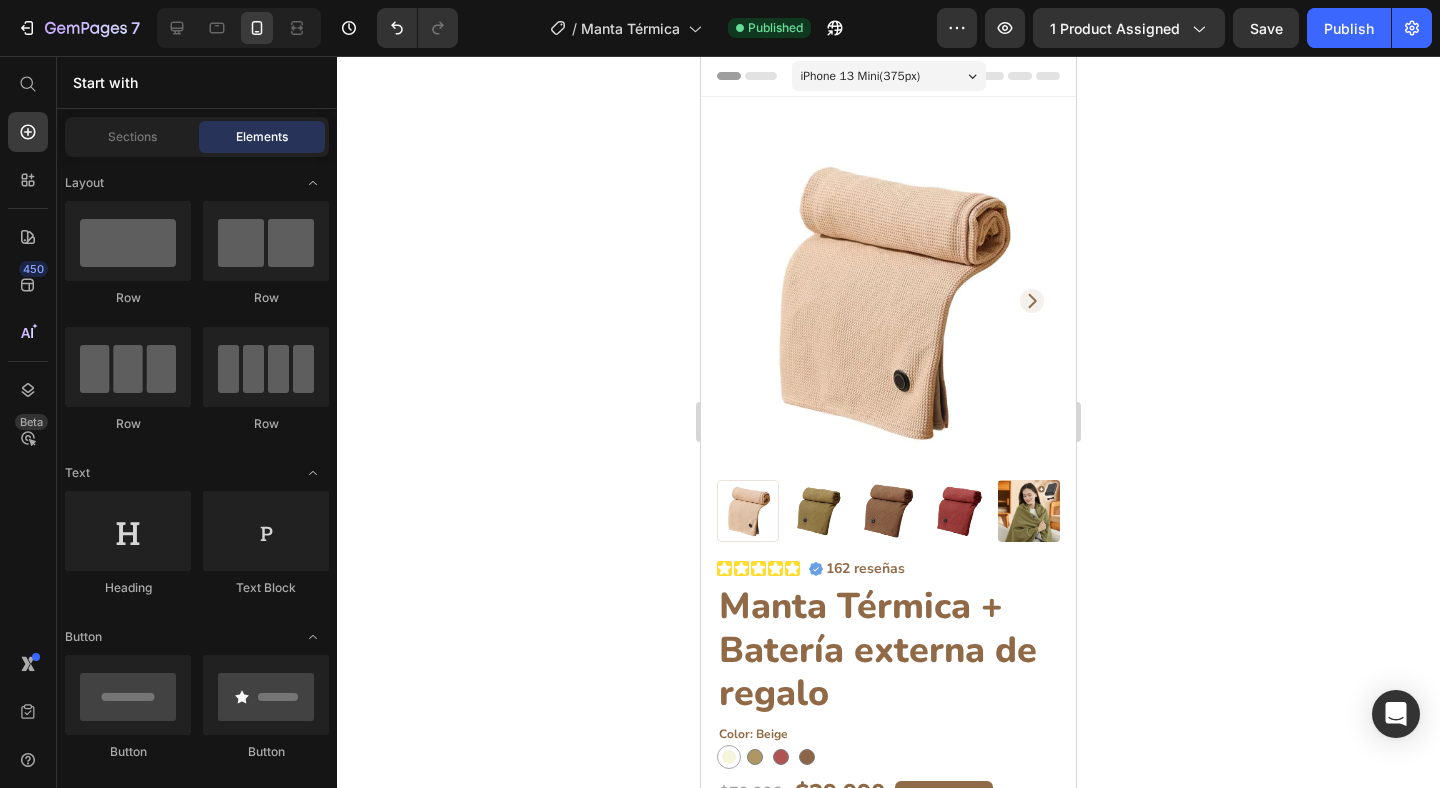 type 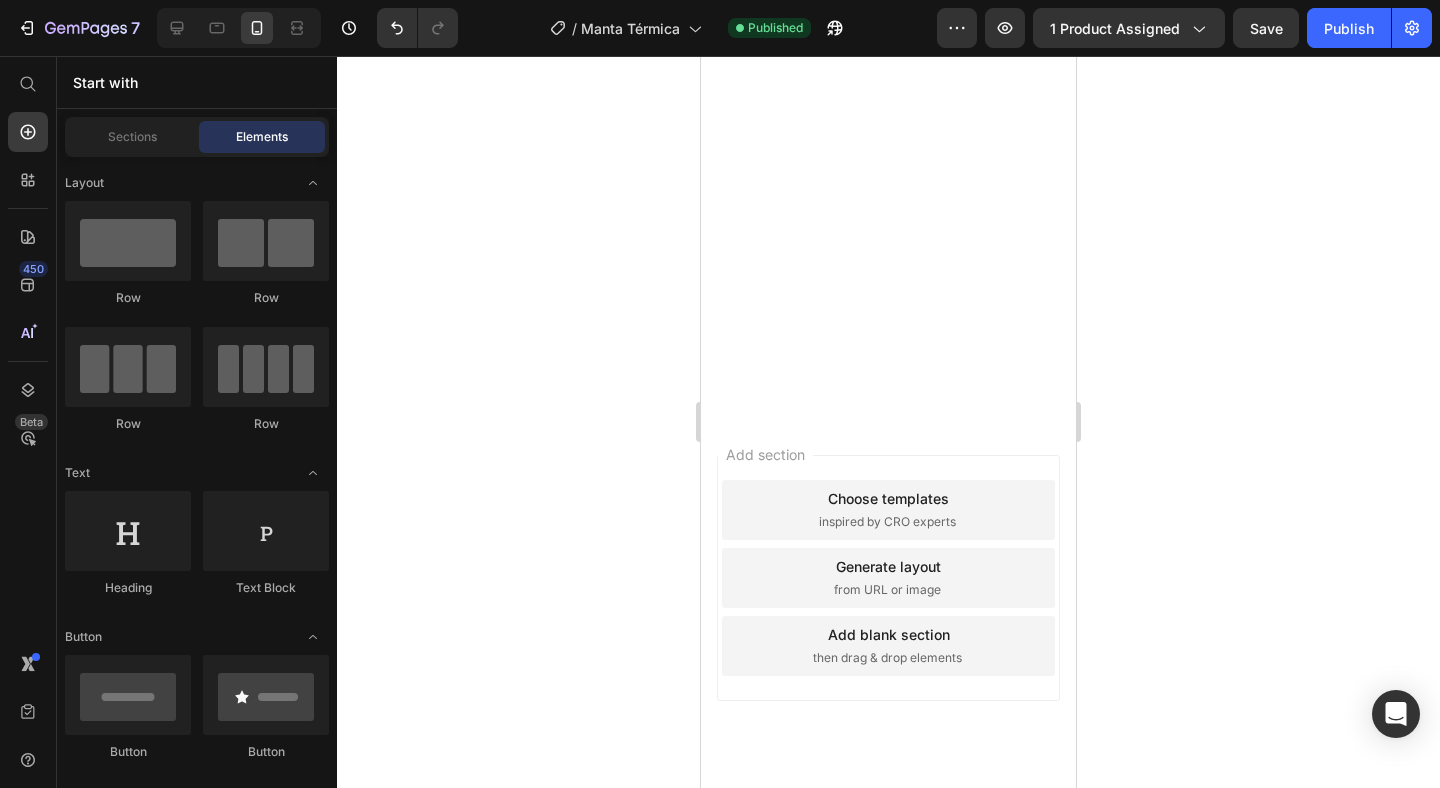 scroll, scrollTop: 0, scrollLeft: 0, axis: both 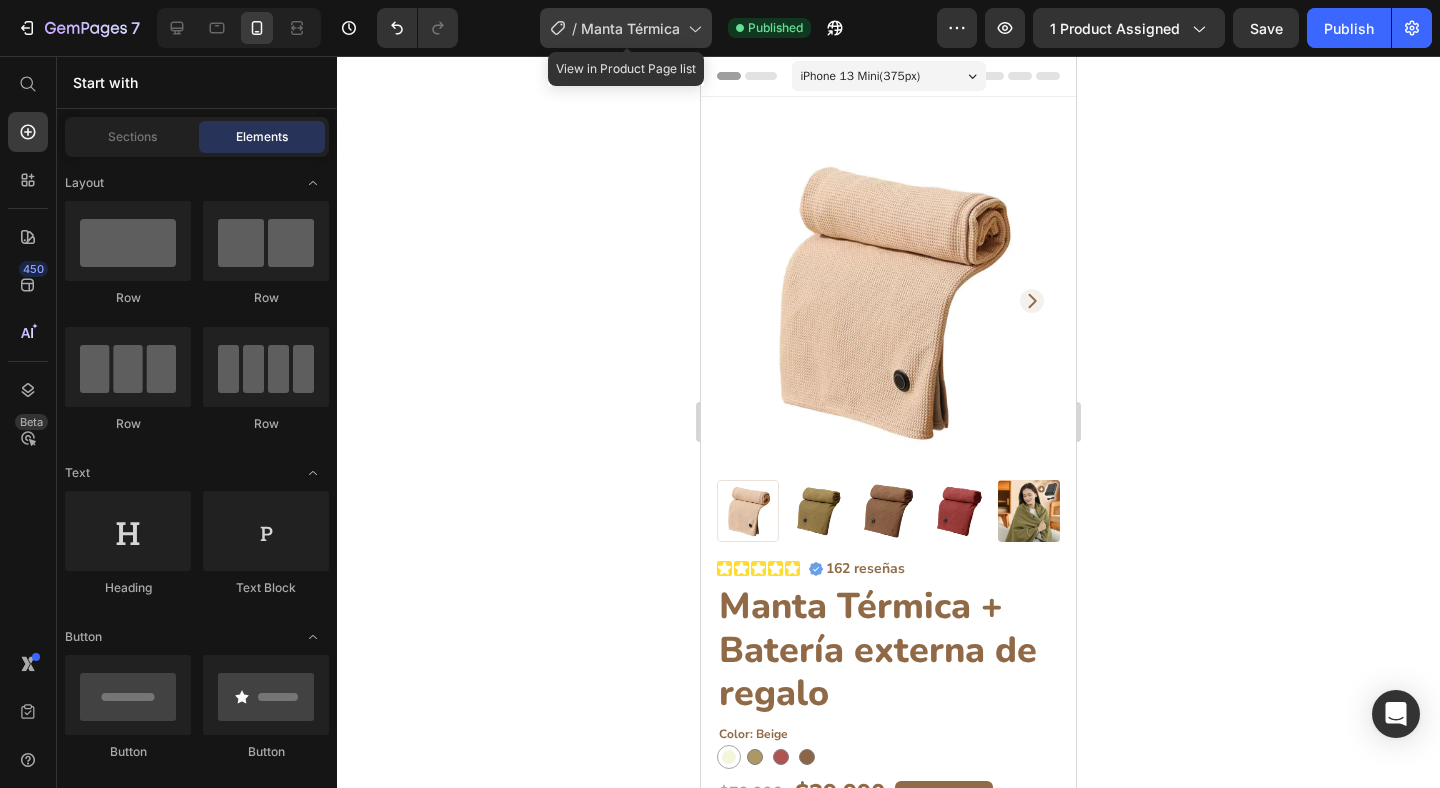 click on "/  Manta Térmica" 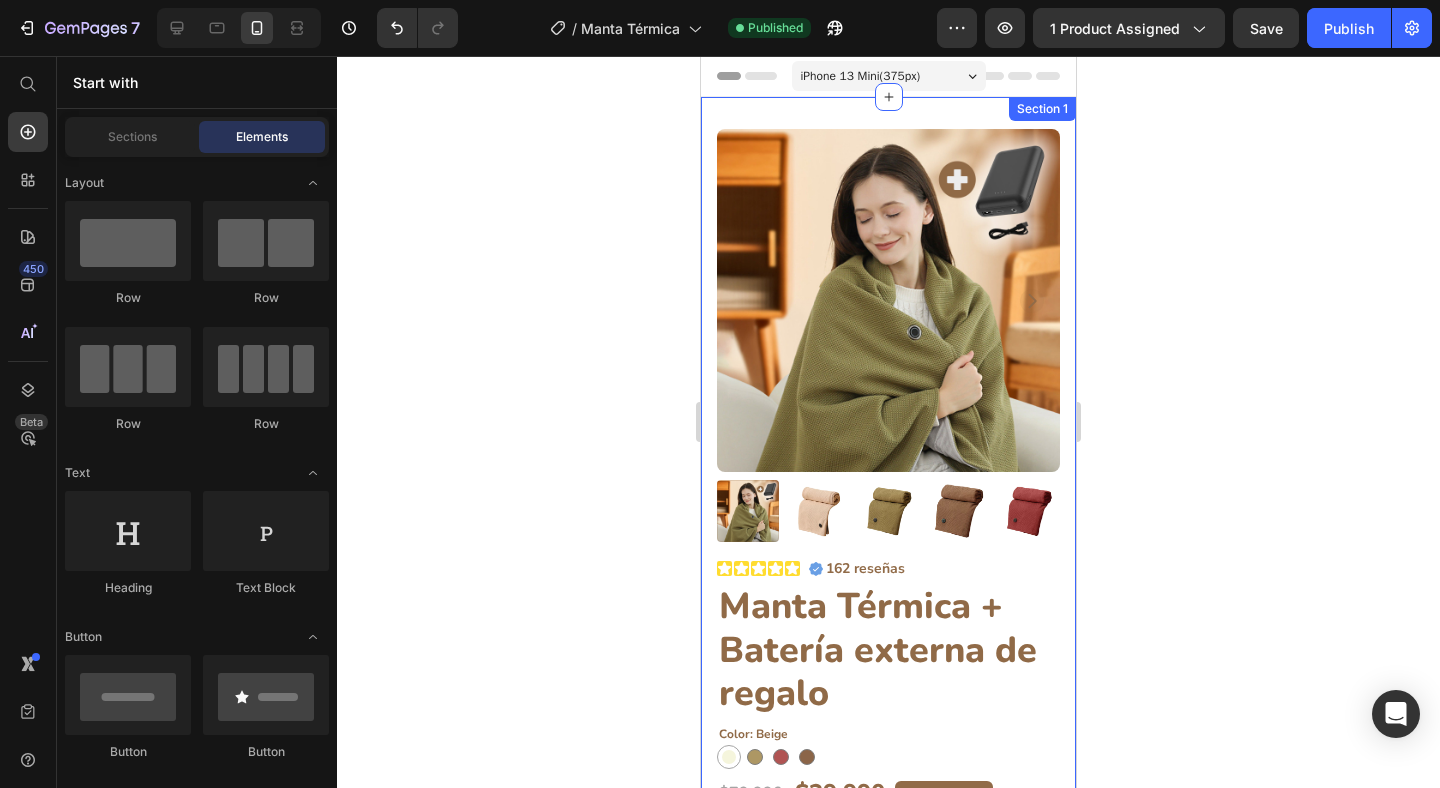 click 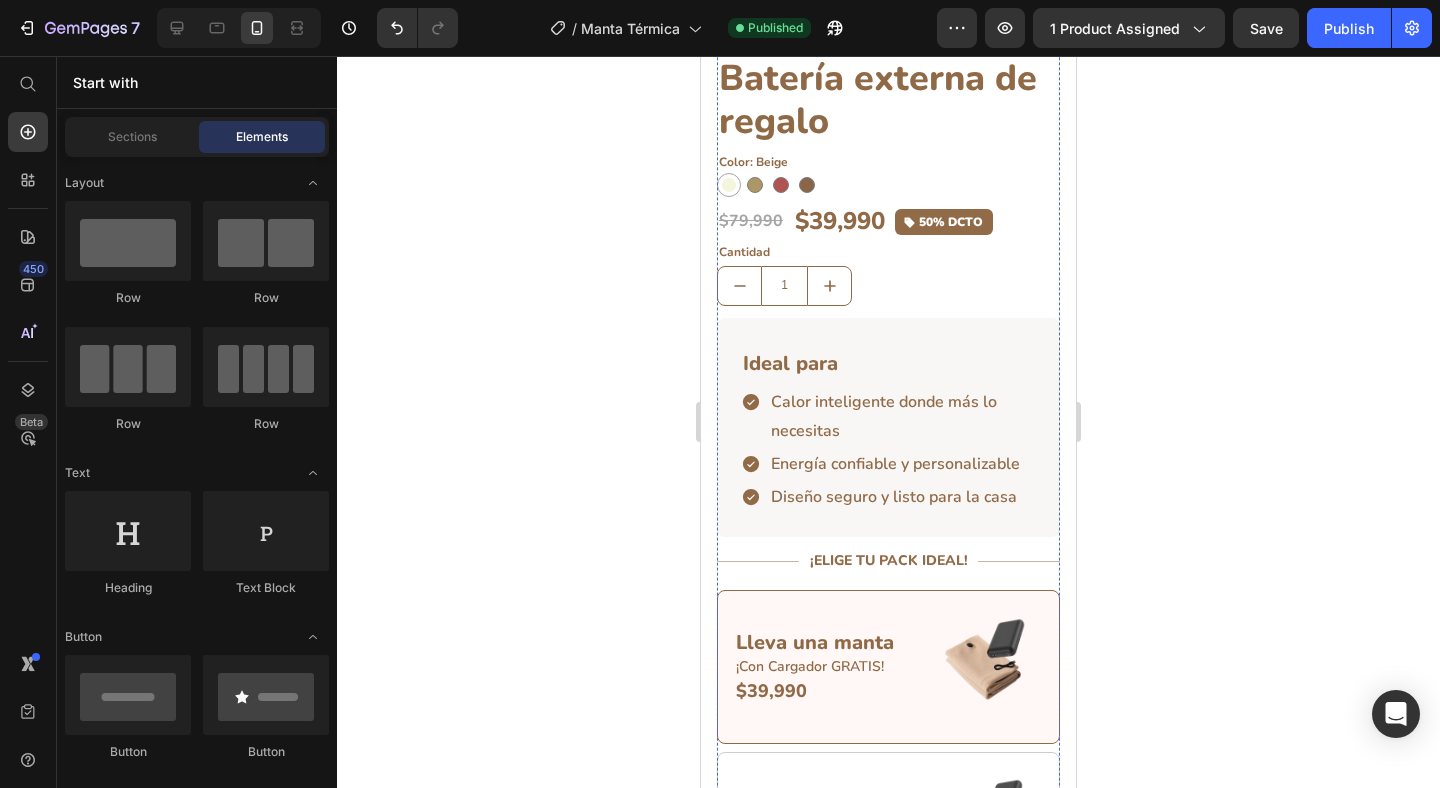 scroll, scrollTop: 0, scrollLeft: 0, axis: both 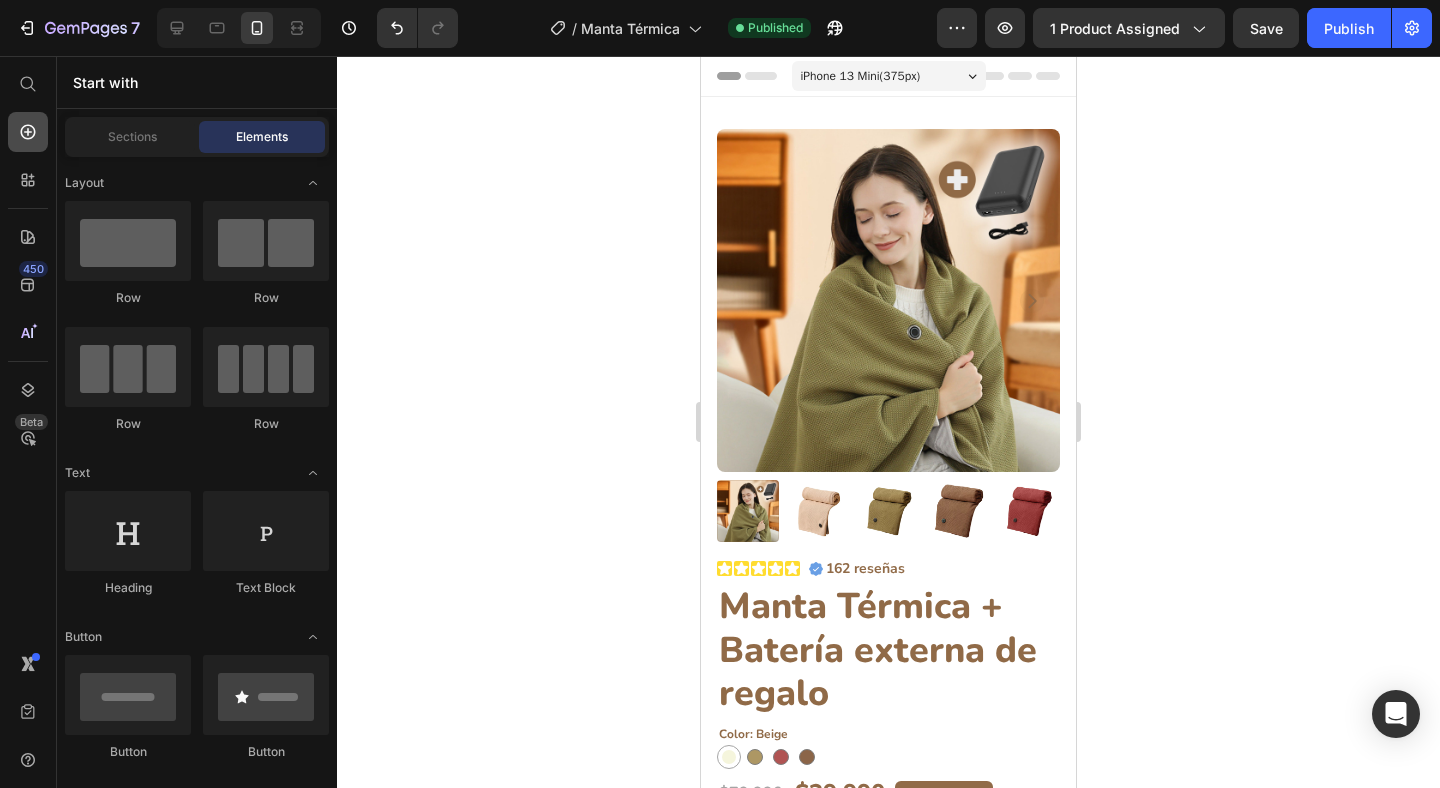 click 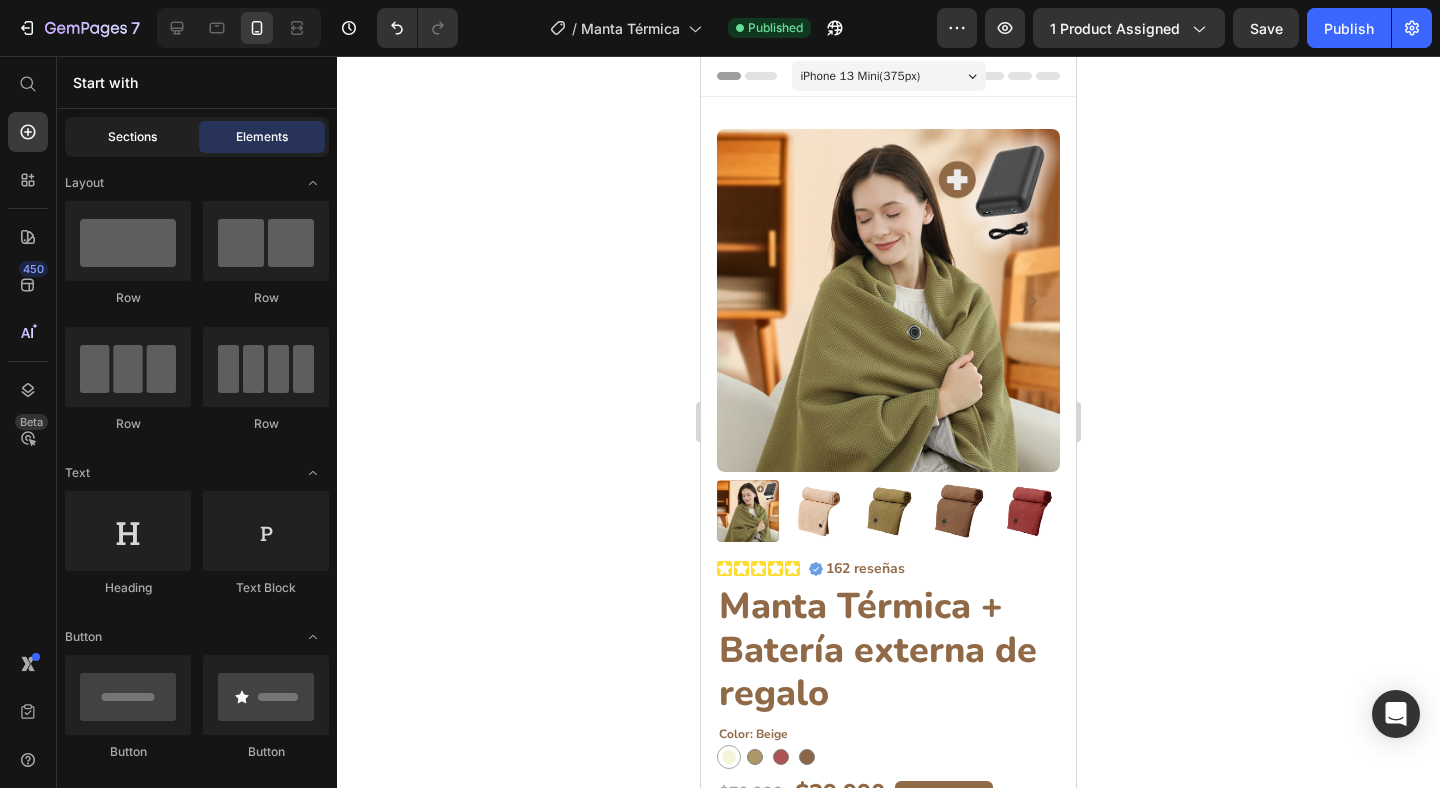 click on "Sections" 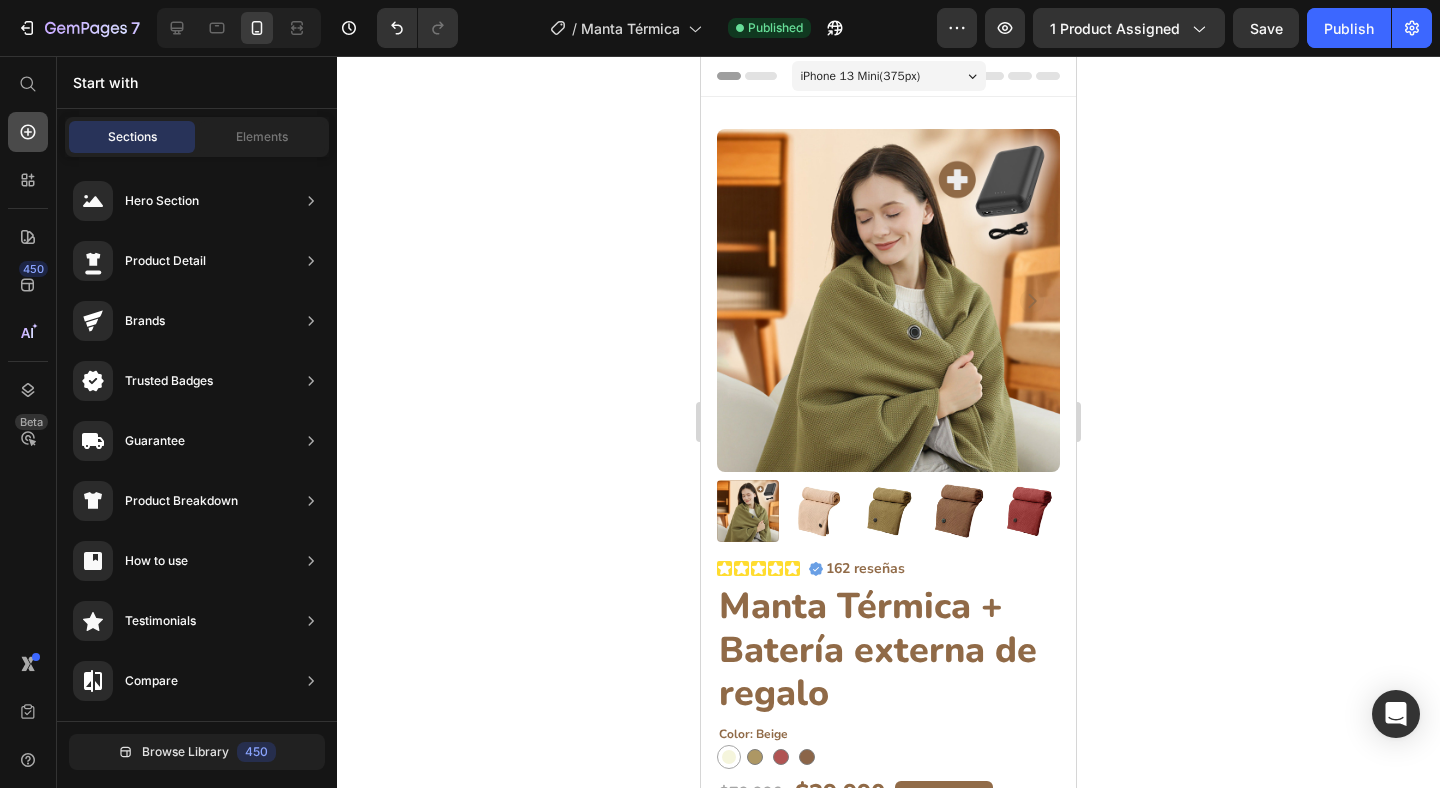 click 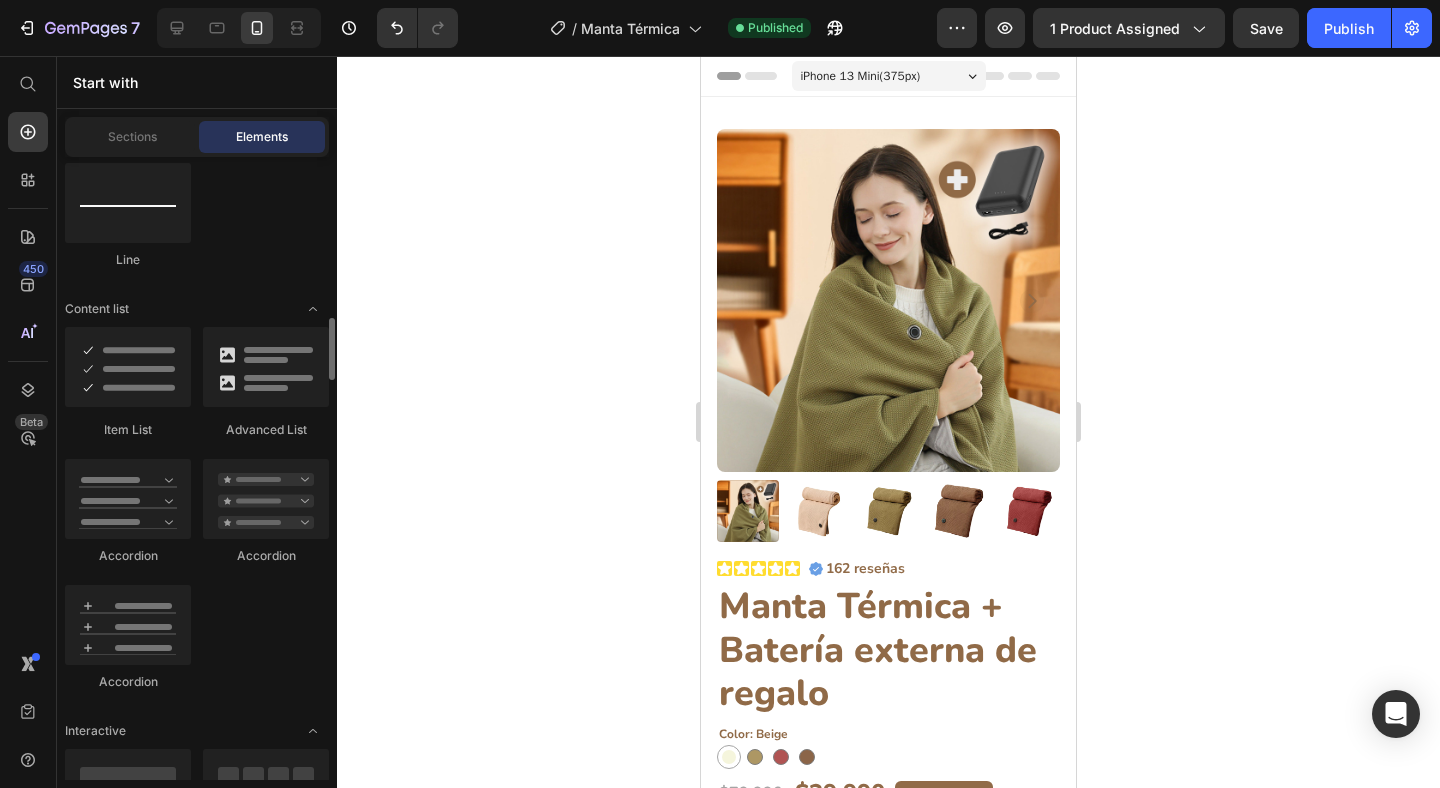 scroll, scrollTop: 1580, scrollLeft: 0, axis: vertical 